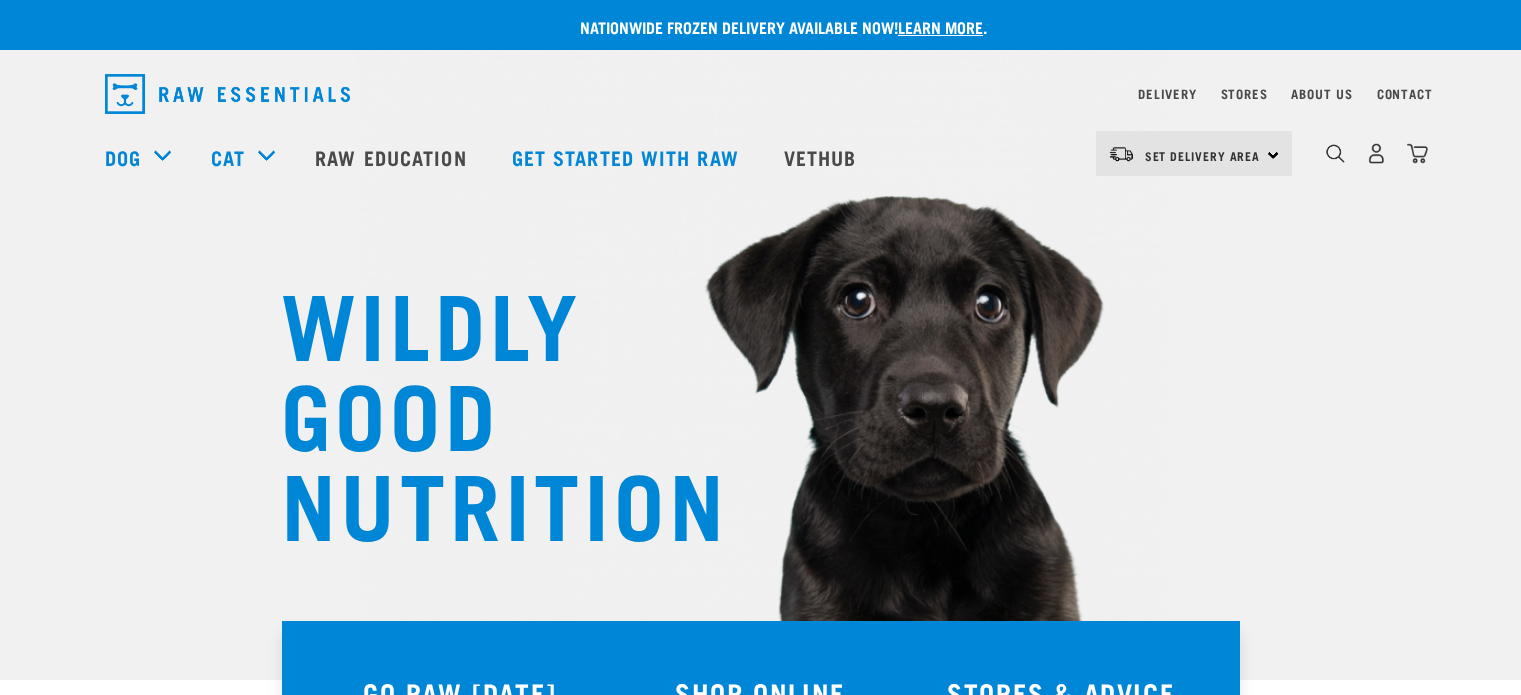 scroll, scrollTop: 0, scrollLeft: 0, axis: both 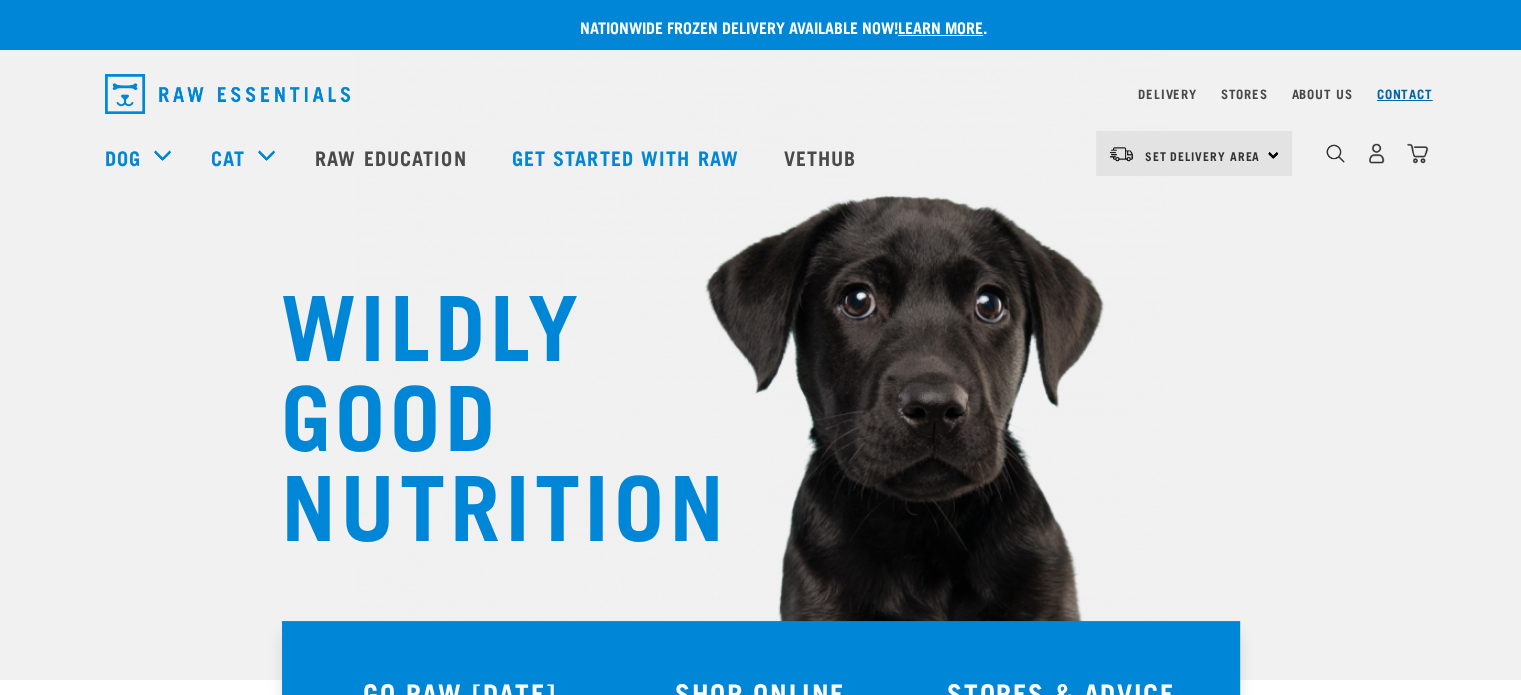 click on "Contact" at bounding box center [1405, 93] 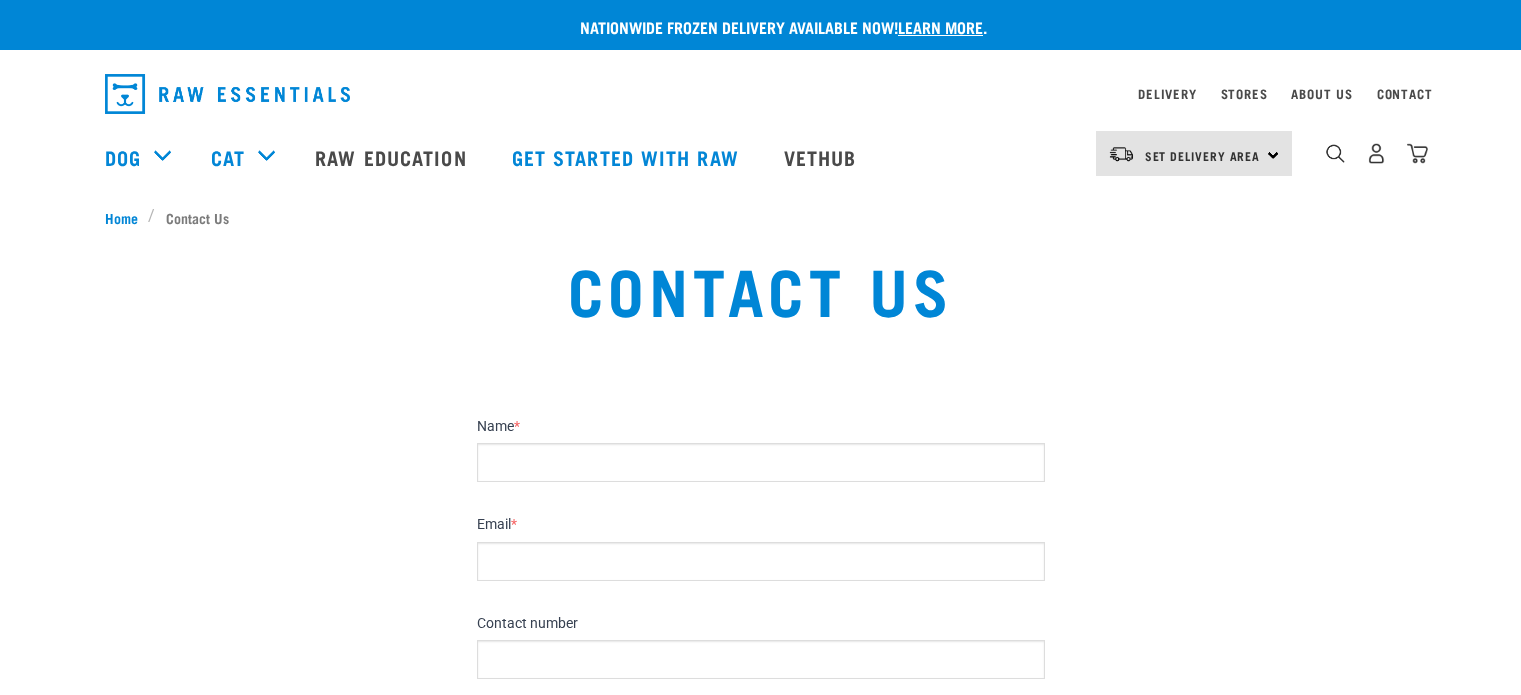 scroll, scrollTop: 0, scrollLeft: 0, axis: both 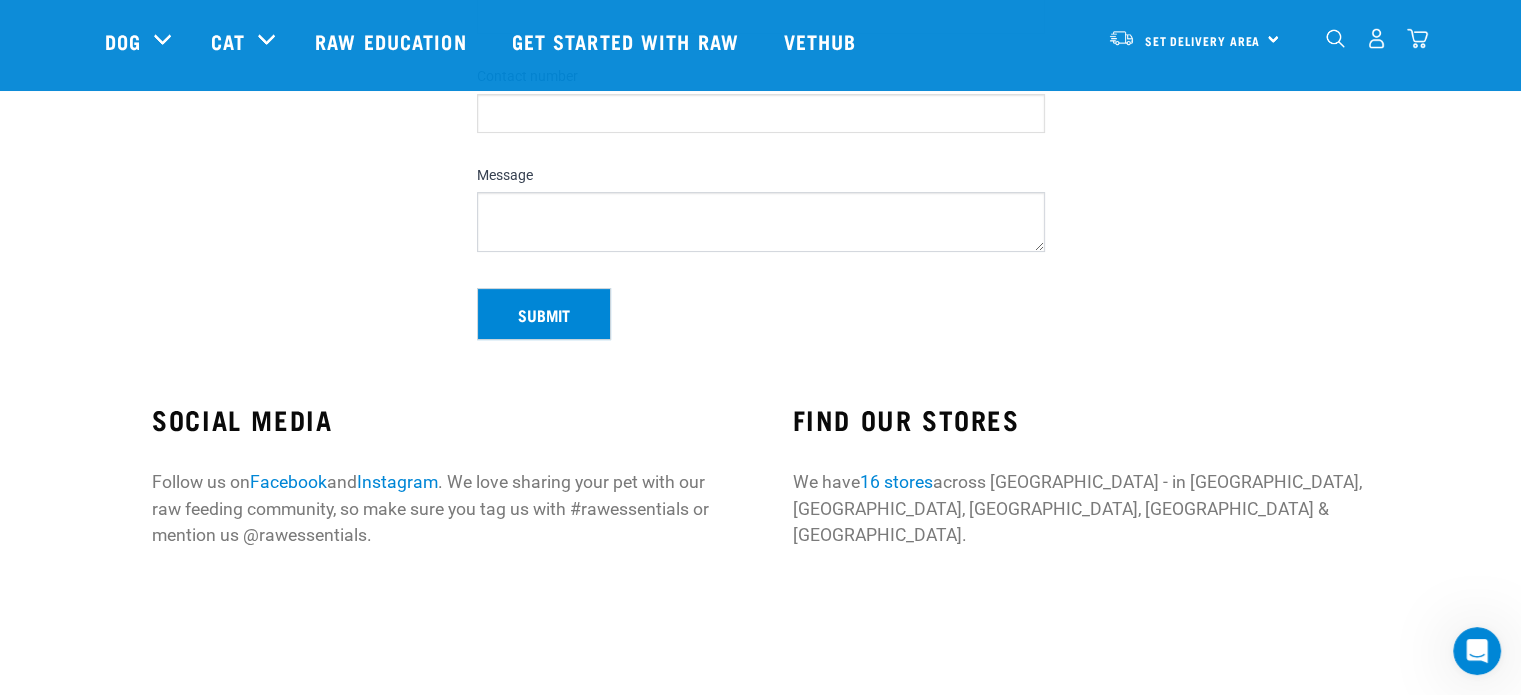 click 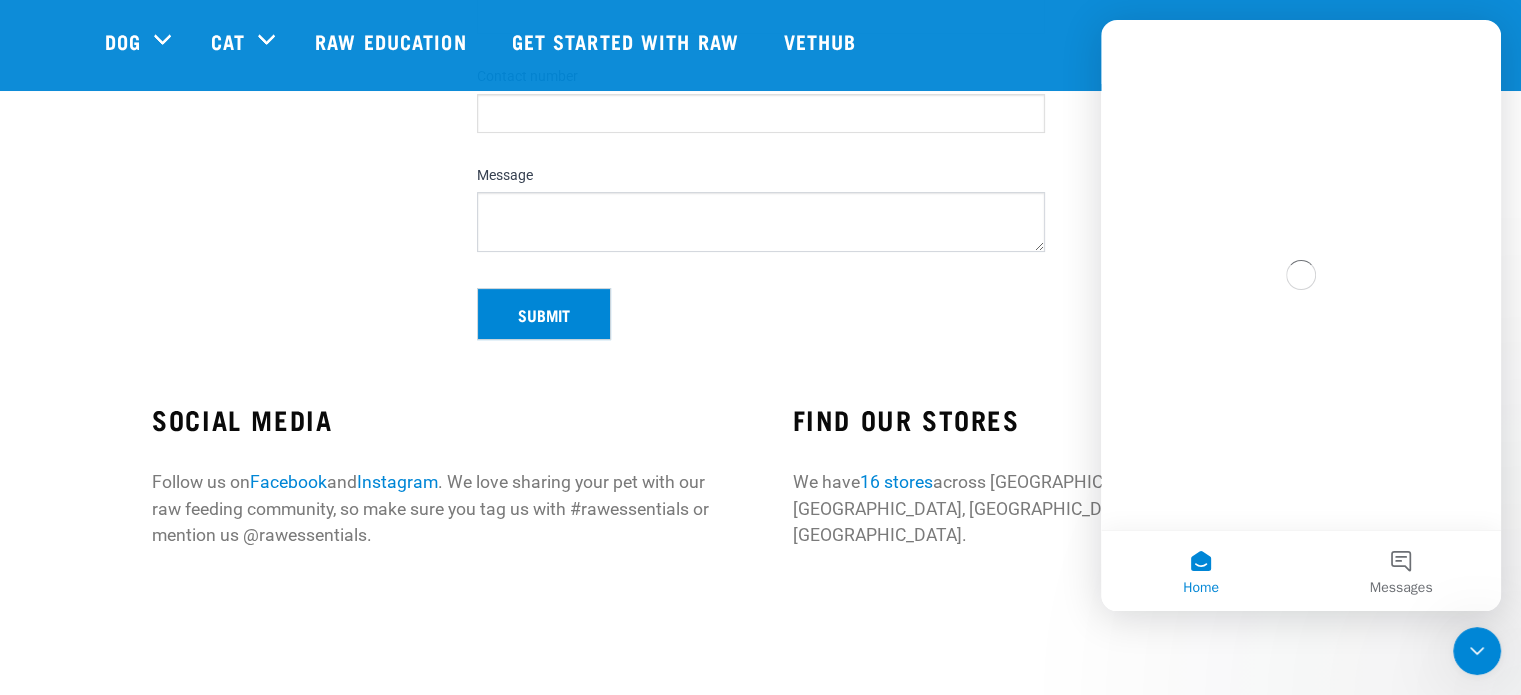scroll, scrollTop: 0, scrollLeft: 0, axis: both 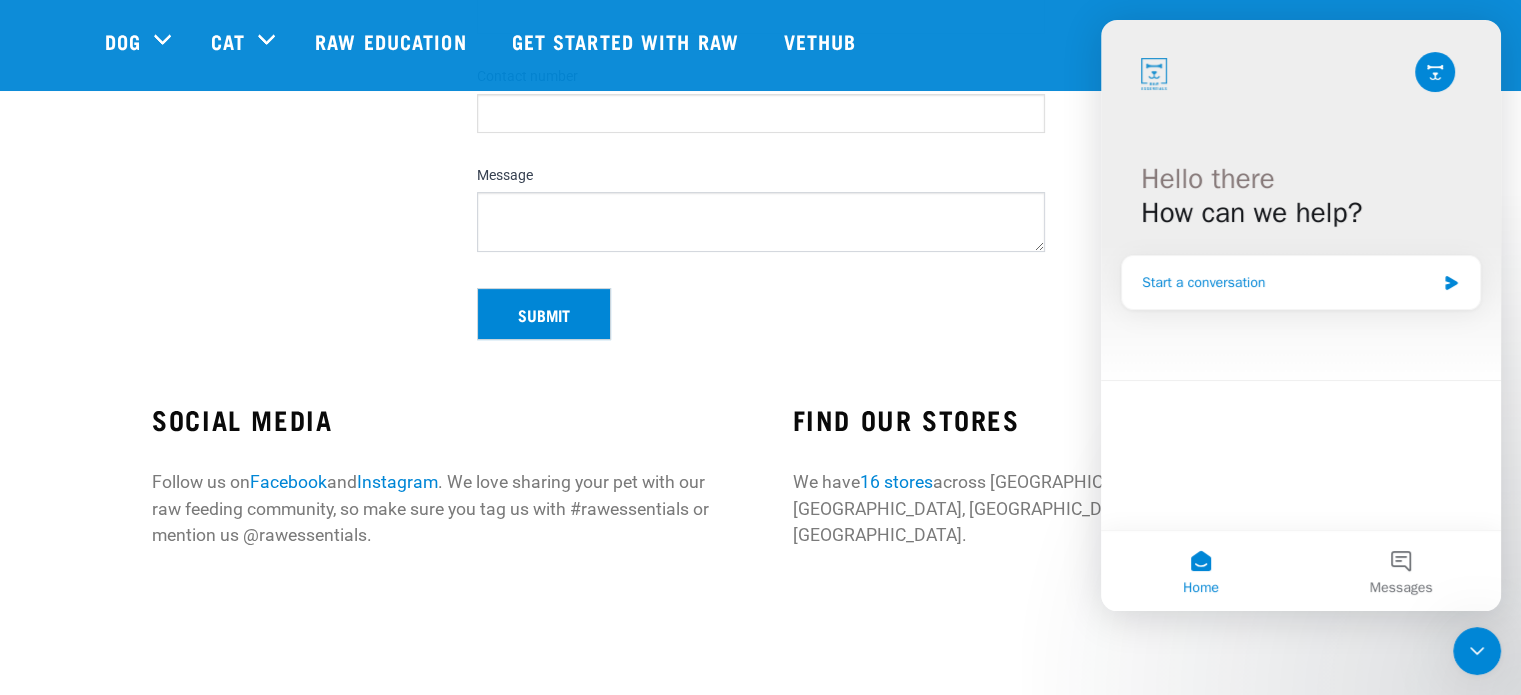 click on "Start a conversation" at bounding box center (1301, 282) 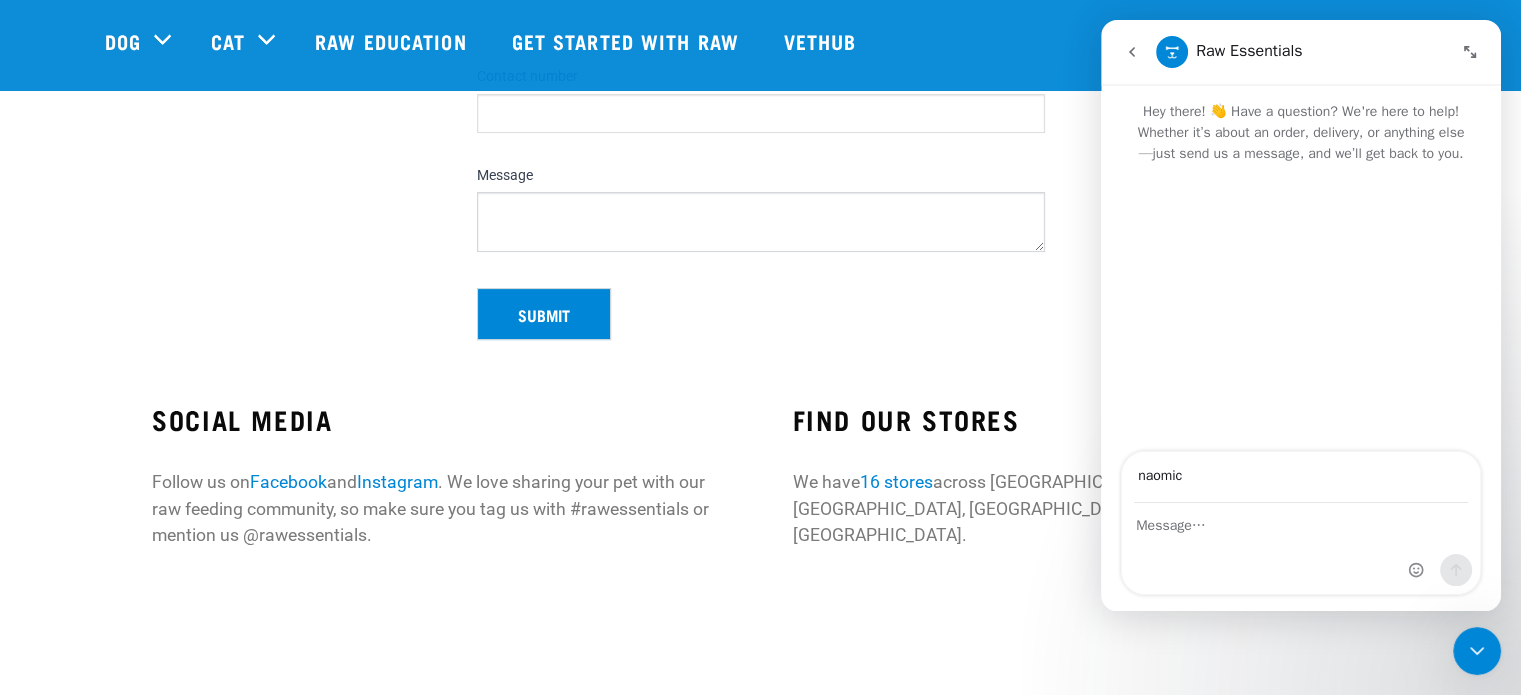 type on "naomicarla@gmail.com" 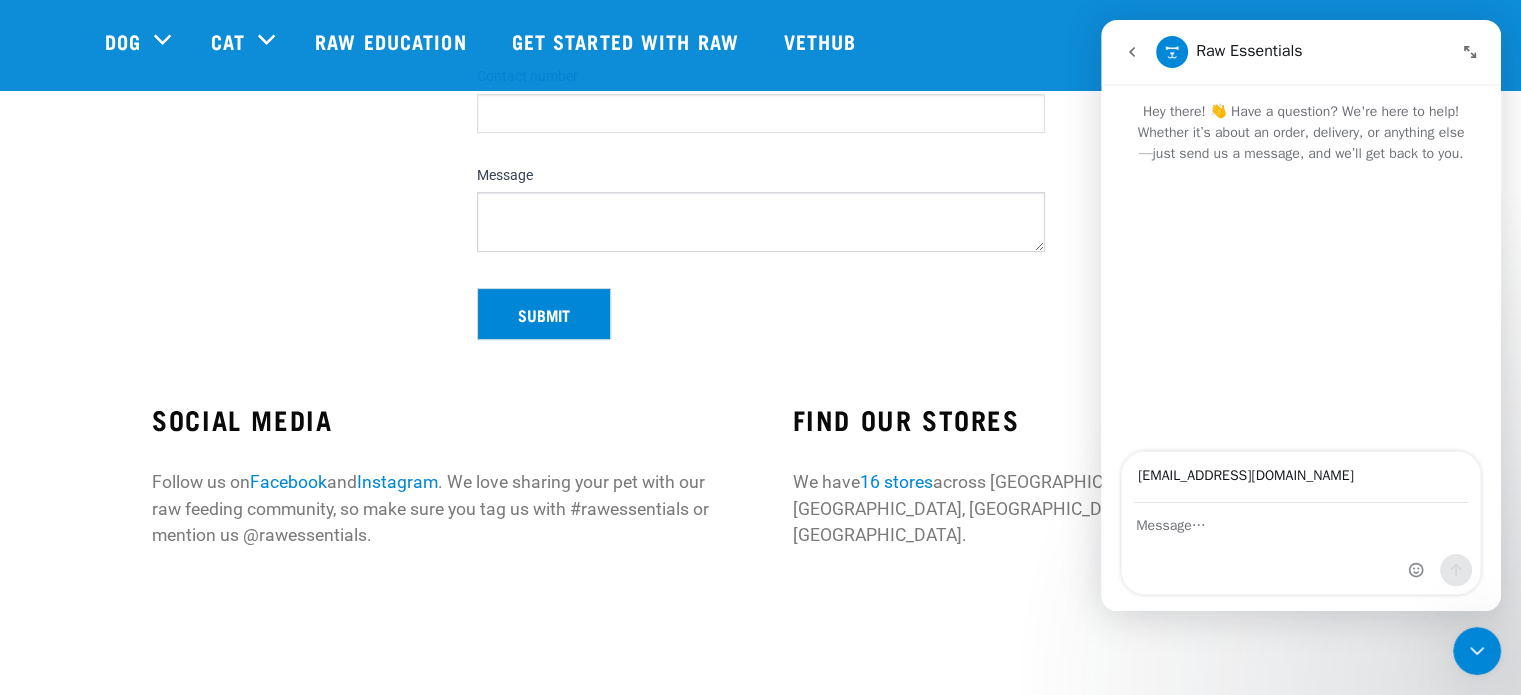click at bounding box center (1301, 549) 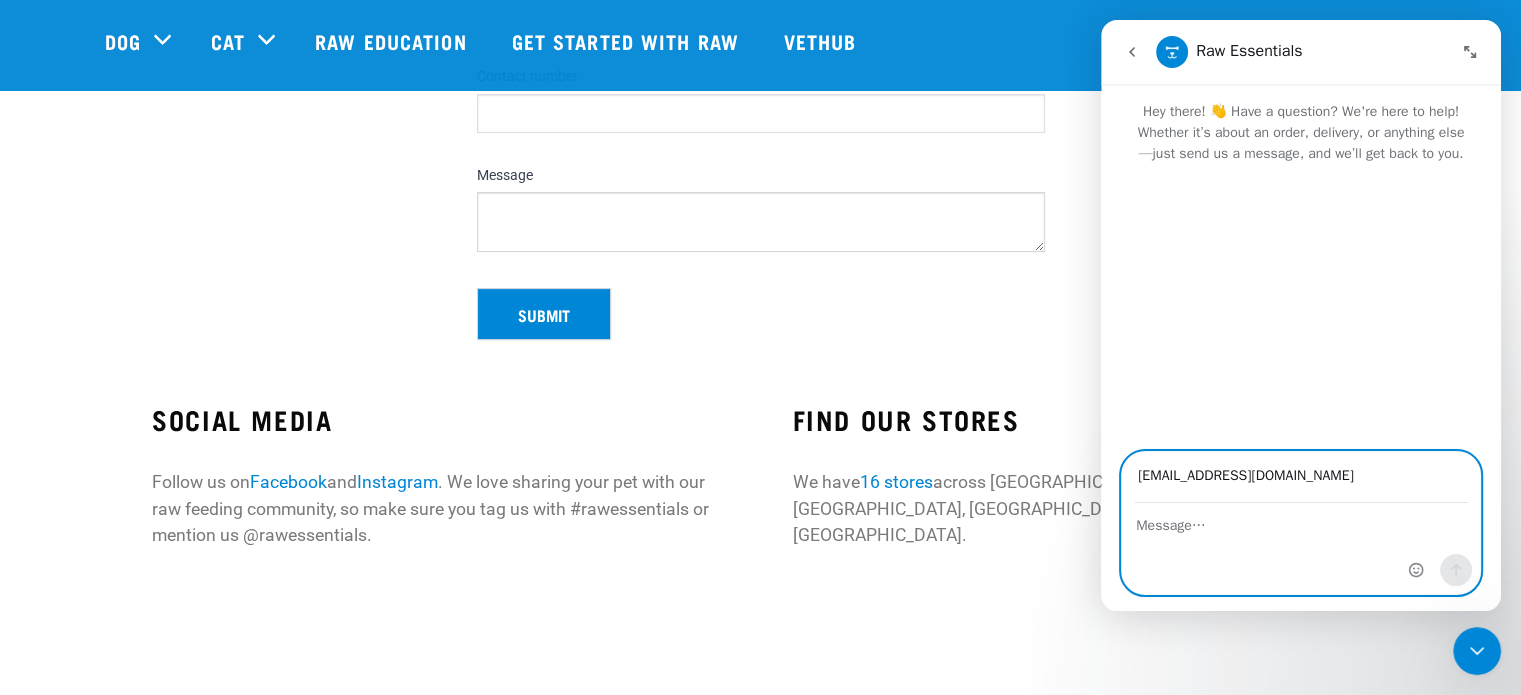 click at bounding box center (1301, 521) 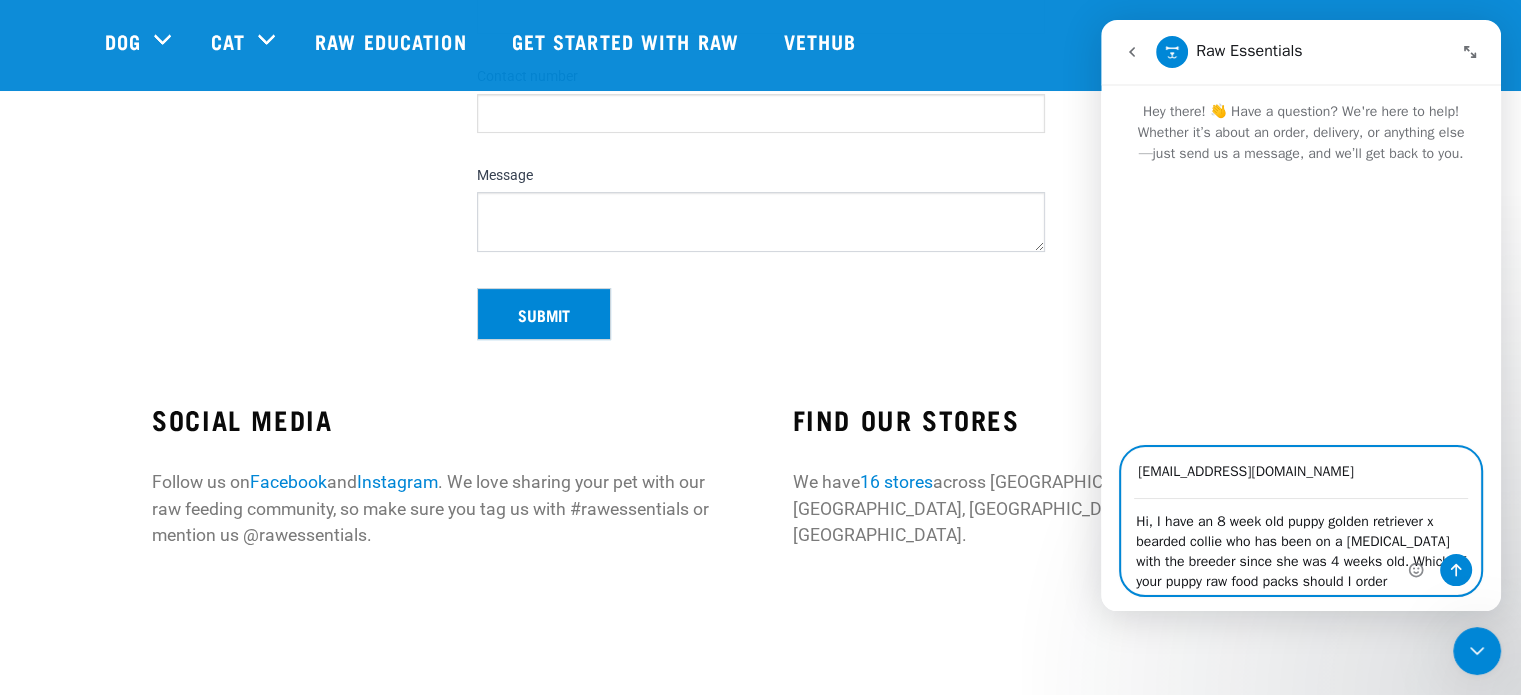 type on "Hi, I have an 8 week old puppy golden retriever x bearded collie who has been on a raw food diet with the breeder since she was 4 weeks old. Which of your puppy raw food packs should I order?" 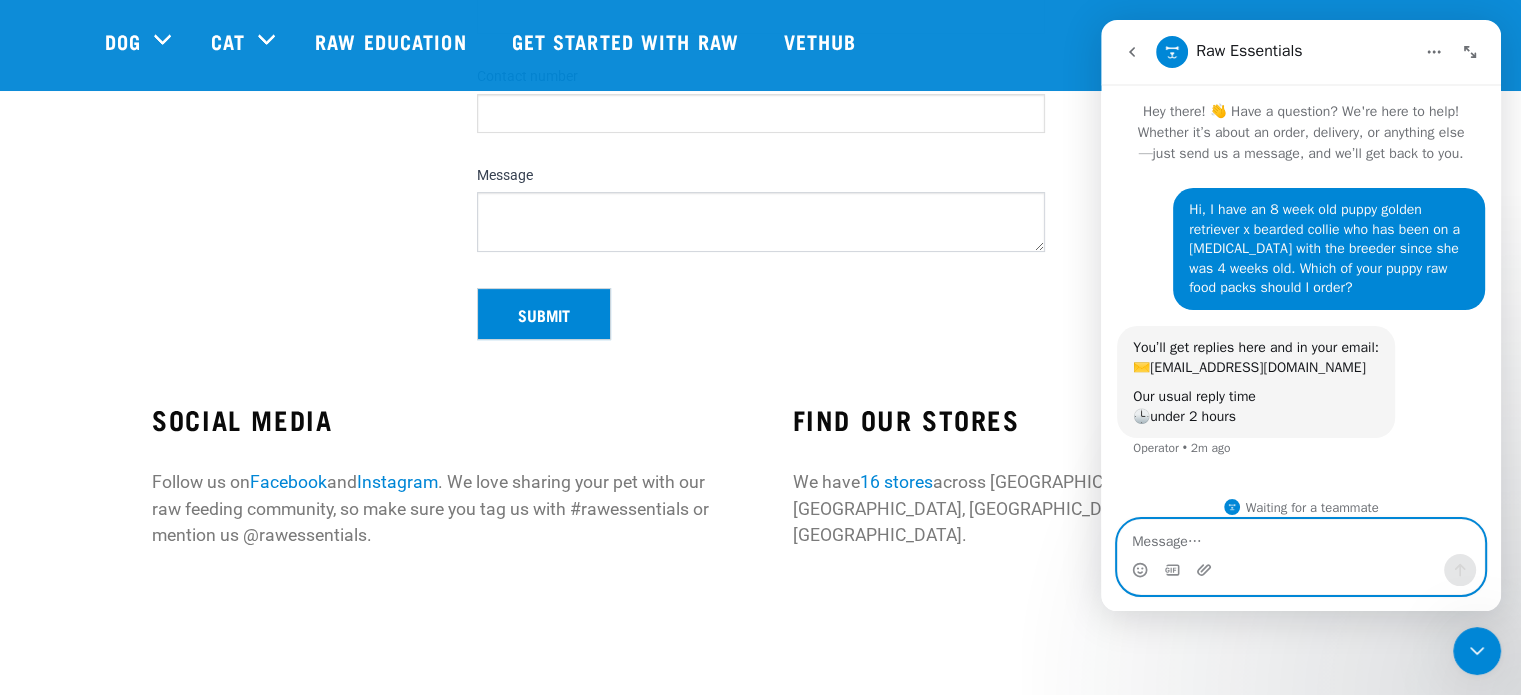 scroll, scrollTop: 15, scrollLeft: 0, axis: vertical 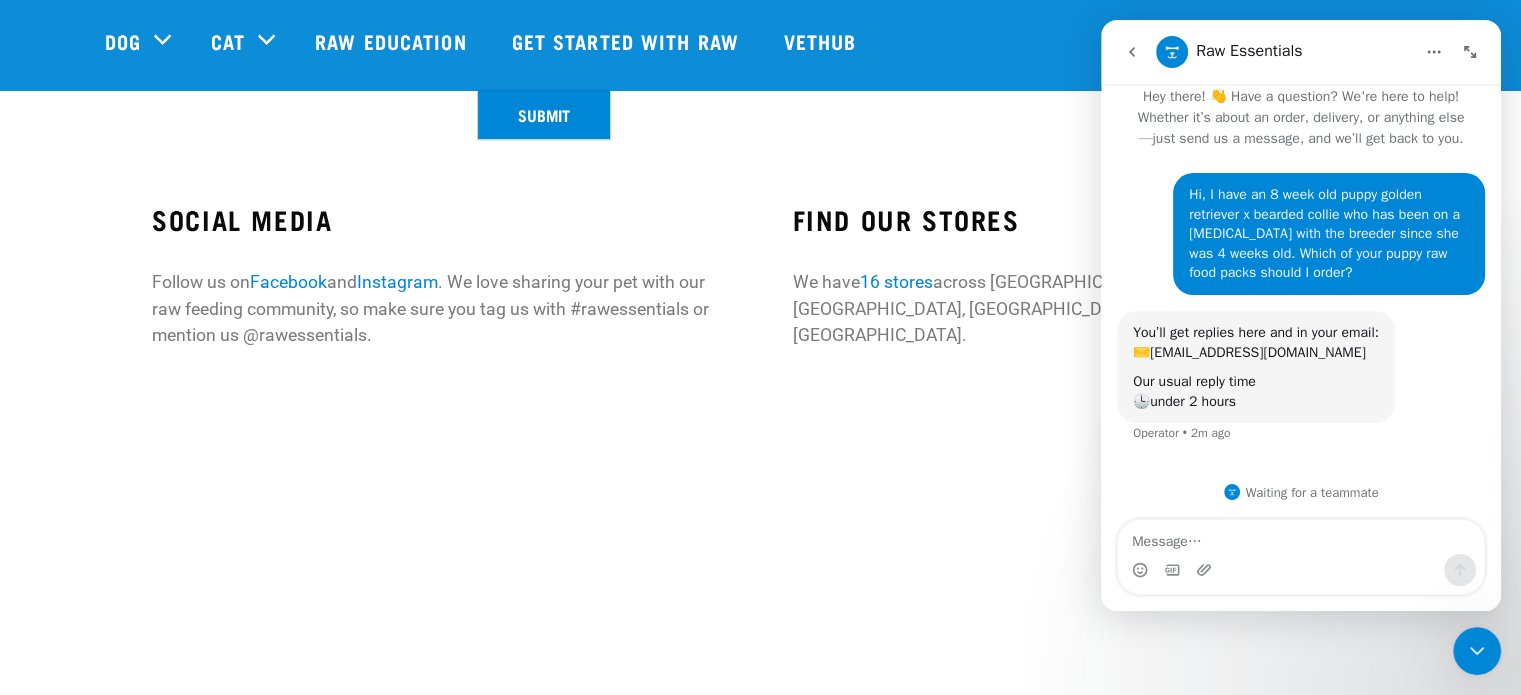 click on "You’ll get replies here and in your email: ✉️  naomicarla@gmail.com Our usual reply time 🕒  under 2 hours Operator    •   2m ago" at bounding box center (1301, 389) 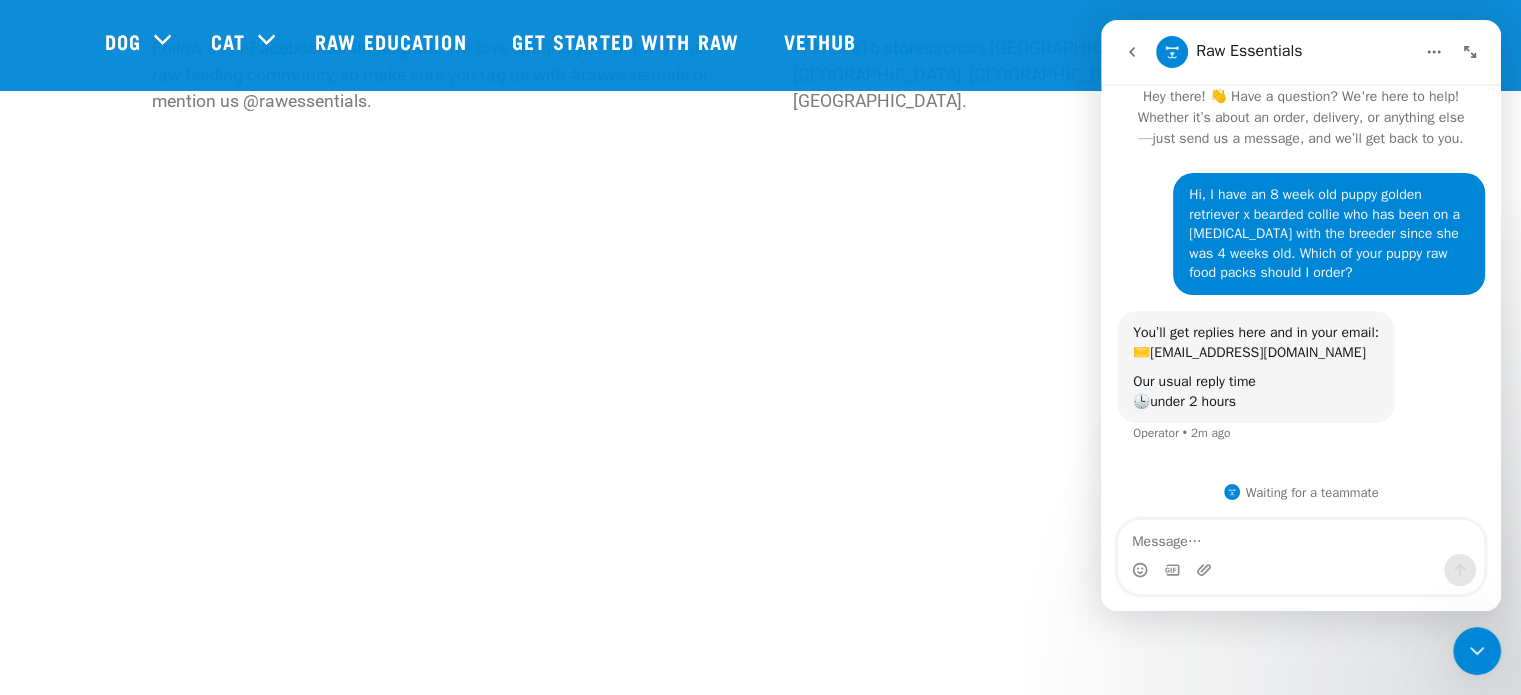 scroll, scrollTop: 900, scrollLeft: 0, axis: vertical 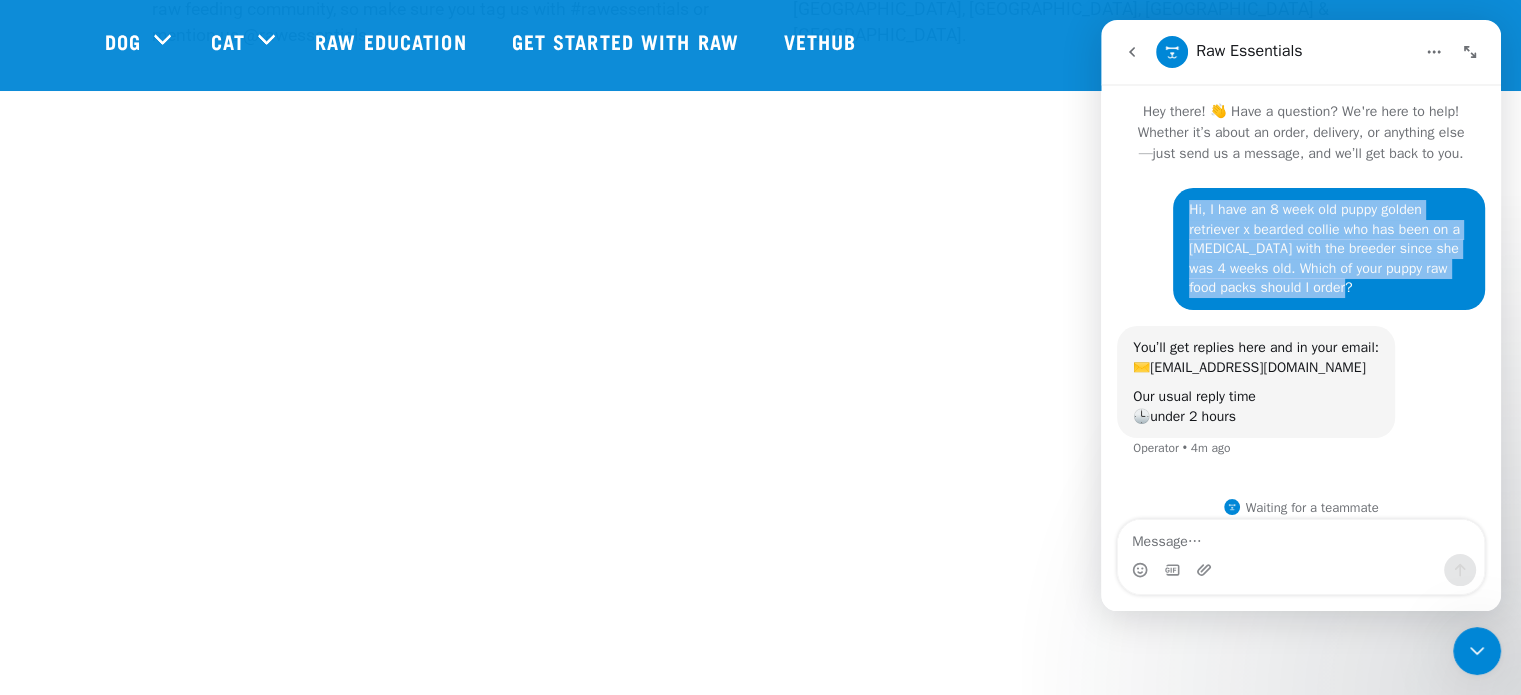 drag, startPoint x: 1329, startPoint y: 280, endPoint x: 1173, endPoint y: 209, distance: 171.3972 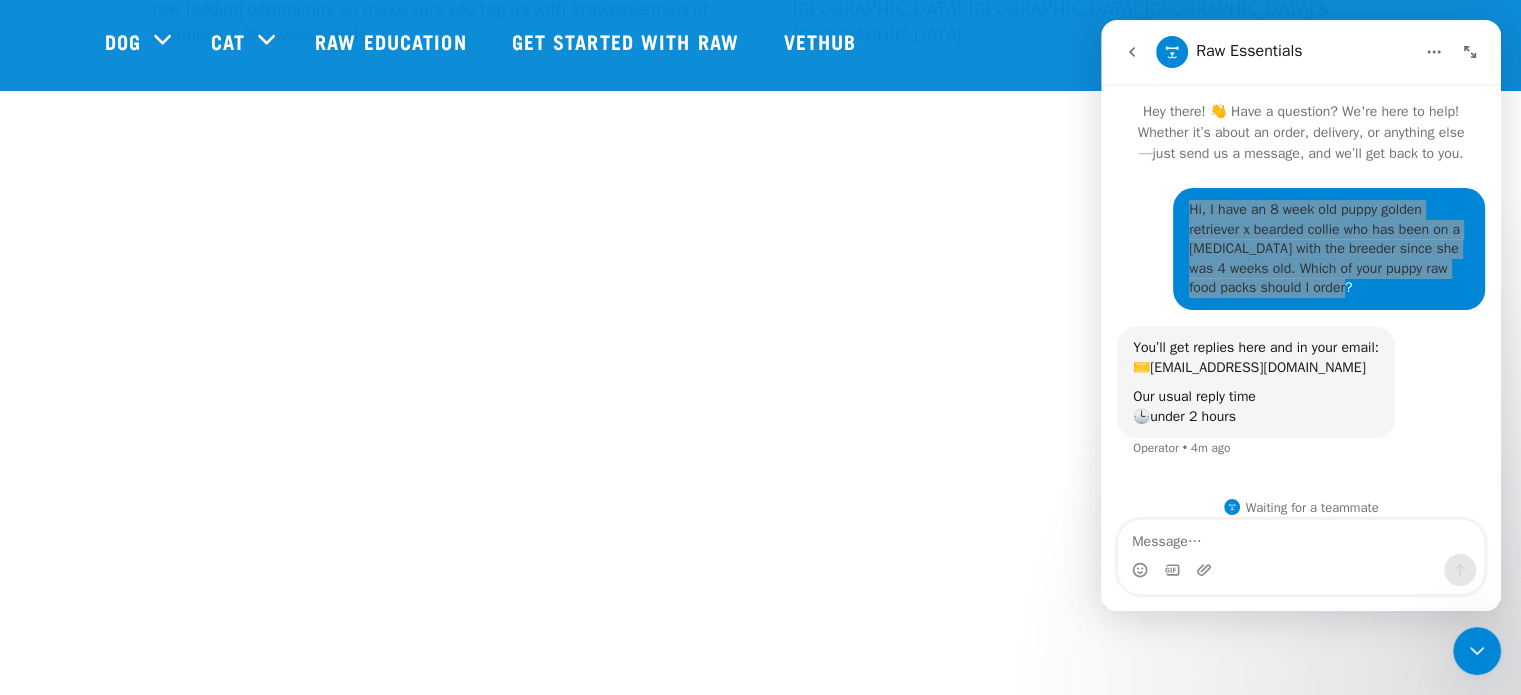 click 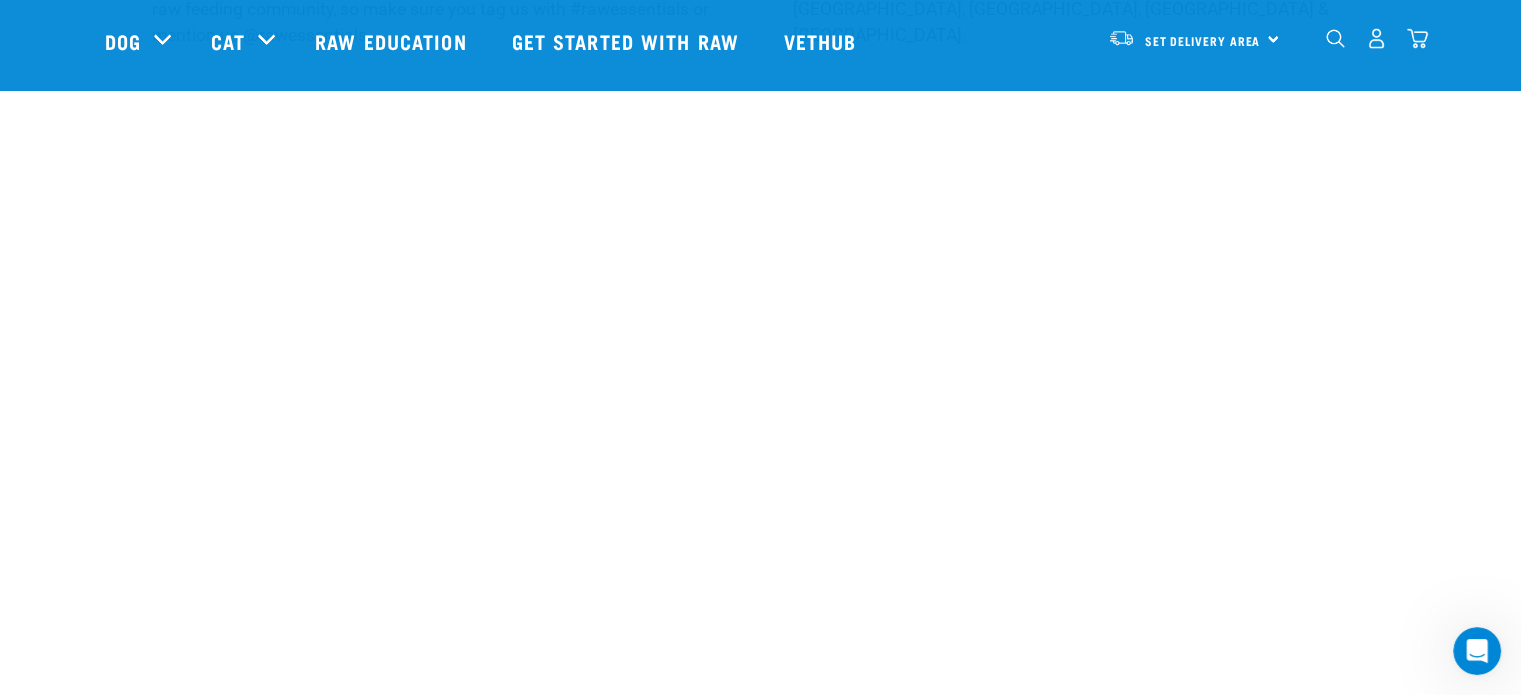 scroll, scrollTop: 0, scrollLeft: 0, axis: both 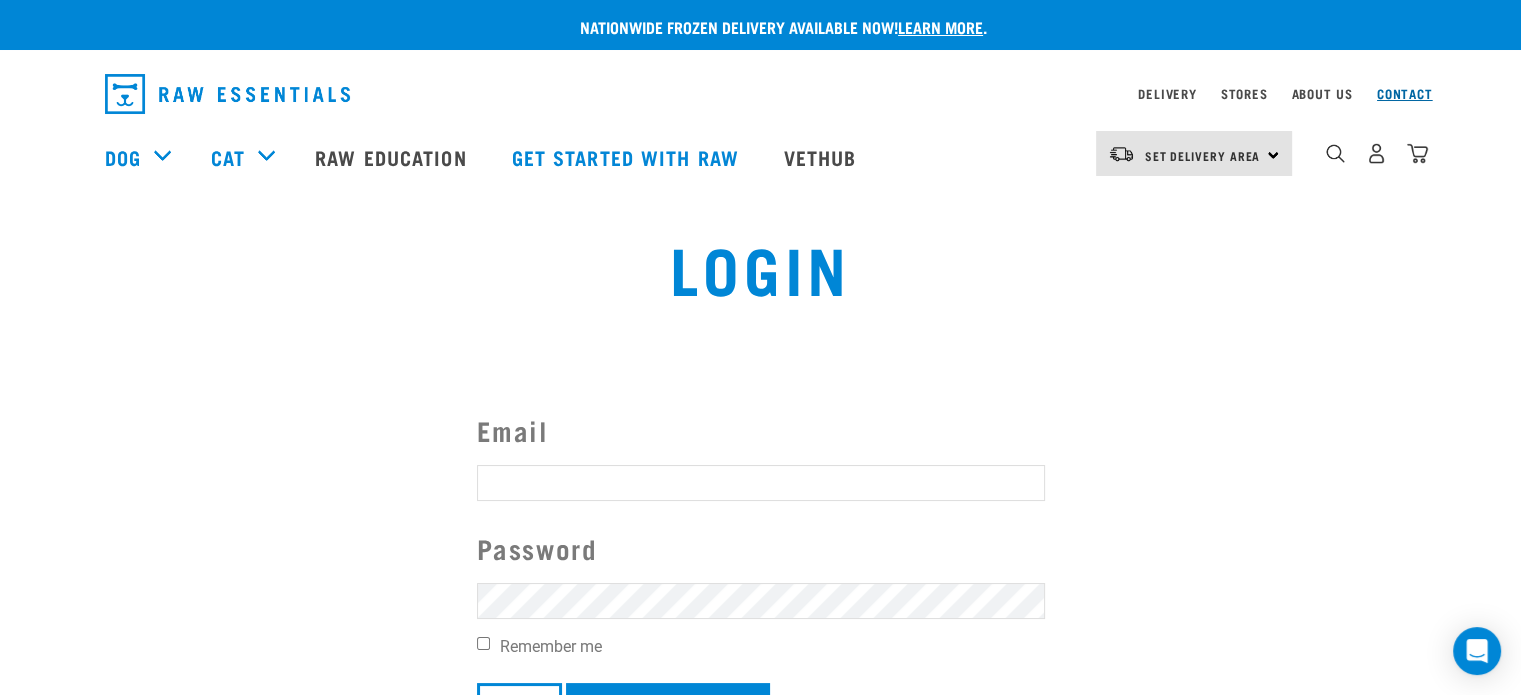 click on "Contact" at bounding box center [1405, 93] 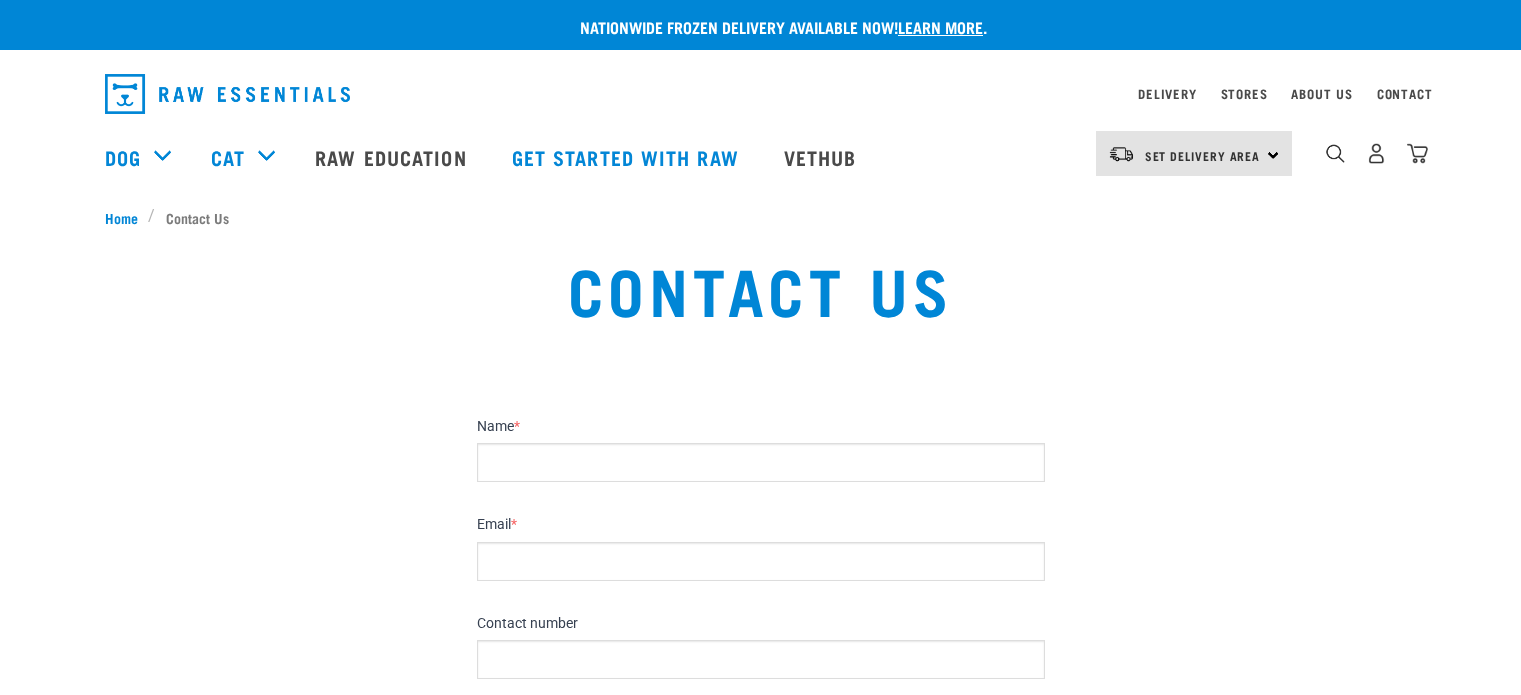 scroll, scrollTop: 0, scrollLeft: 0, axis: both 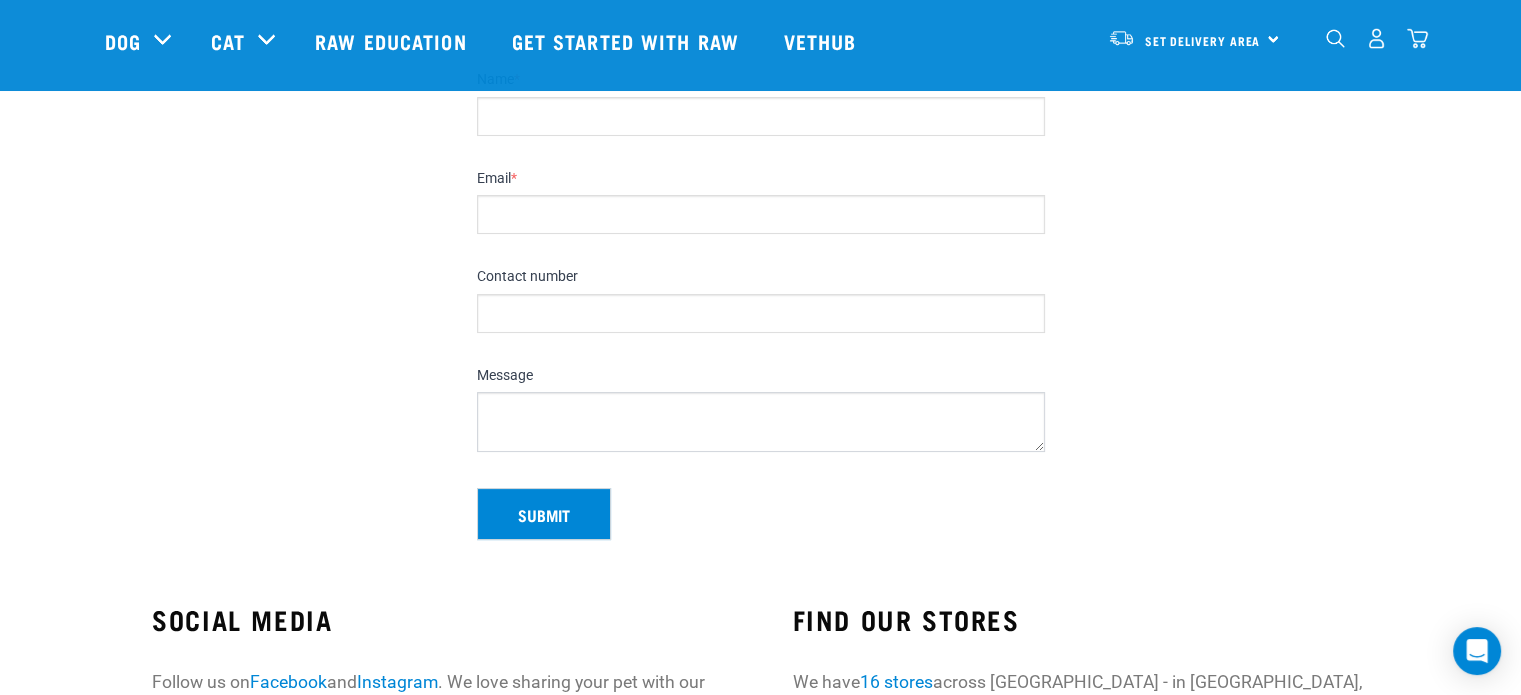 click on "Name  *" at bounding box center (761, 116) 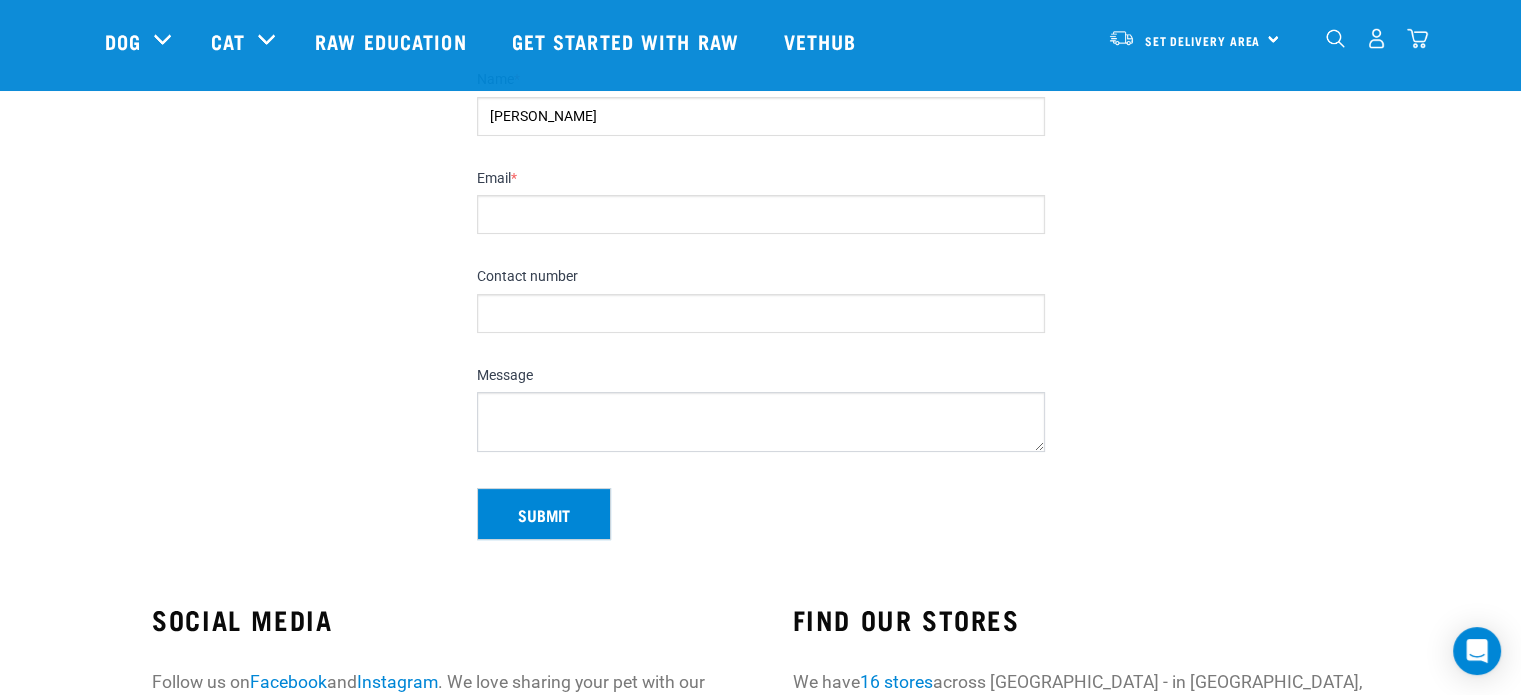 type on "[PERSON_NAME]" 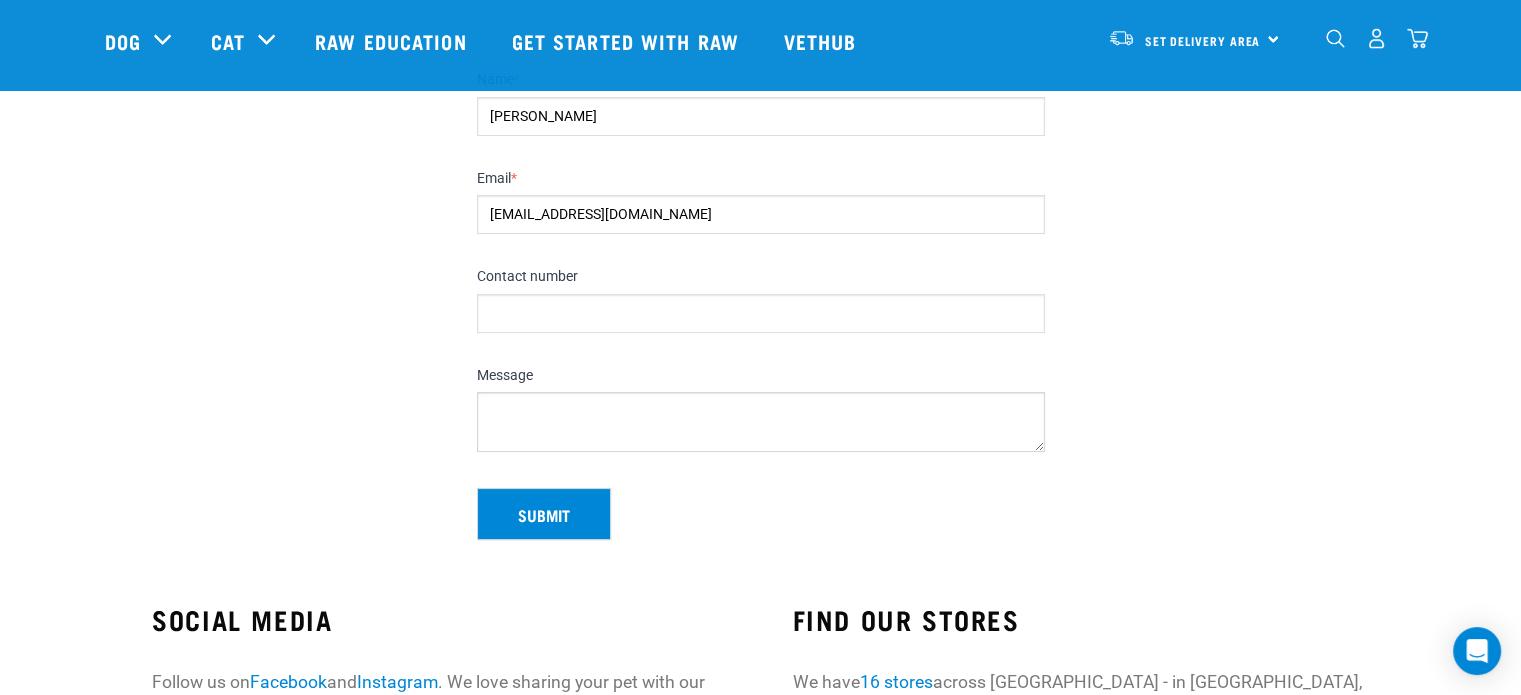 type on "naomicarla@gmail.com" 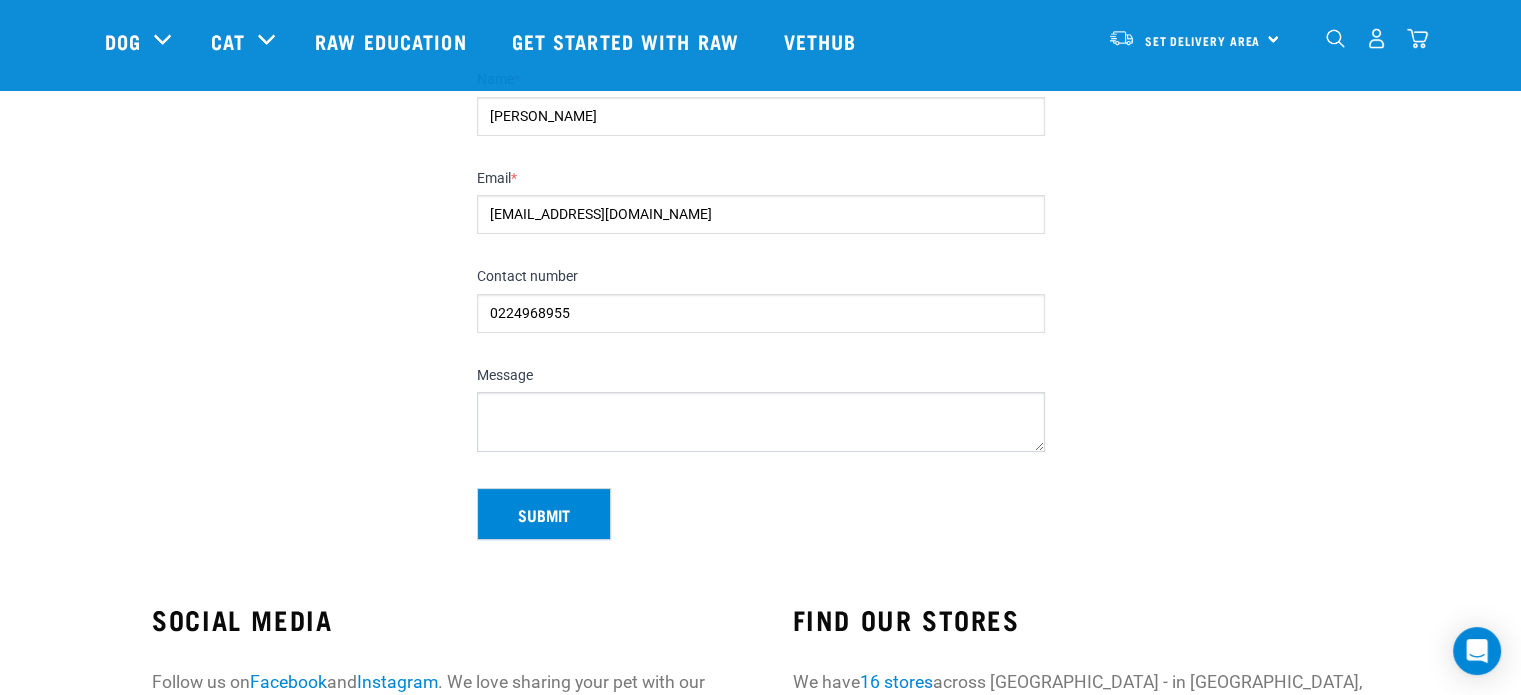 type on "0224968955" 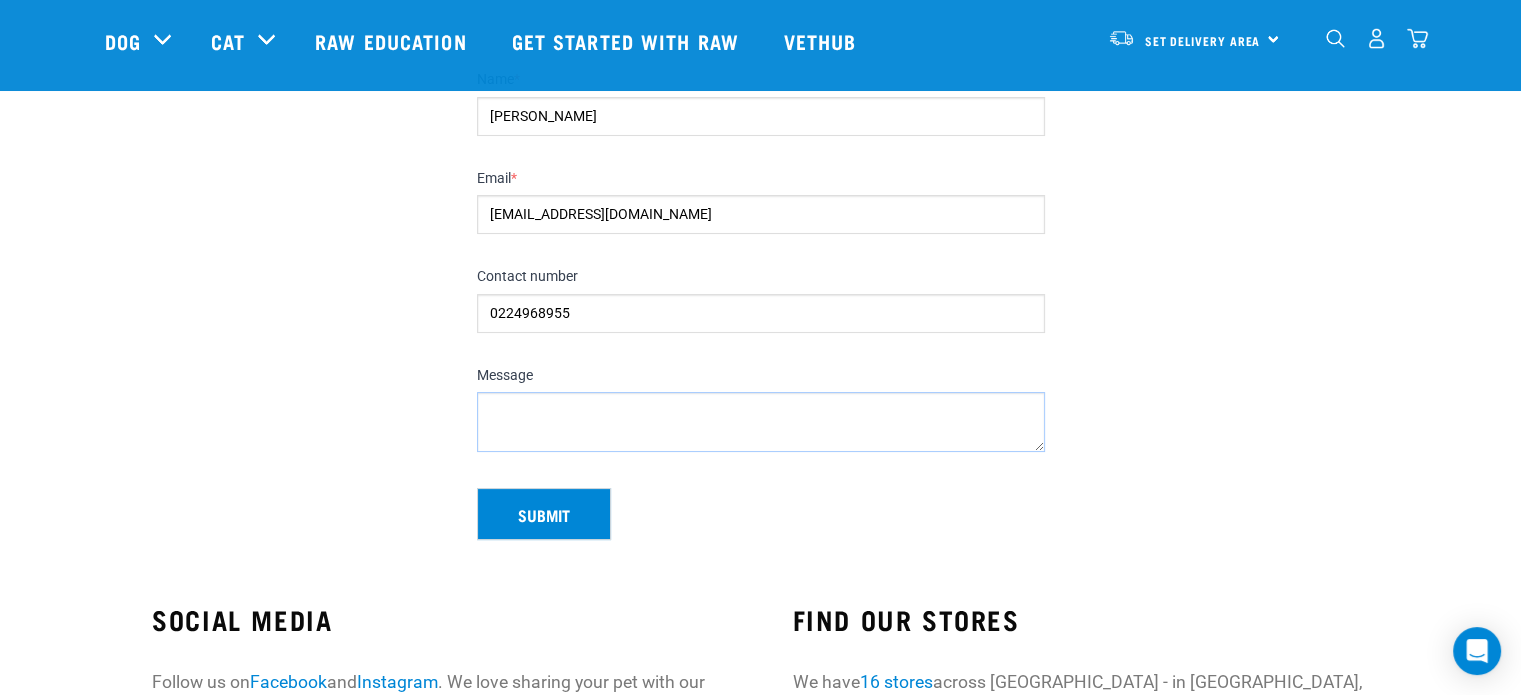 paste on "Hi, I have an 8 week old puppy golden retriever x bearded collie who has been on a raw food diet with the breeder since she was 4 weeks old. Which of your puppy raw food packs should I order?" 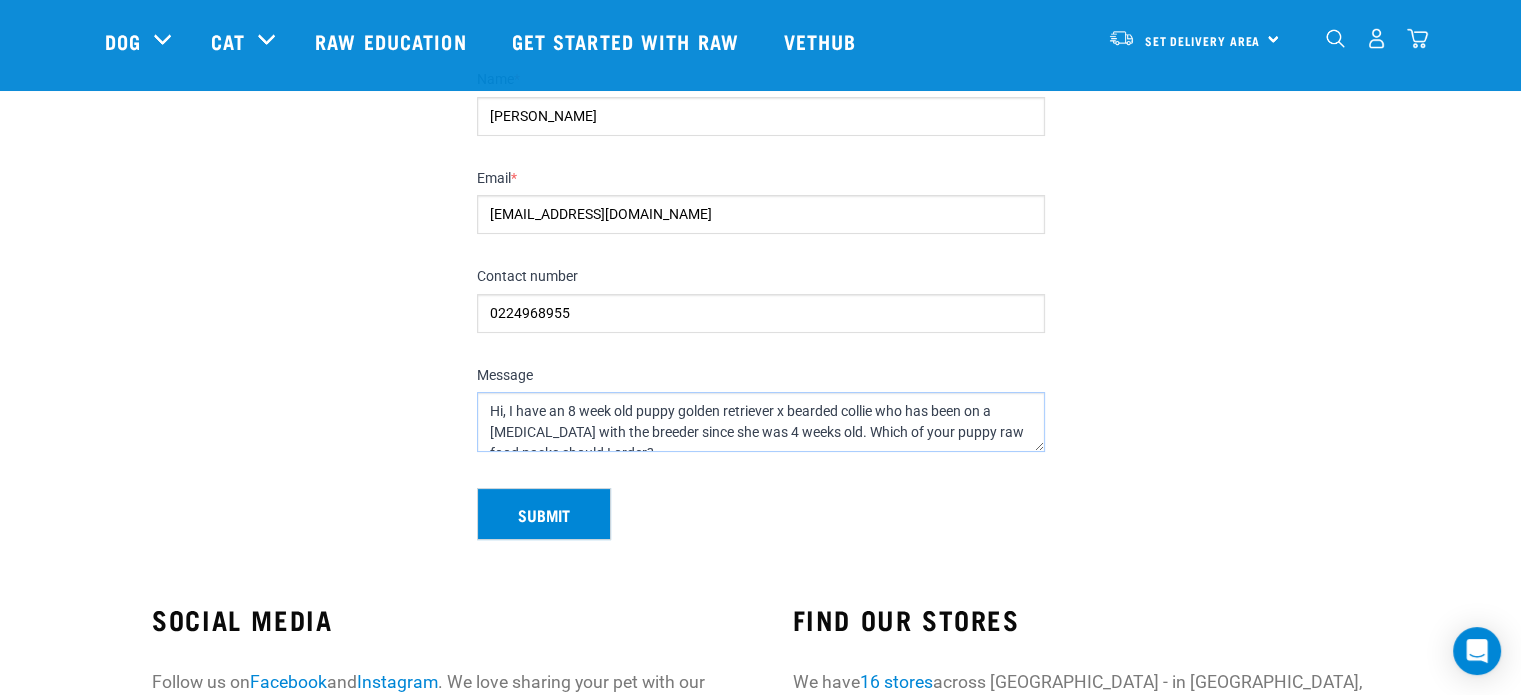 scroll, scrollTop: 10, scrollLeft: 0, axis: vertical 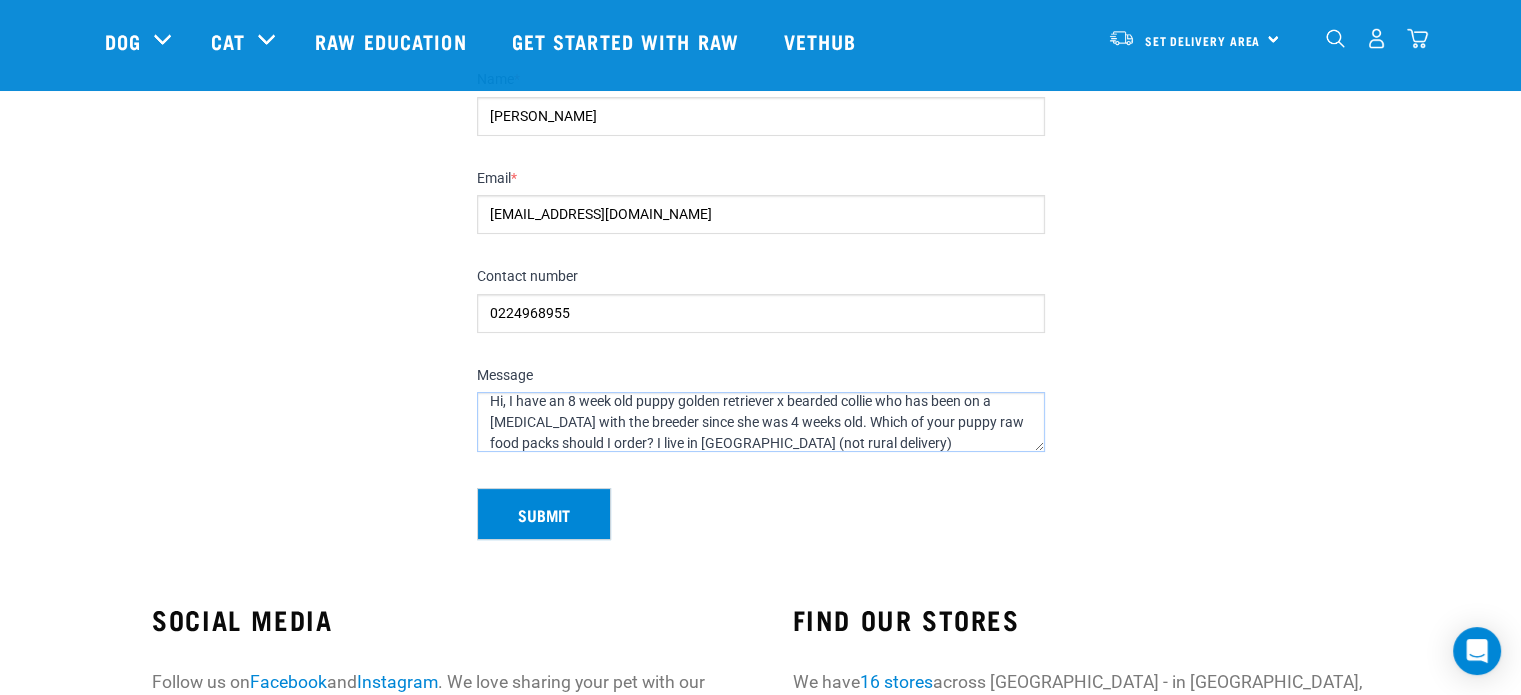 click on "Hi, I have an 8 week old puppy golden retriever x bearded collie who has been on a raw food diet with the breeder since she was 4 weeks old. Which of your puppy raw food packs should I order? I live in Raglan (not rural delivery)" at bounding box center (761, 422) 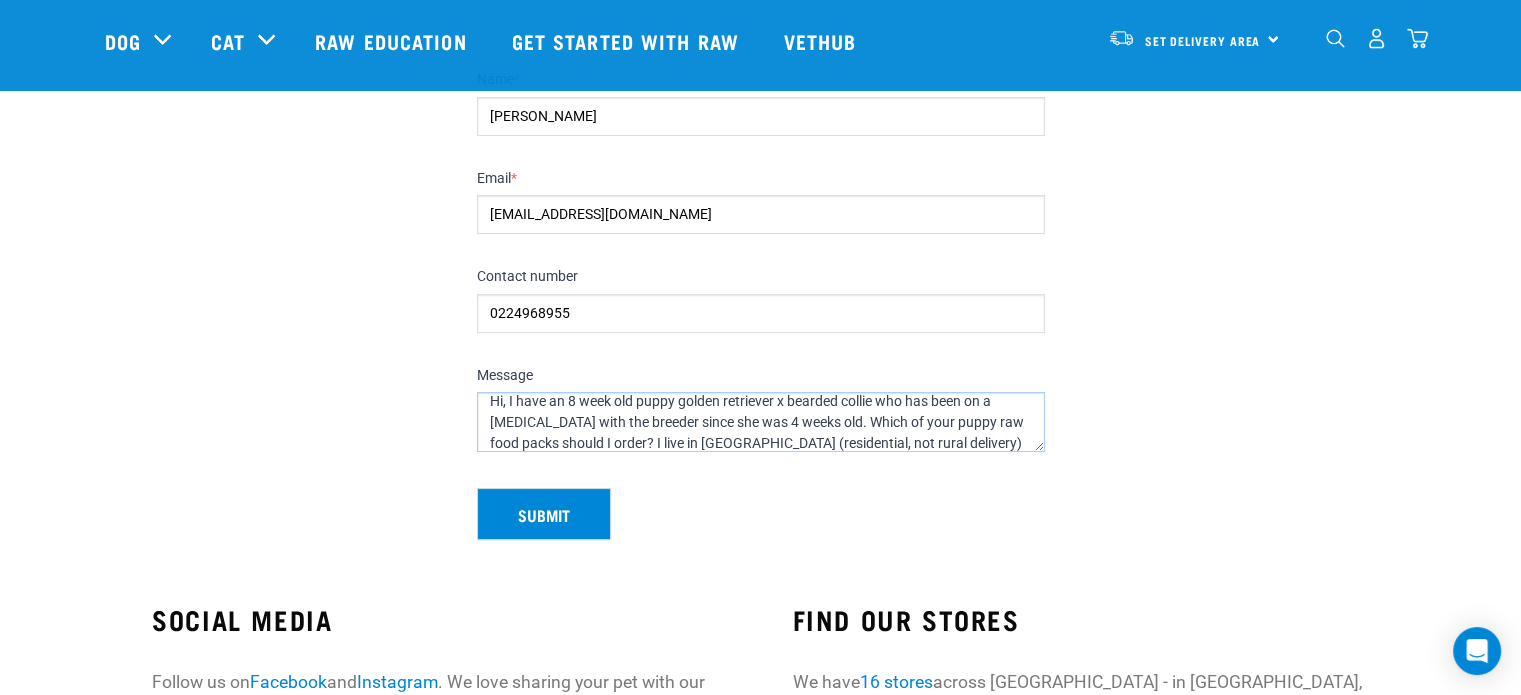 type on "Hi, I have an 8 week old puppy golden retriever x bearded collie who has been on a raw food diet with the breeder since she was 4 weeks old. Which of your puppy raw food packs should I order? I live in Raglan (residential, not rural delivery)" 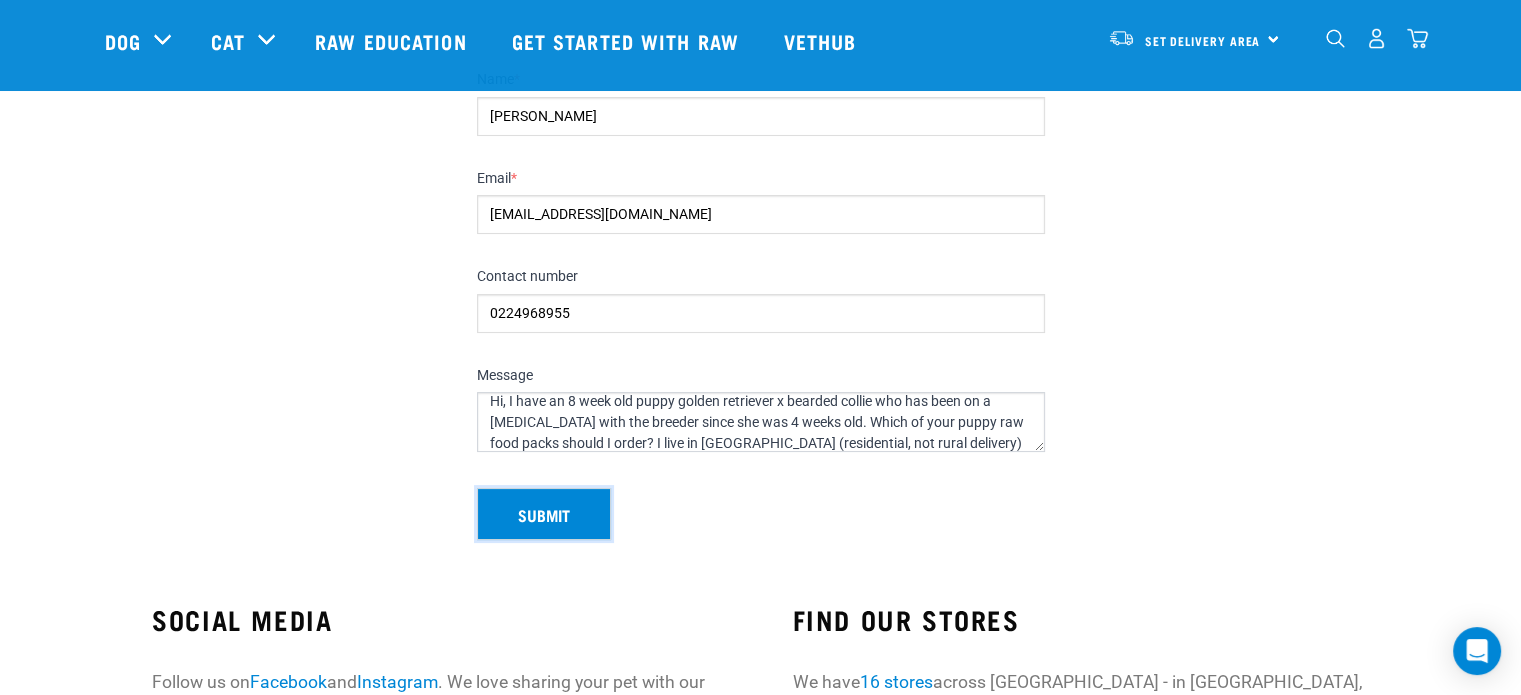 click on "Submit" at bounding box center [544, 514] 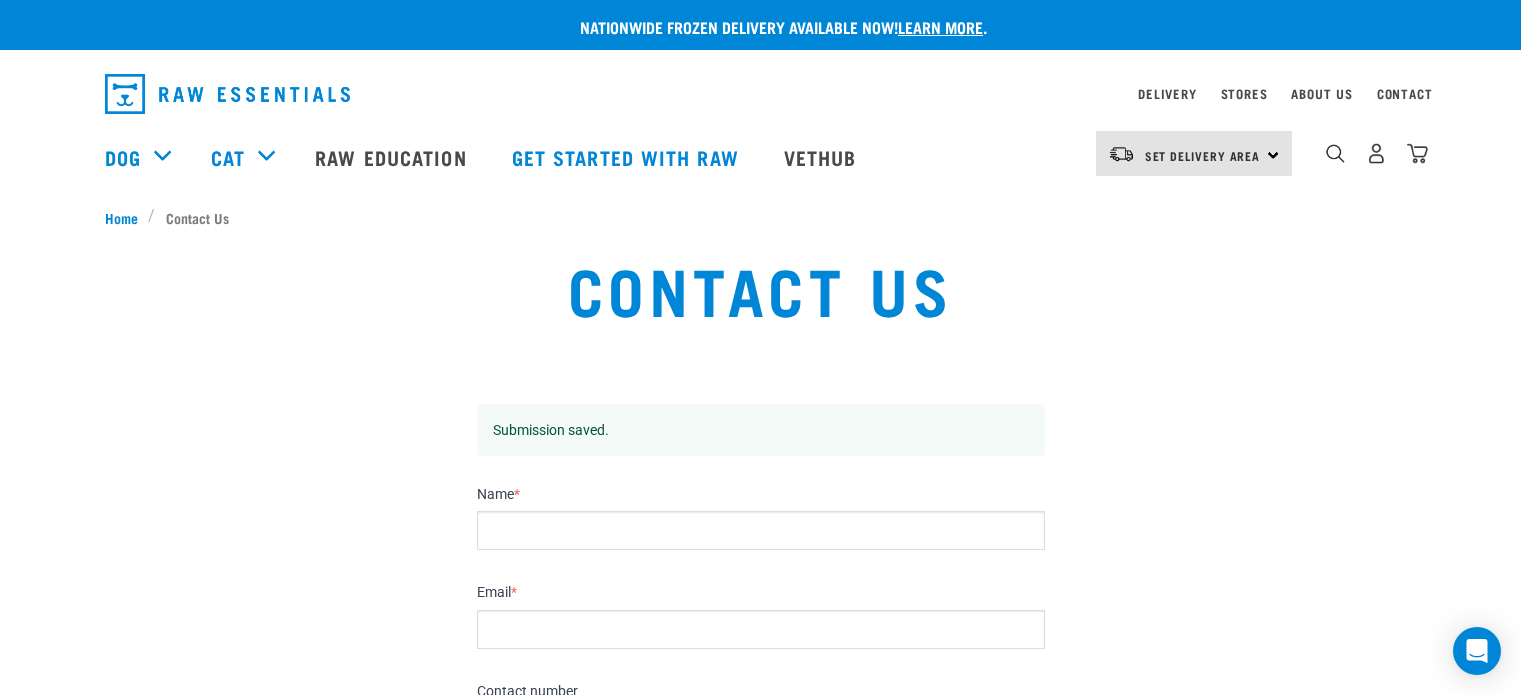 scroll, scrollTop: 0, scrollLeft: 0, axis: both 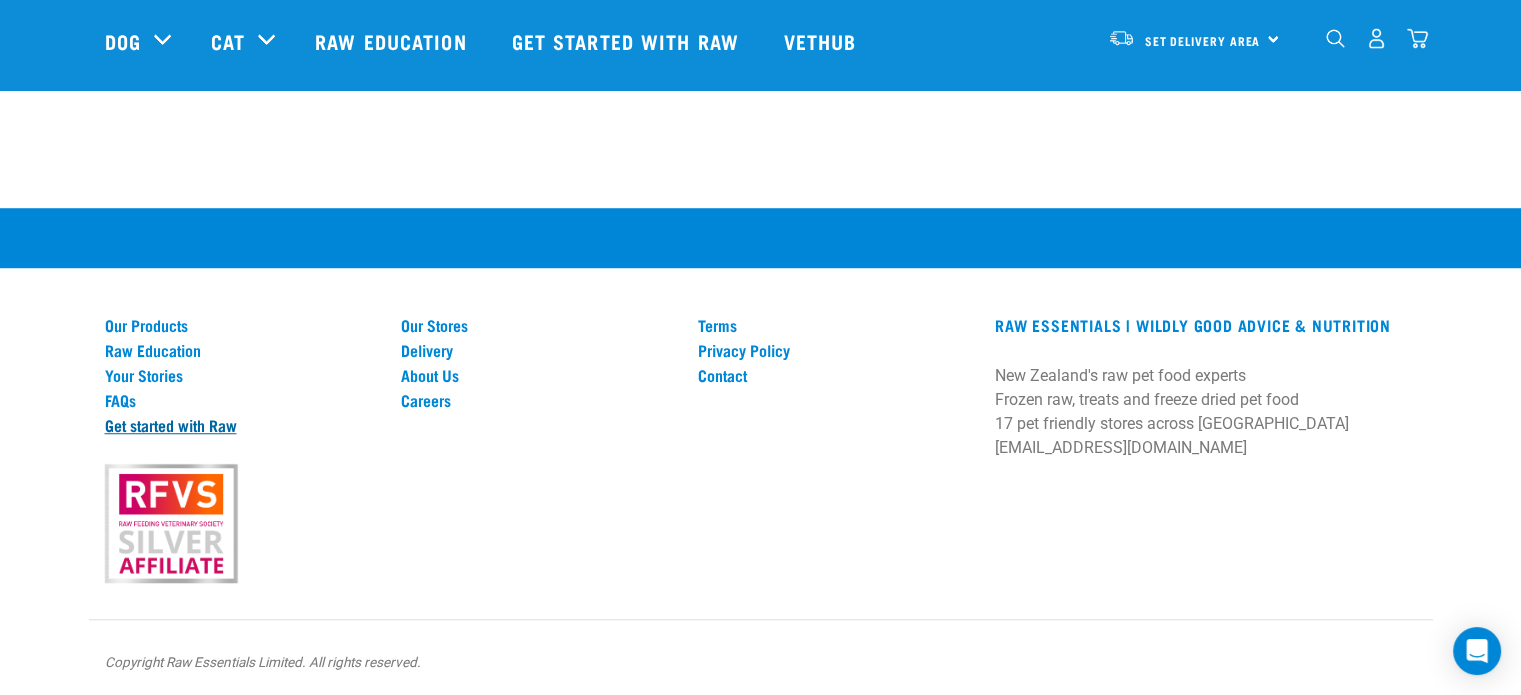 click on "Get started with Raw" at bounding box center [241, 425] 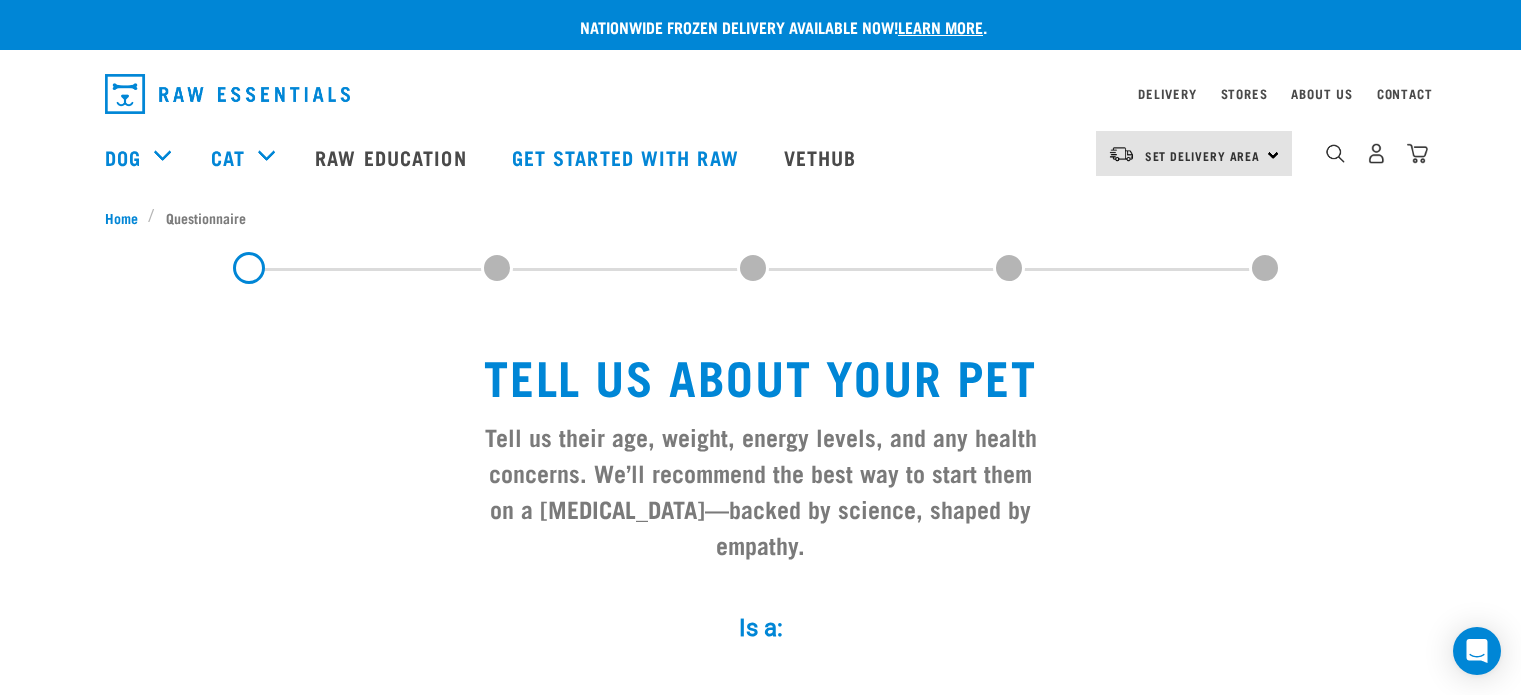 scroll, scrollTop: 0, scrollLeft: 0, axis: both 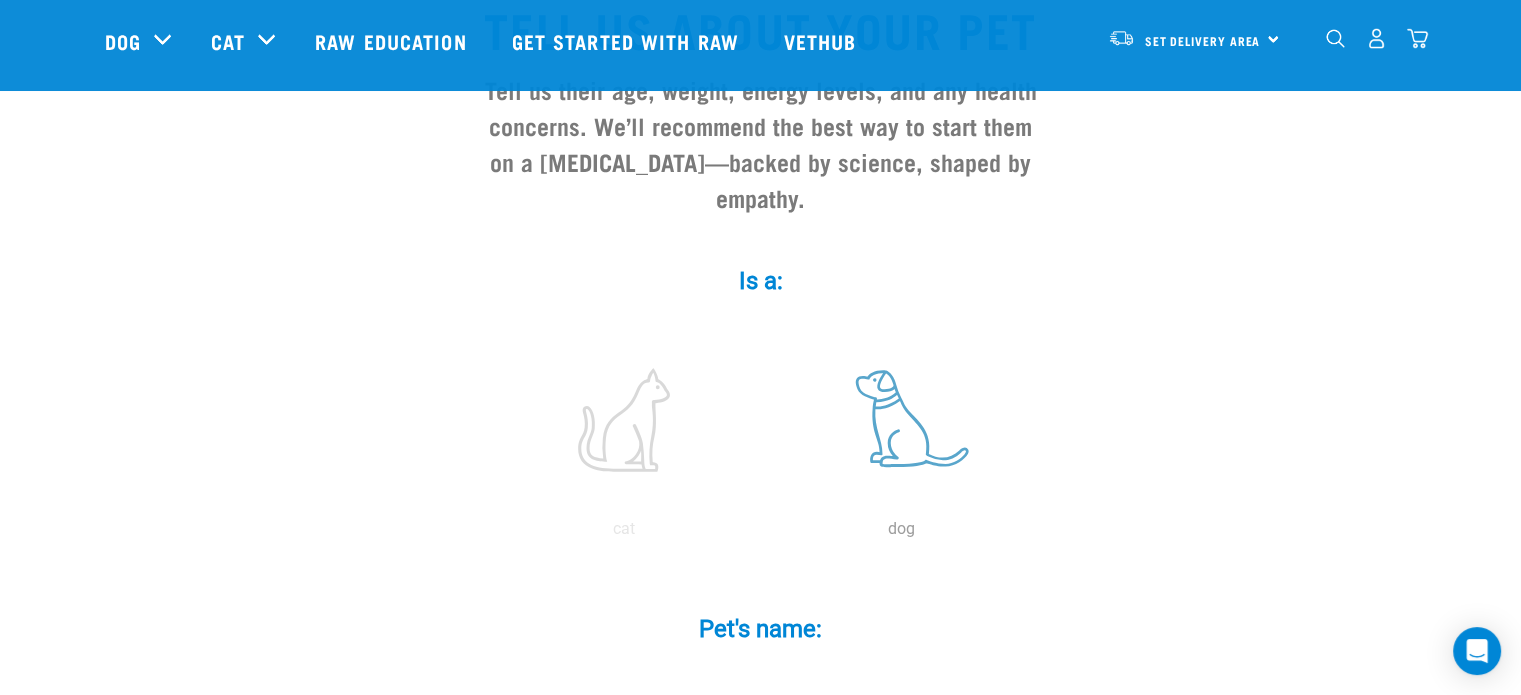 click at bounding box center [902, 420] 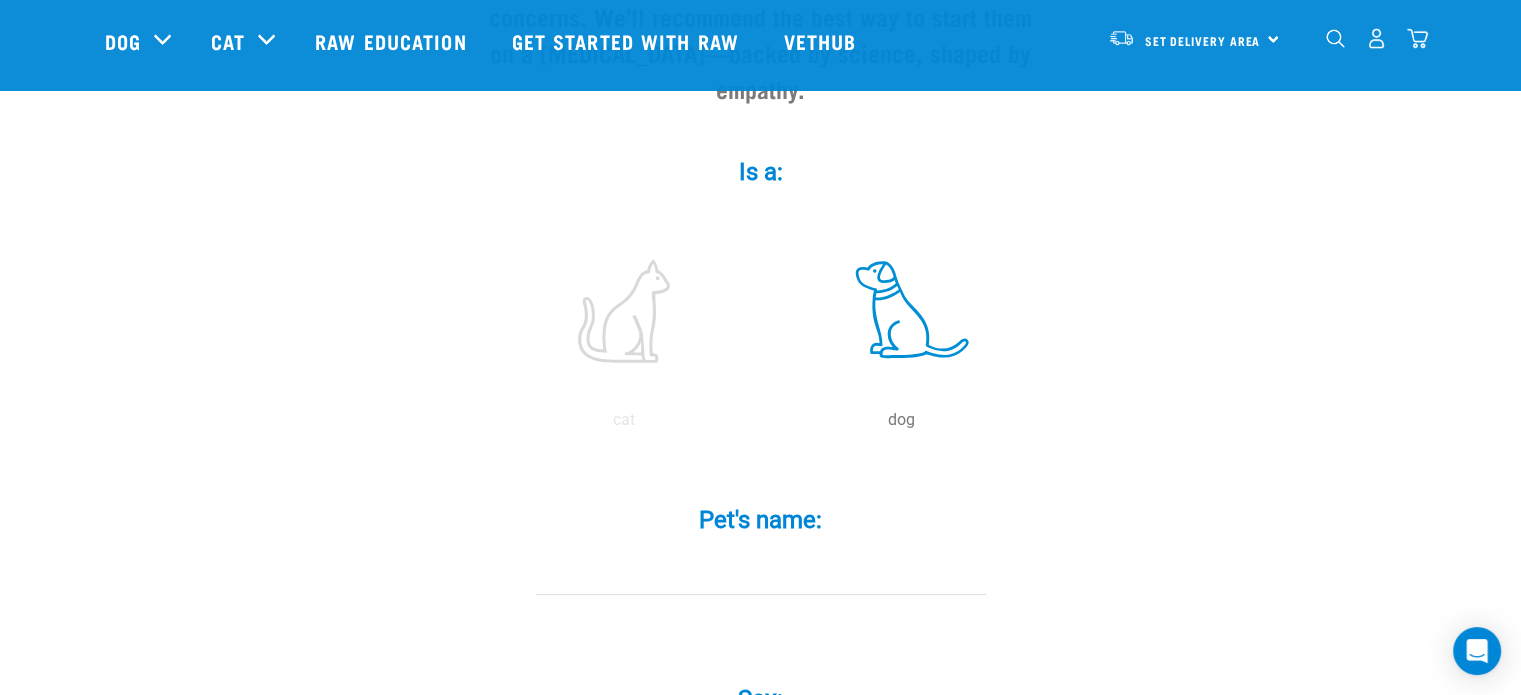 scroll, scrollTop: 500, scrollLeft: 0, axis: vertical 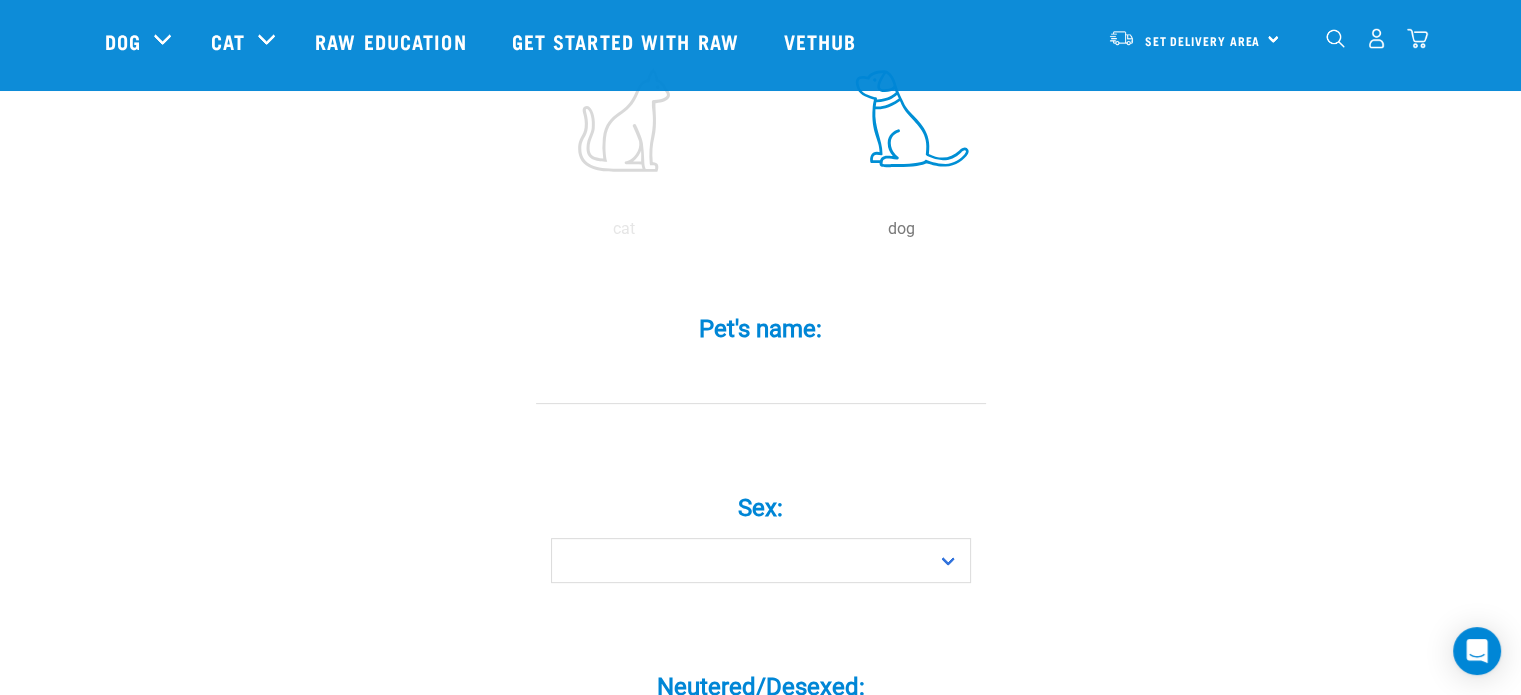 click on "Pet's name: *" at bounding box center [761, 381] 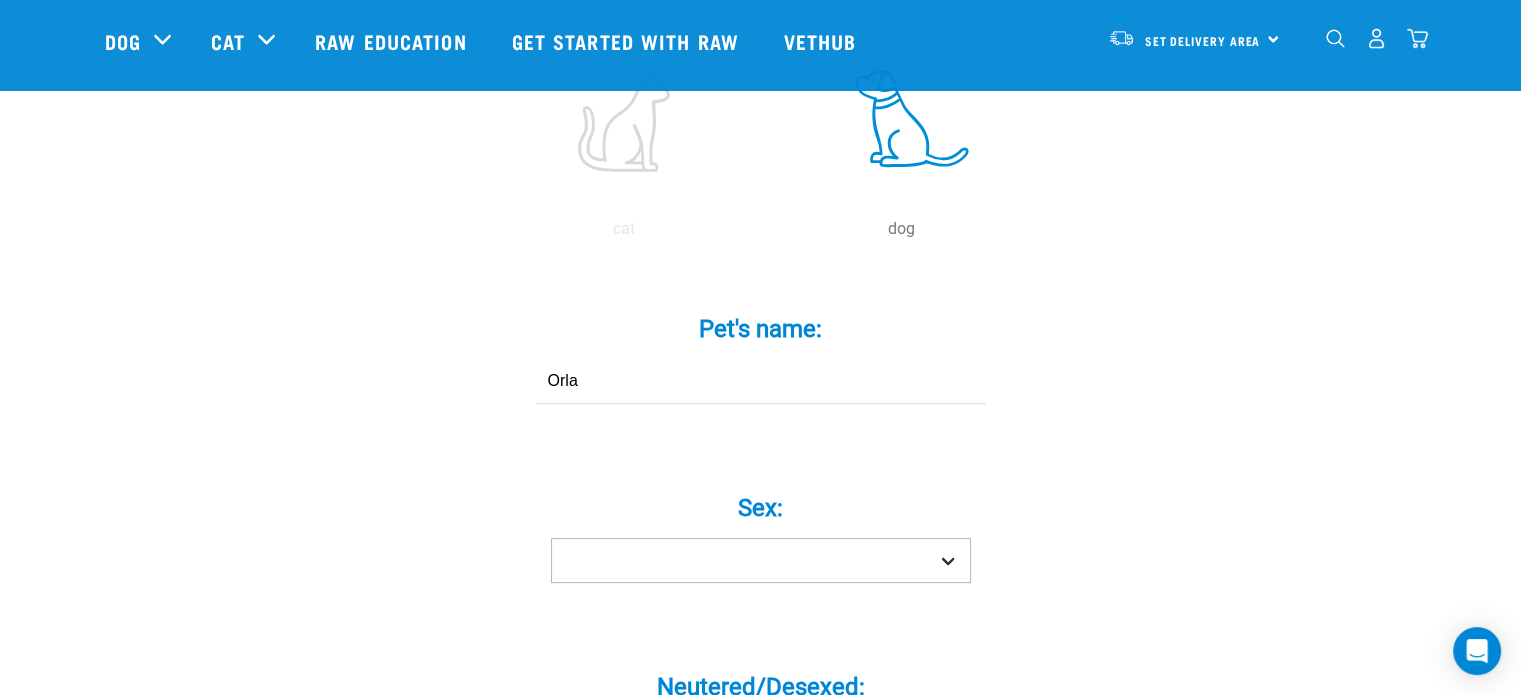 type on "Orla" 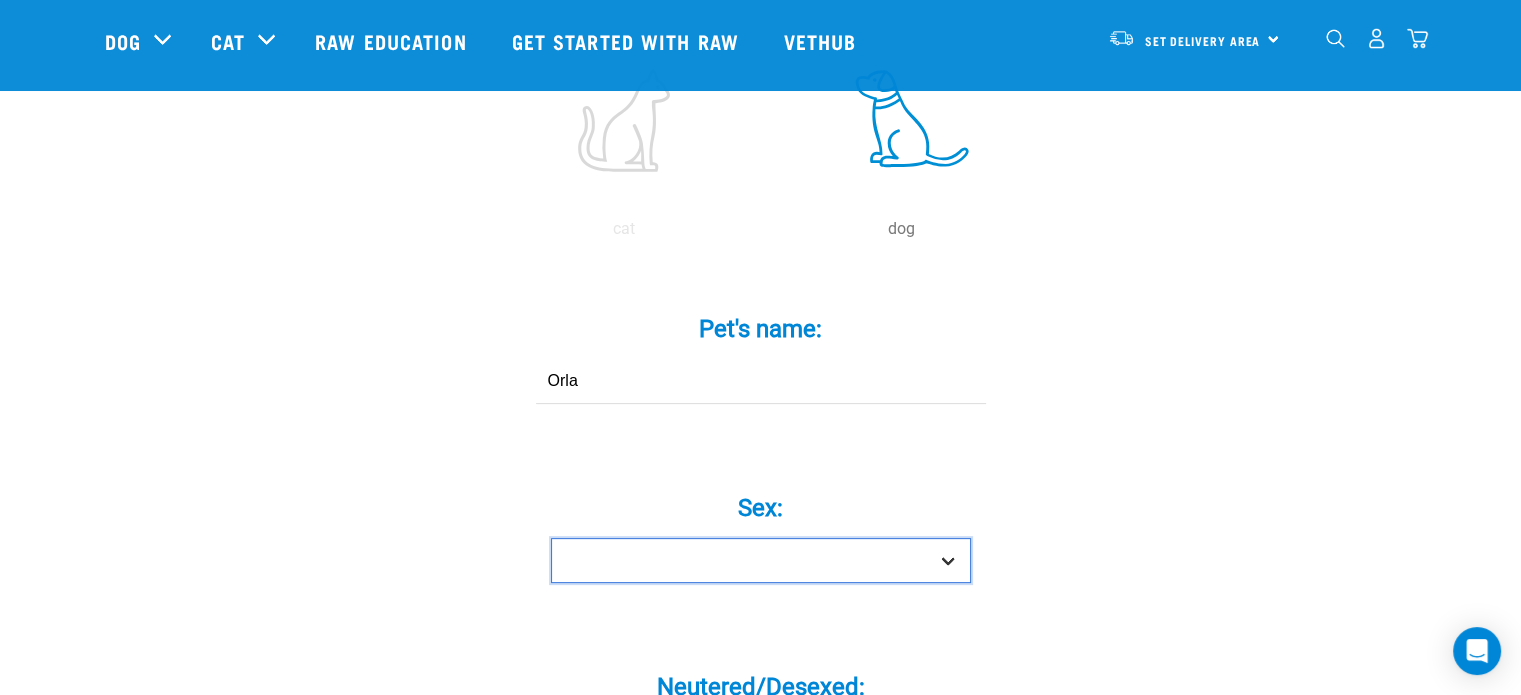 drag, startPoint x: 862, startPoint y: 521, endPoint x: 866, endPoint y: 505, distance: 16.492422 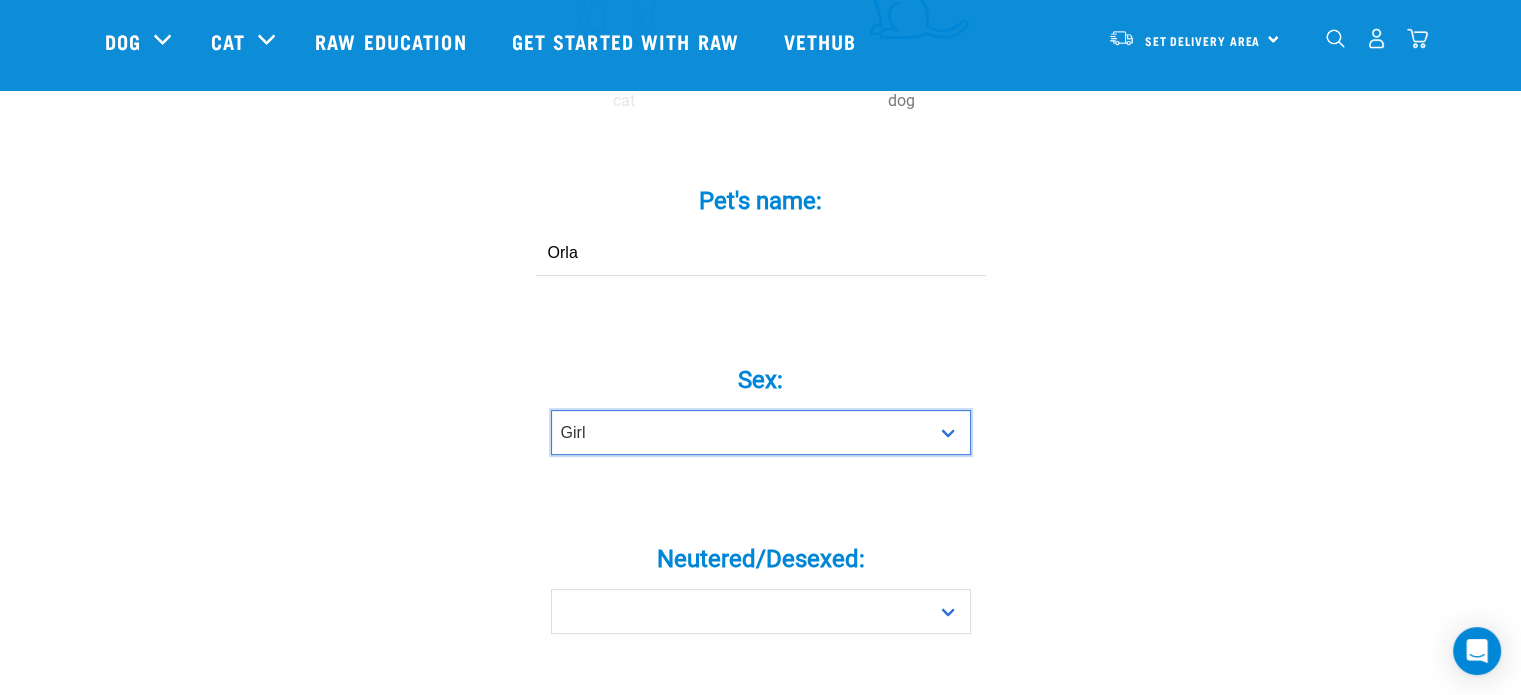 scroll, scrollTop: 700, scrollLeft: 0, axis: vertical 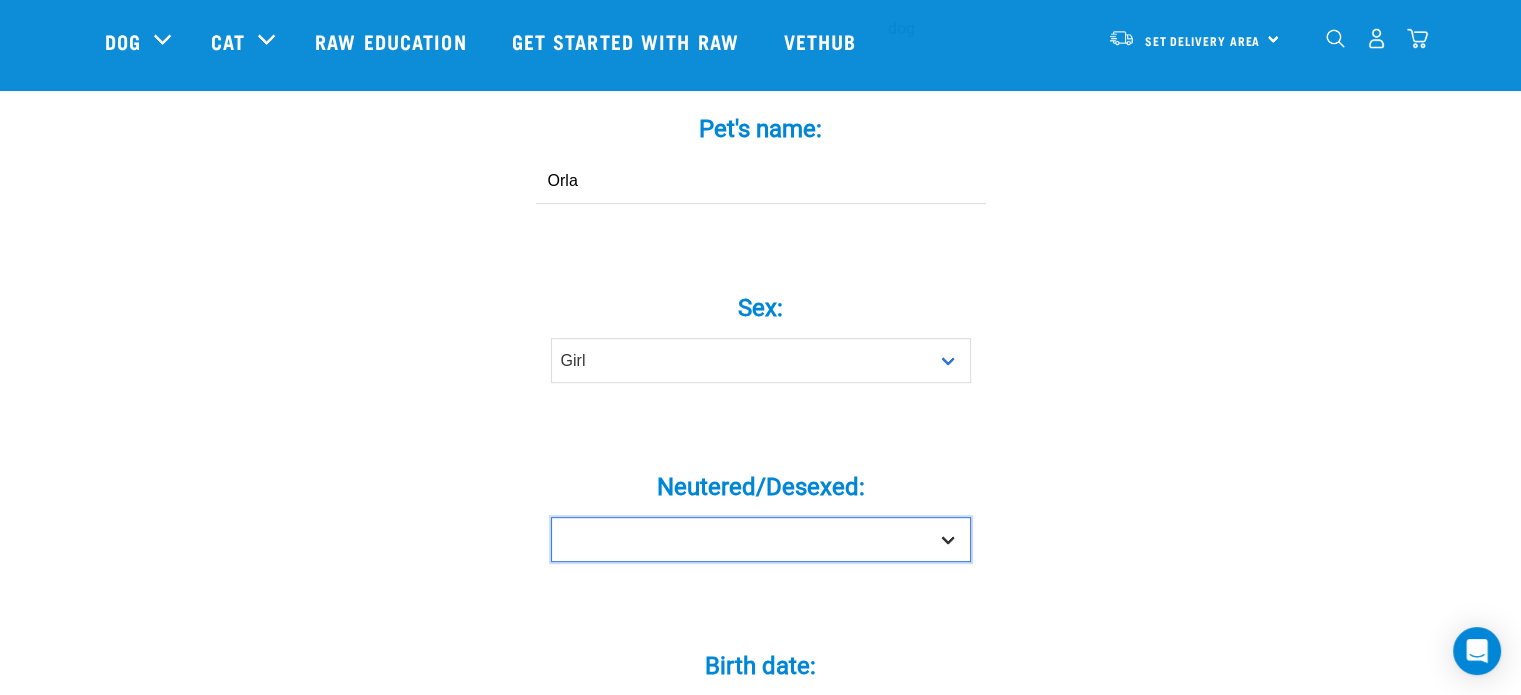 click on "Yes
No" at bounding box center (761, 539) 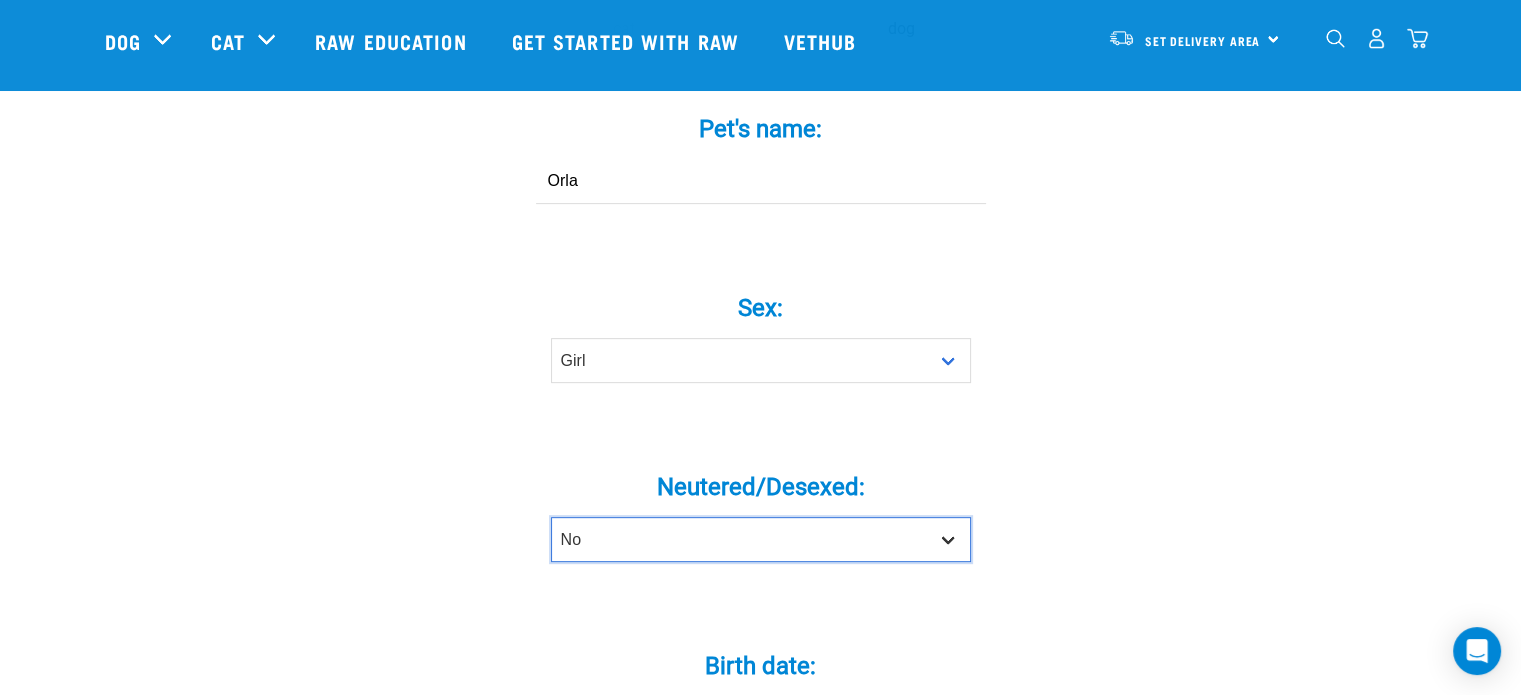 click on "Yes
No" at bounding box center [761, 539] 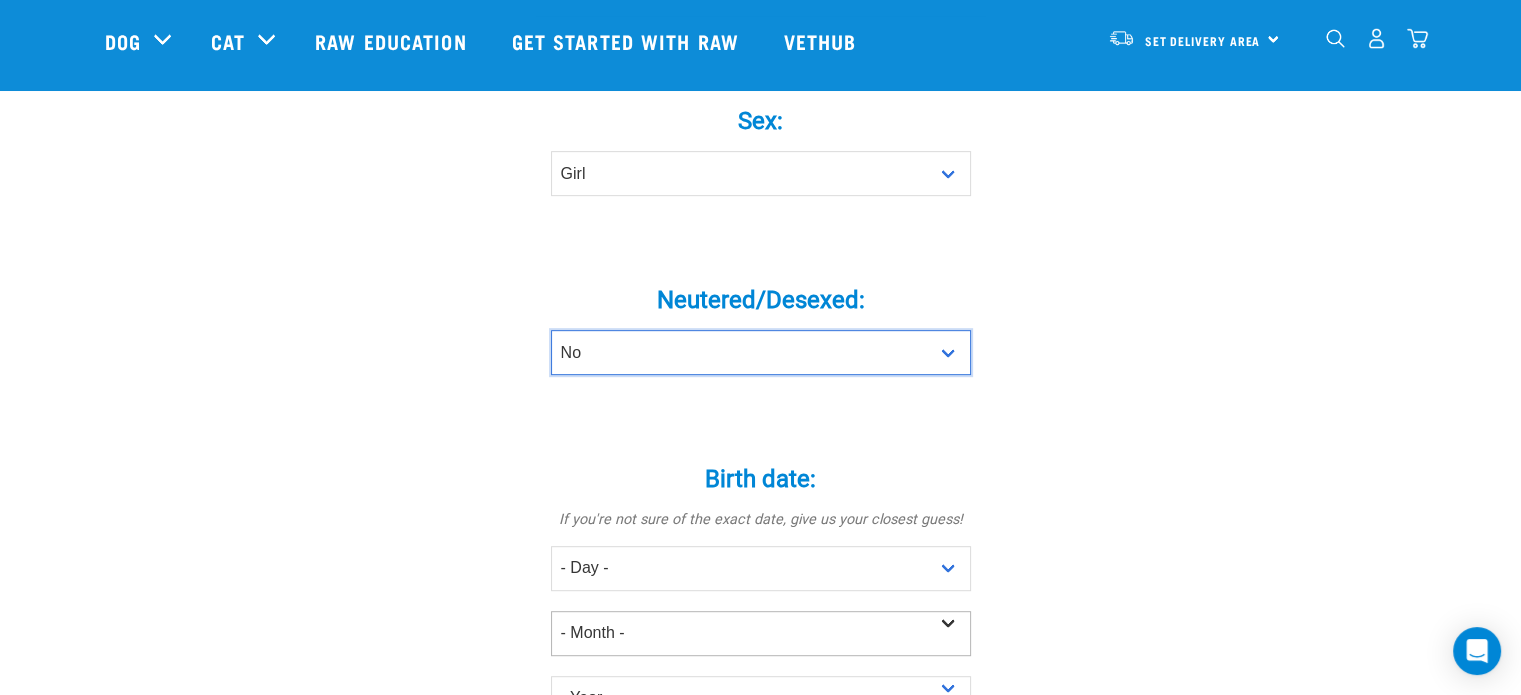 scroll, scrollTop: 900, scrollLeft: 0, axis: vertical 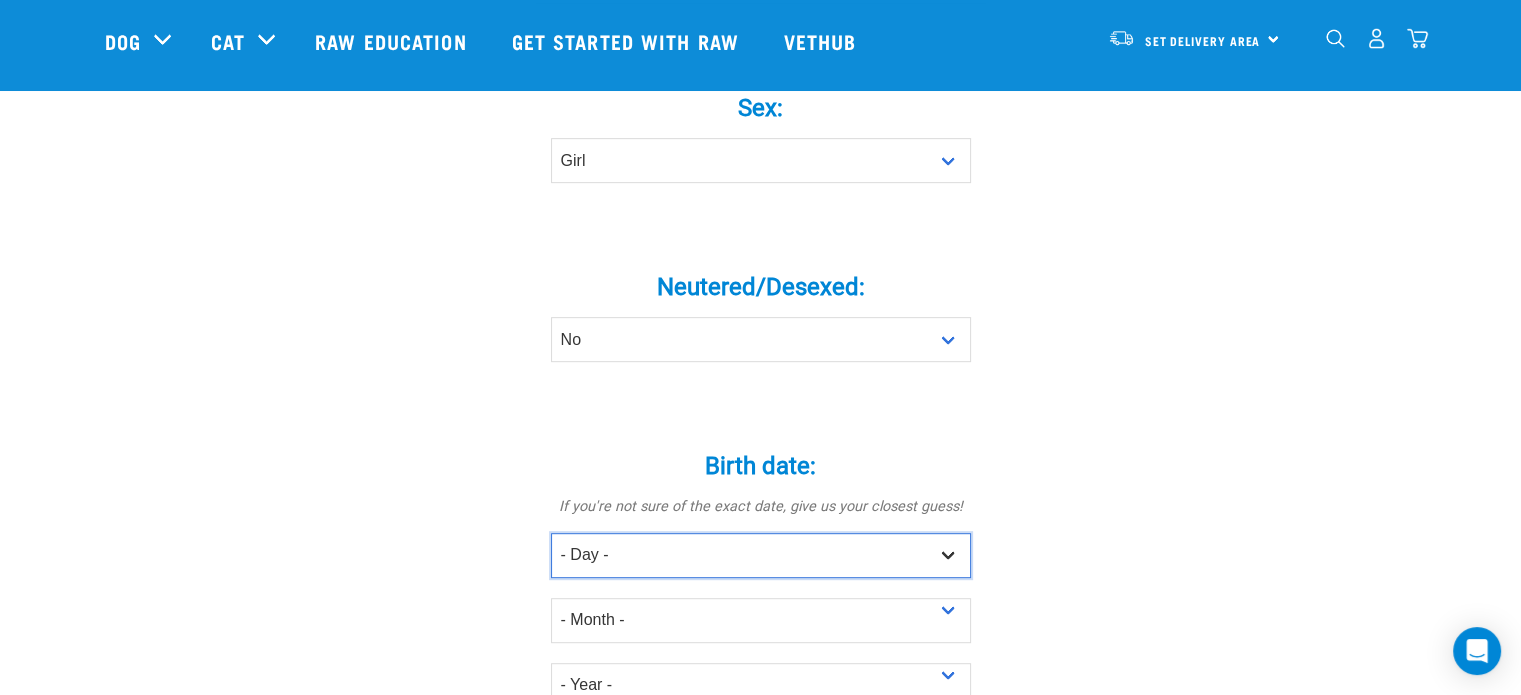 click on "- Day -
1
2
3
4
5
6
7
8
9
10 11 12 13 14 15 16 17 18 19 20 21 22 23 24 25 26 27" at bounding box center [761, 555] 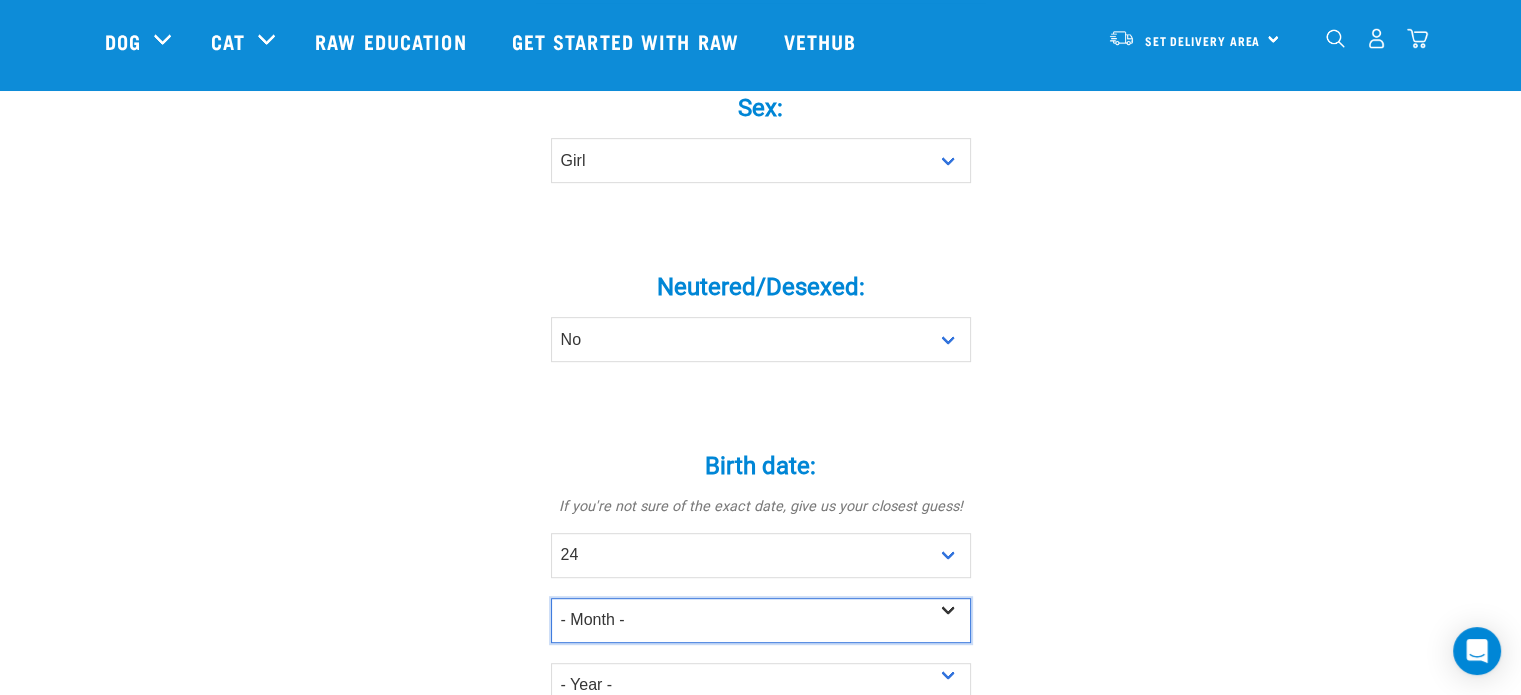 click on "- Month -
January
February
March
April
May
June July August September October November December" at bounding box center (761, 620) 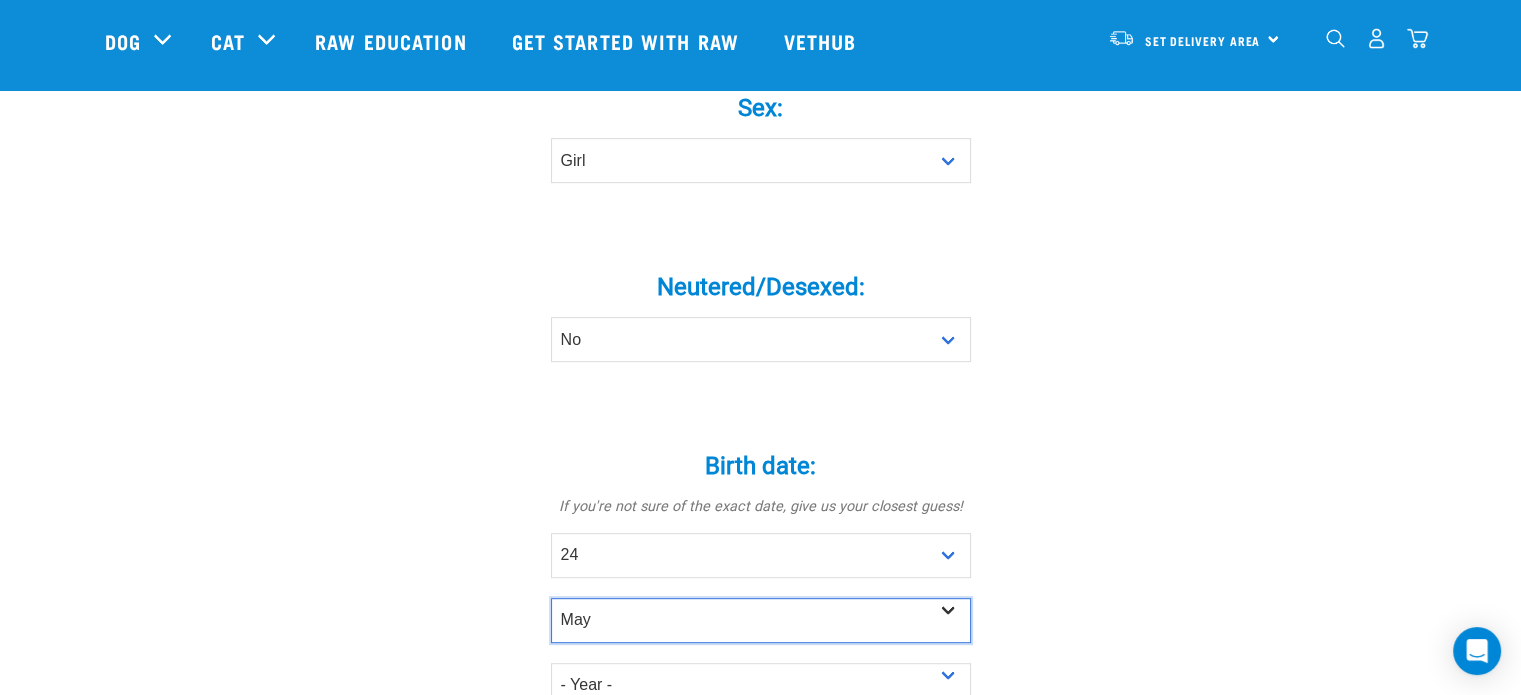 click on "- Month -
January
February
March
April
May
June July August September October November December" at bounding box center (761, 620) 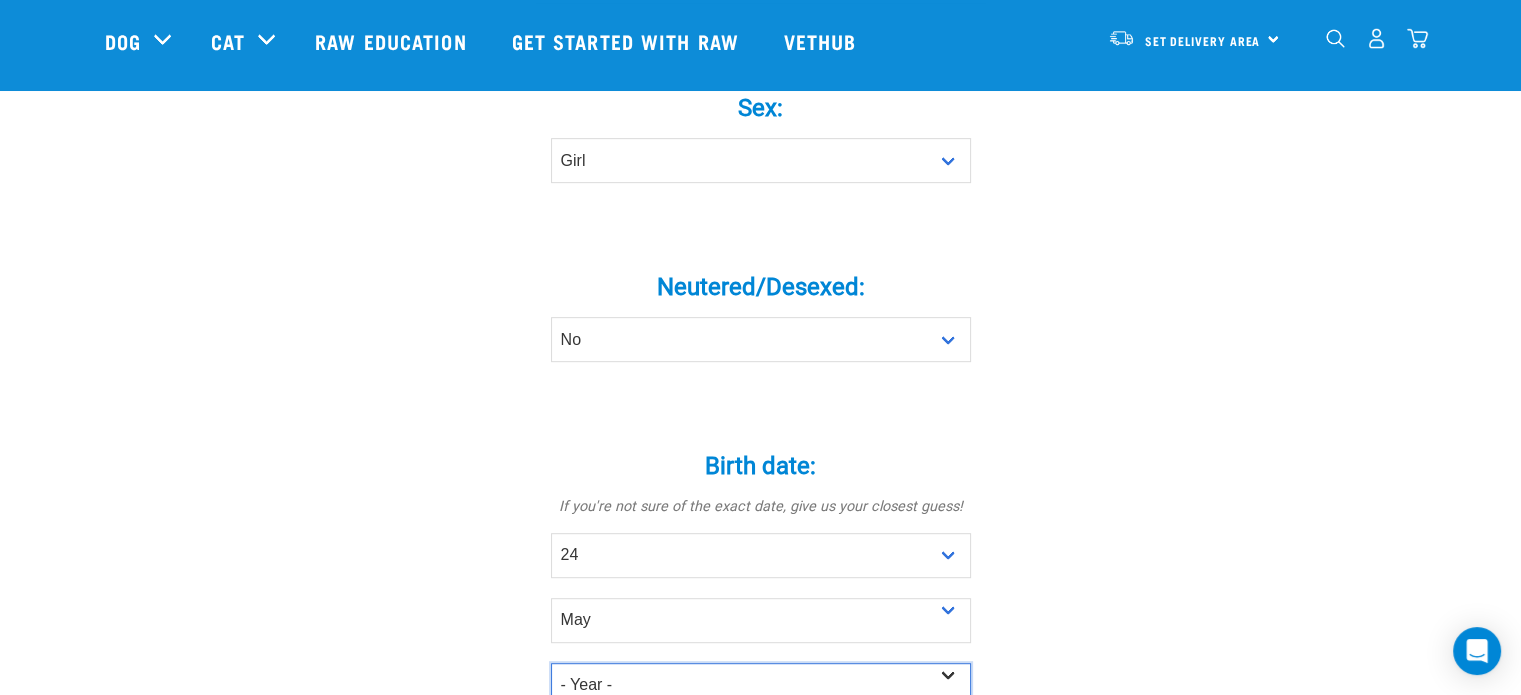 click on "- Year -
2025
2024
2023
2022
2021
2020
2019 2018 2017 2016 2015 2014 2013" at bounding box center (761, 685) 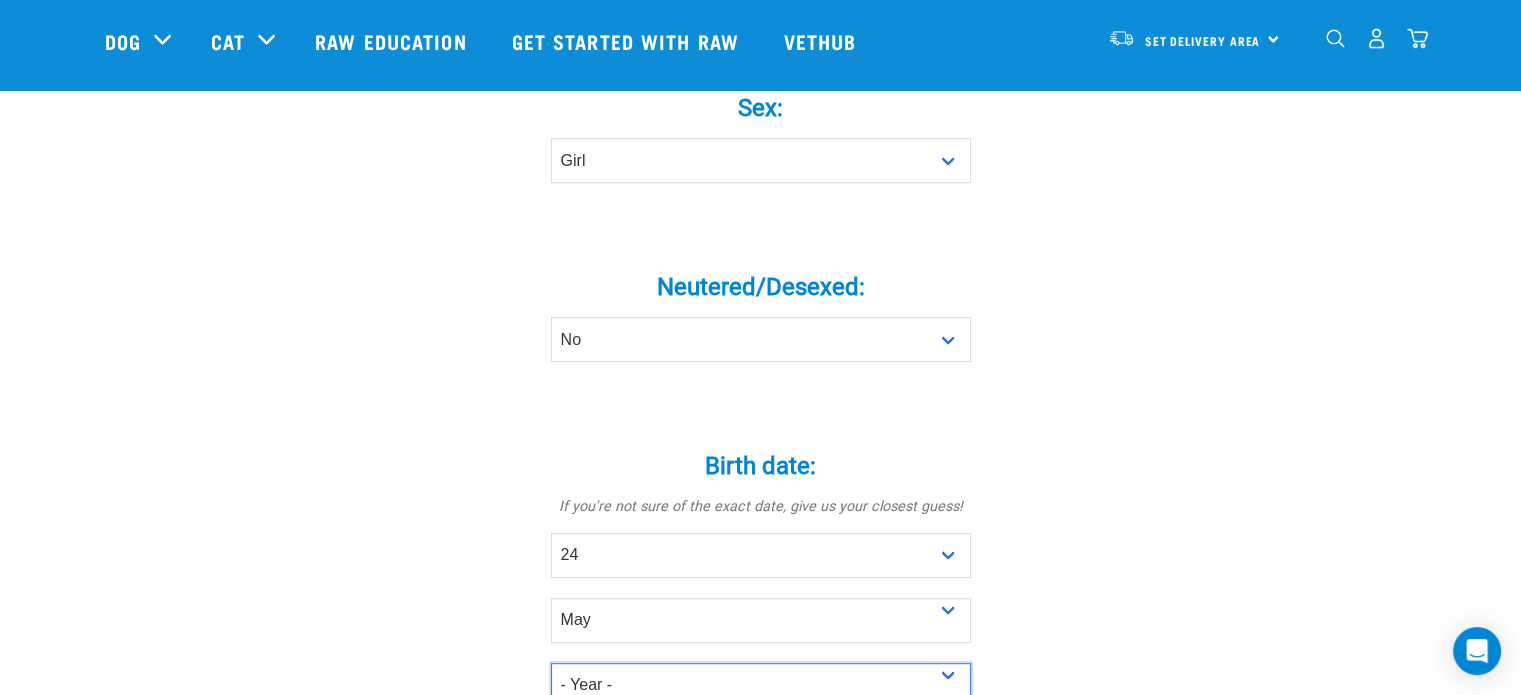 select on "2025" 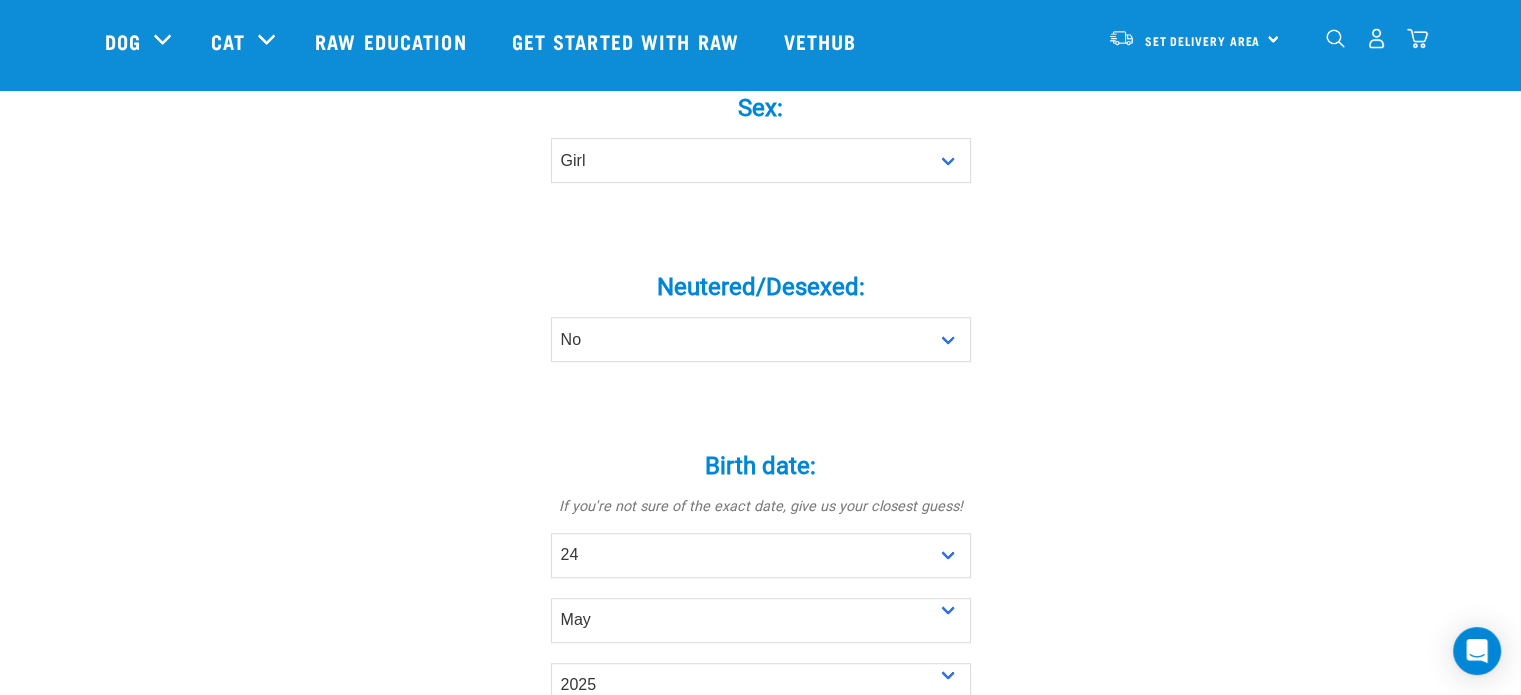 click on "Tell us about your pet
Tell us their age, weight, energy levels, and any health concerns. We’ll recommend the best way to start them on a raw diet—backed by science, shaped by empathy.
Is a: *
cat
dog
Pet's name: * Orla Sex: *" at bounding box center (761, 454) 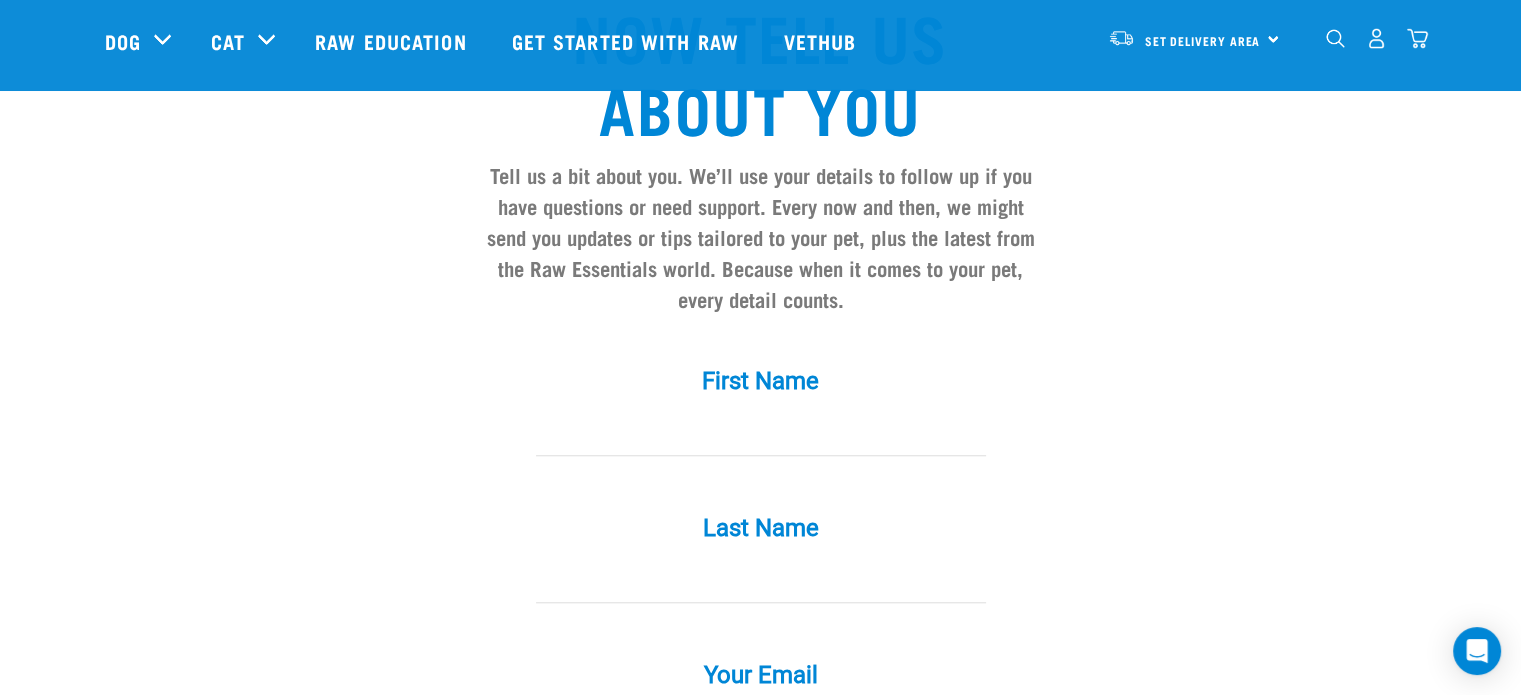 scroll, scrollTop: 1700, scrollLeft: 0, axis: vertical 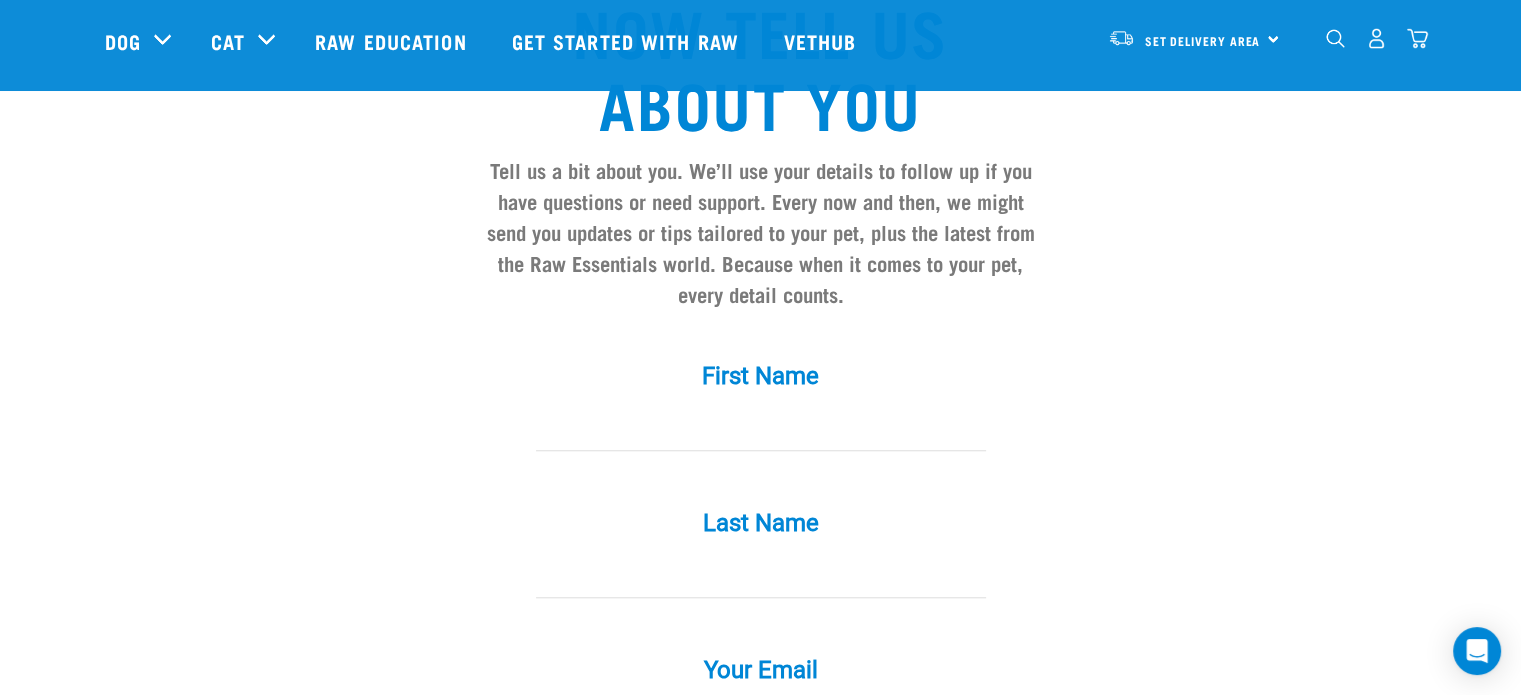 click at bounding box center (761, 428) 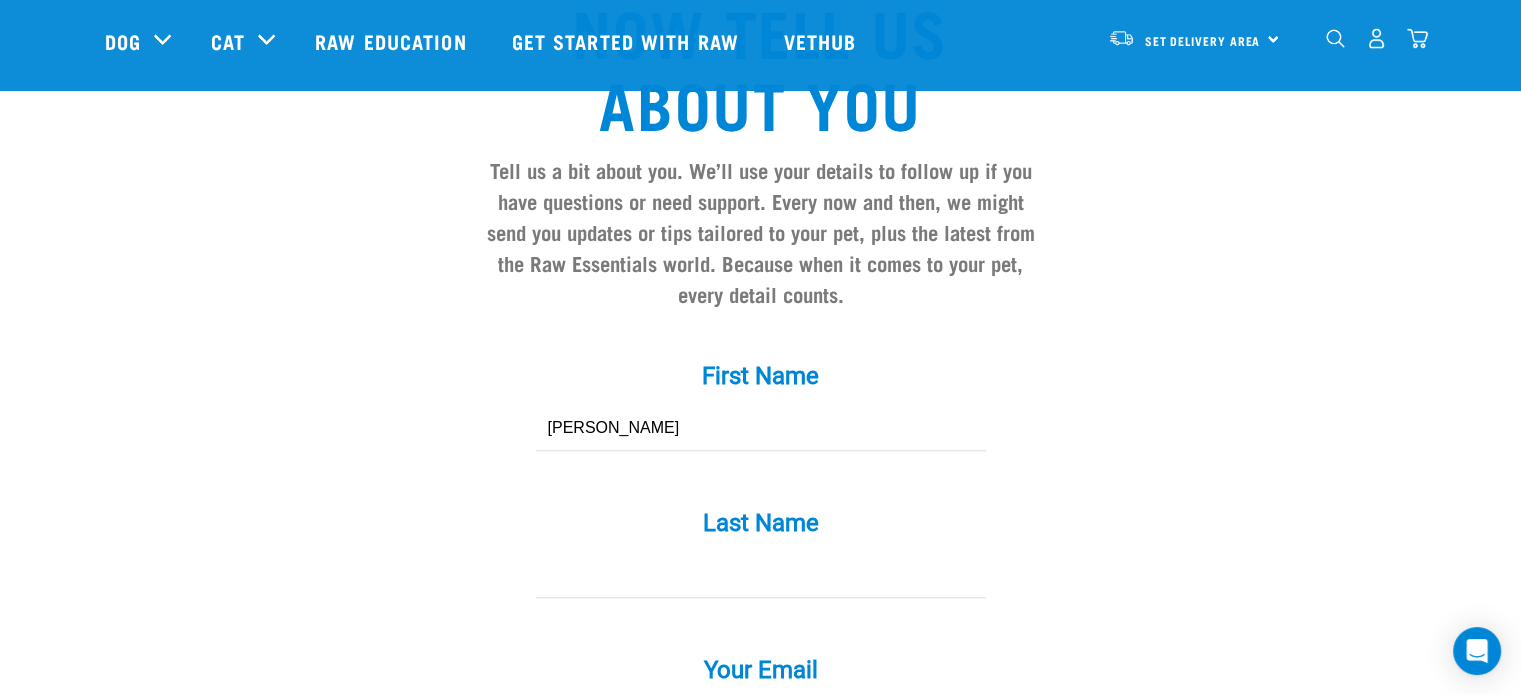 type on "Naomi" 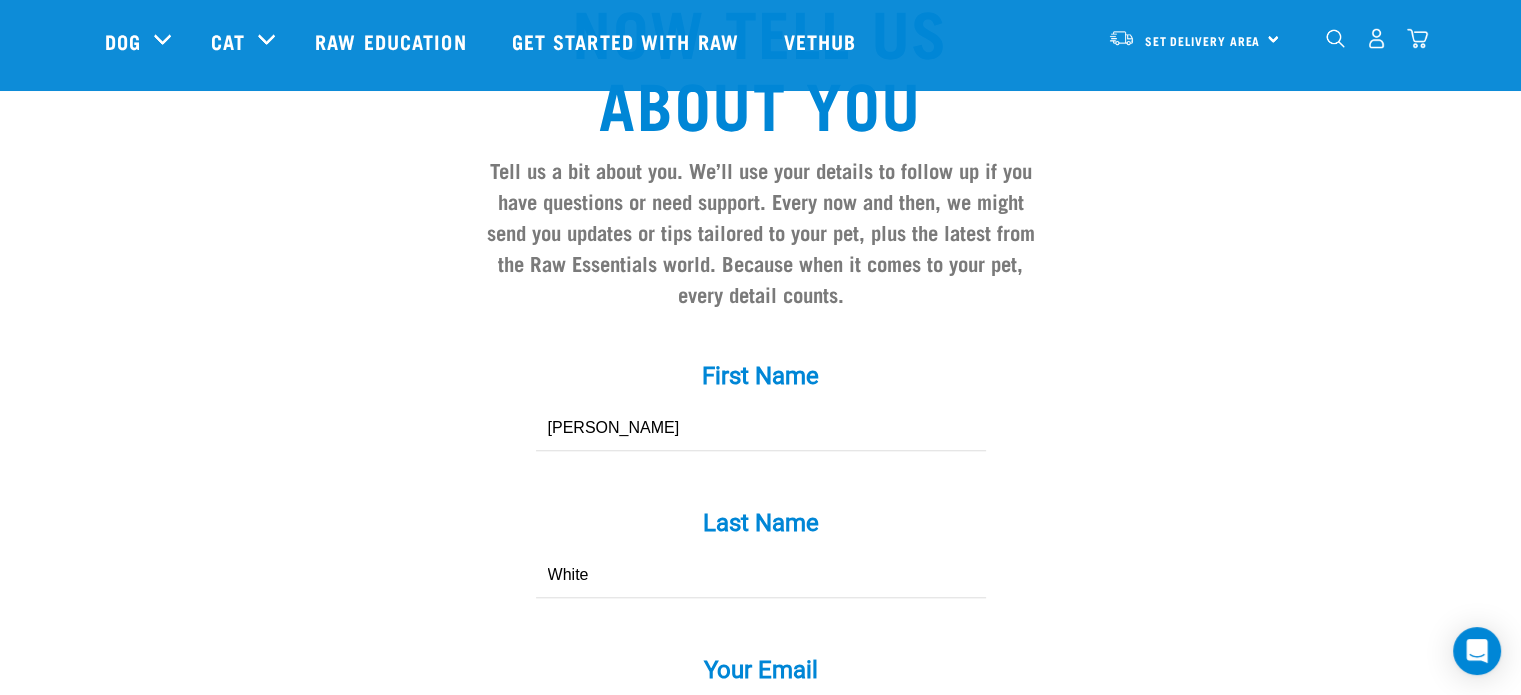 type on "White" 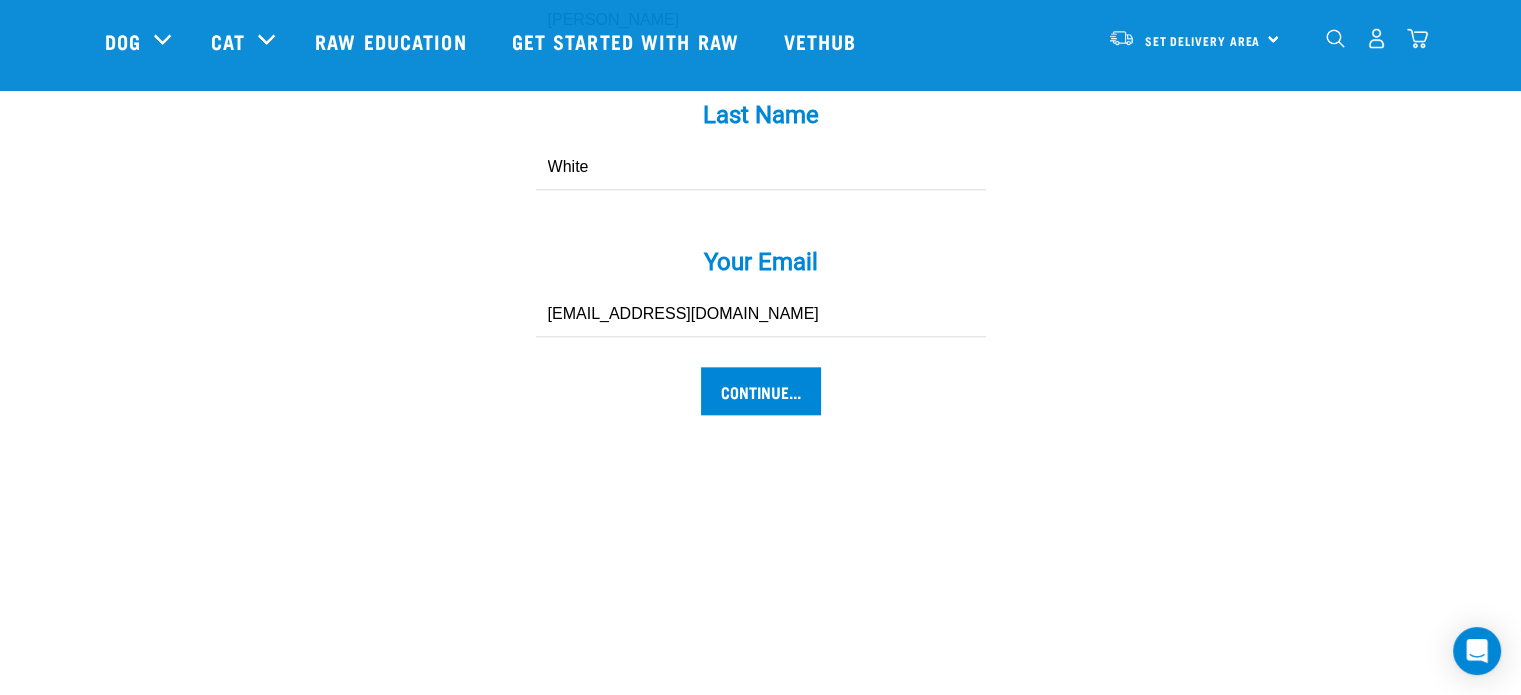 scroll, scrollTop: 2113, scrollLeft: 0, axis: vertical 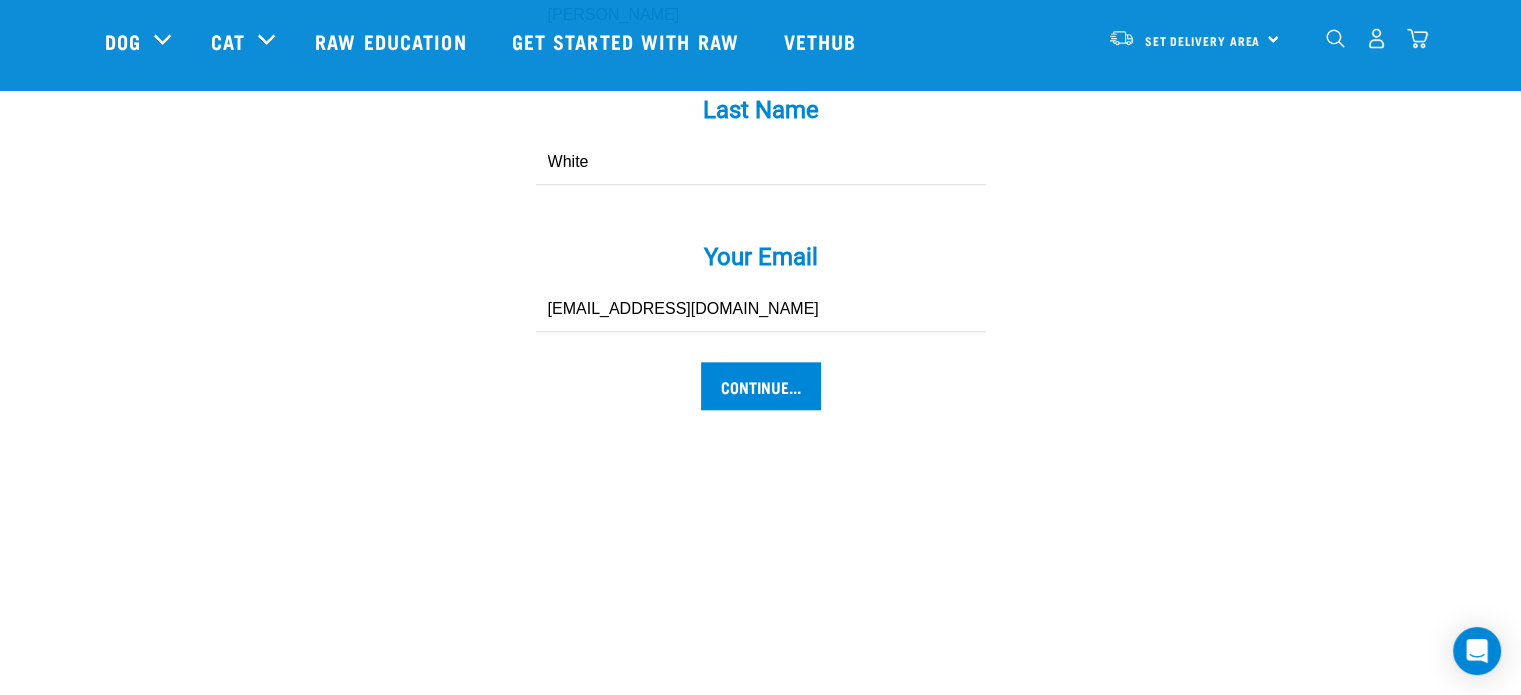 type on "[EMAIL_ADDRESS][DOMAIN_NAME]" 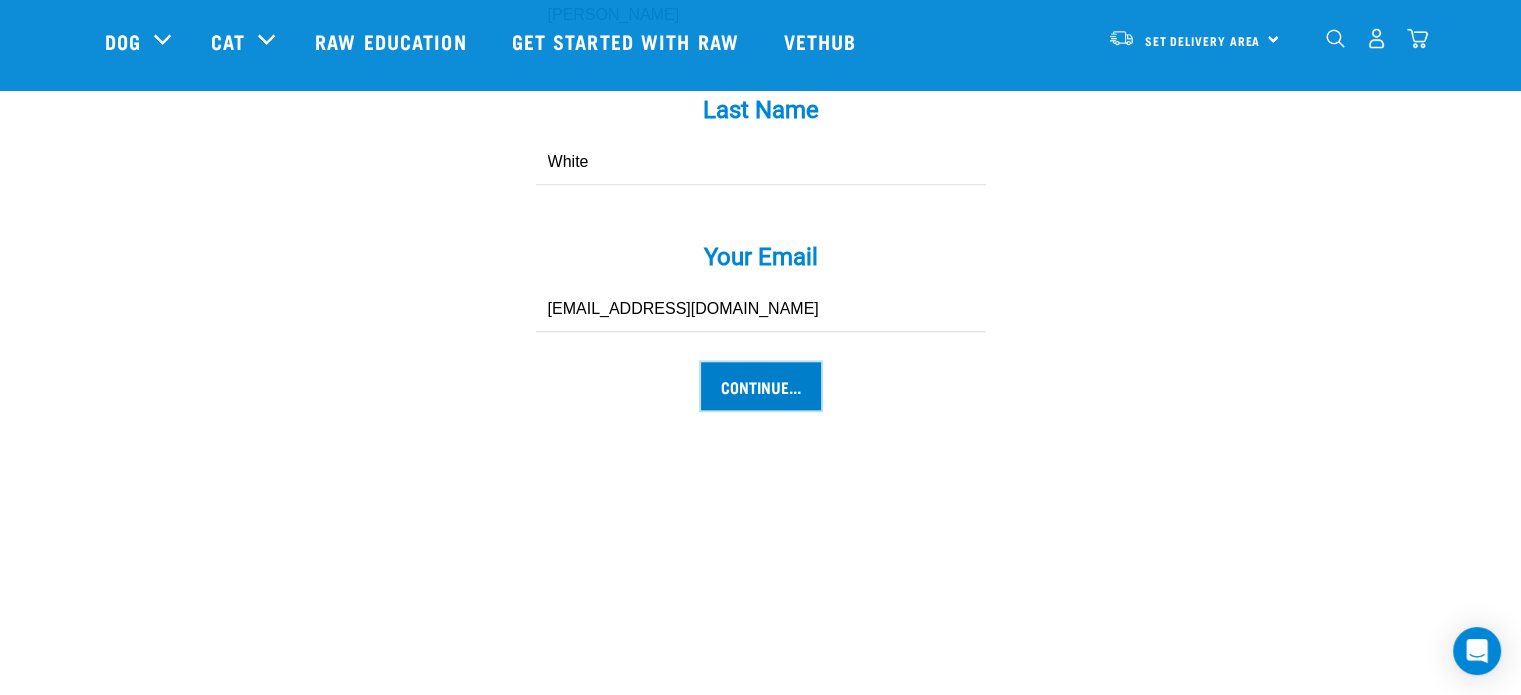 click on "Continue..." at bounding box center [761, 386] 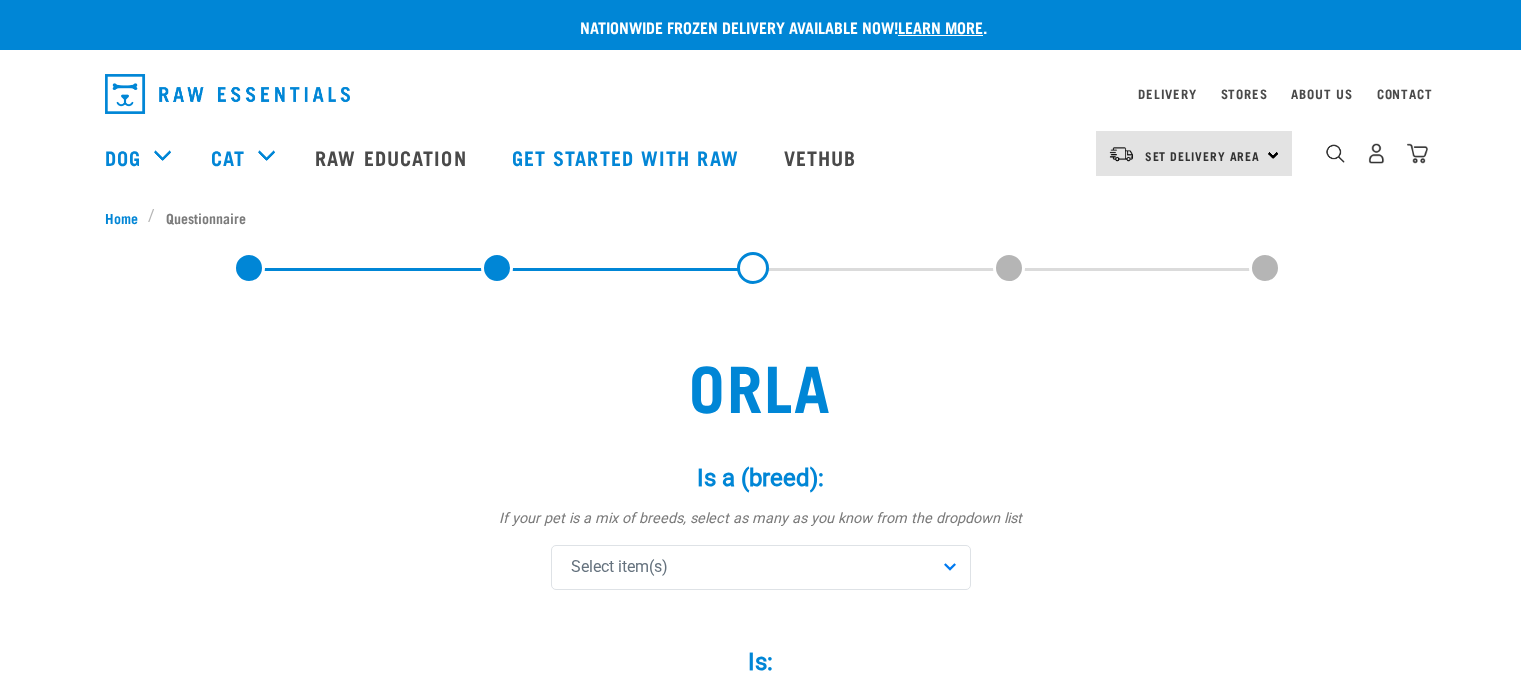 scroll, scrollTop: 0, scrollLeft: 0, axis: both 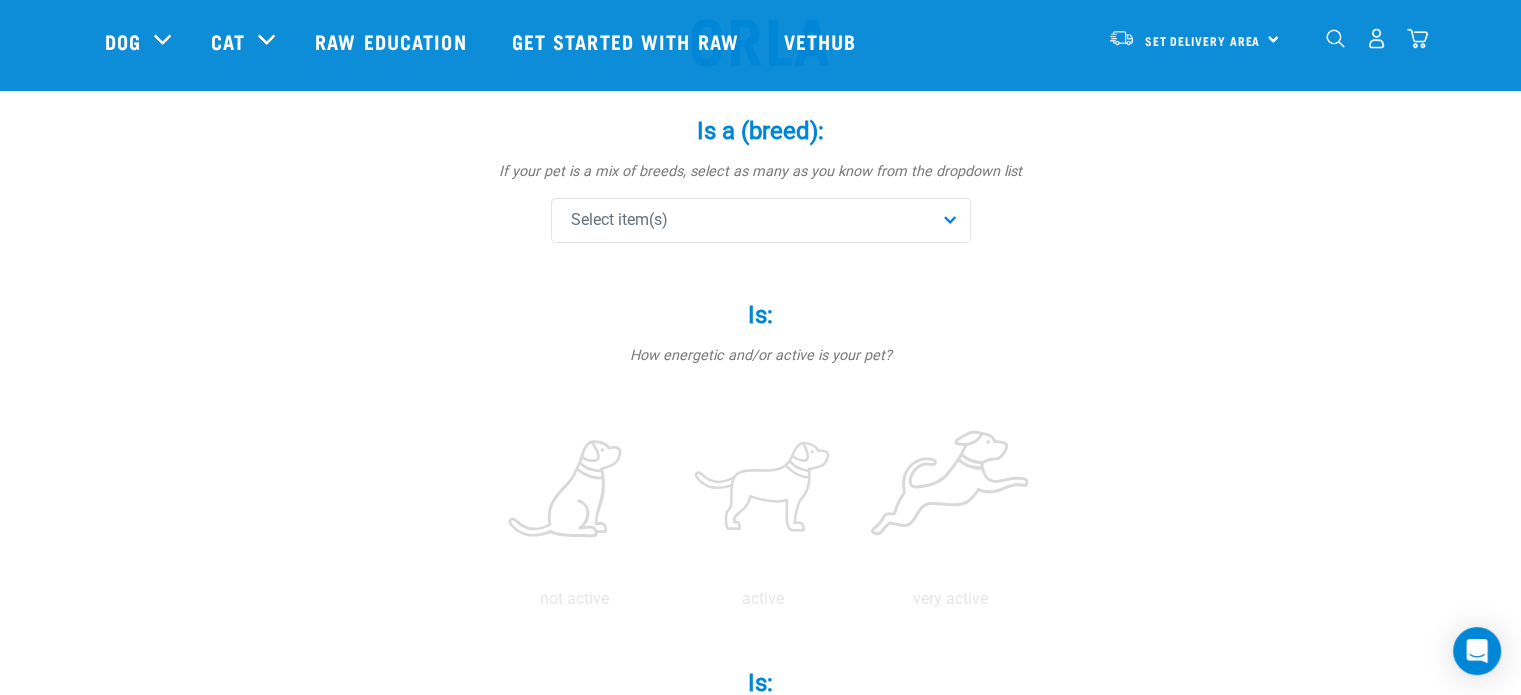 click on "Select item(s)" at bounding box center (761, 220) 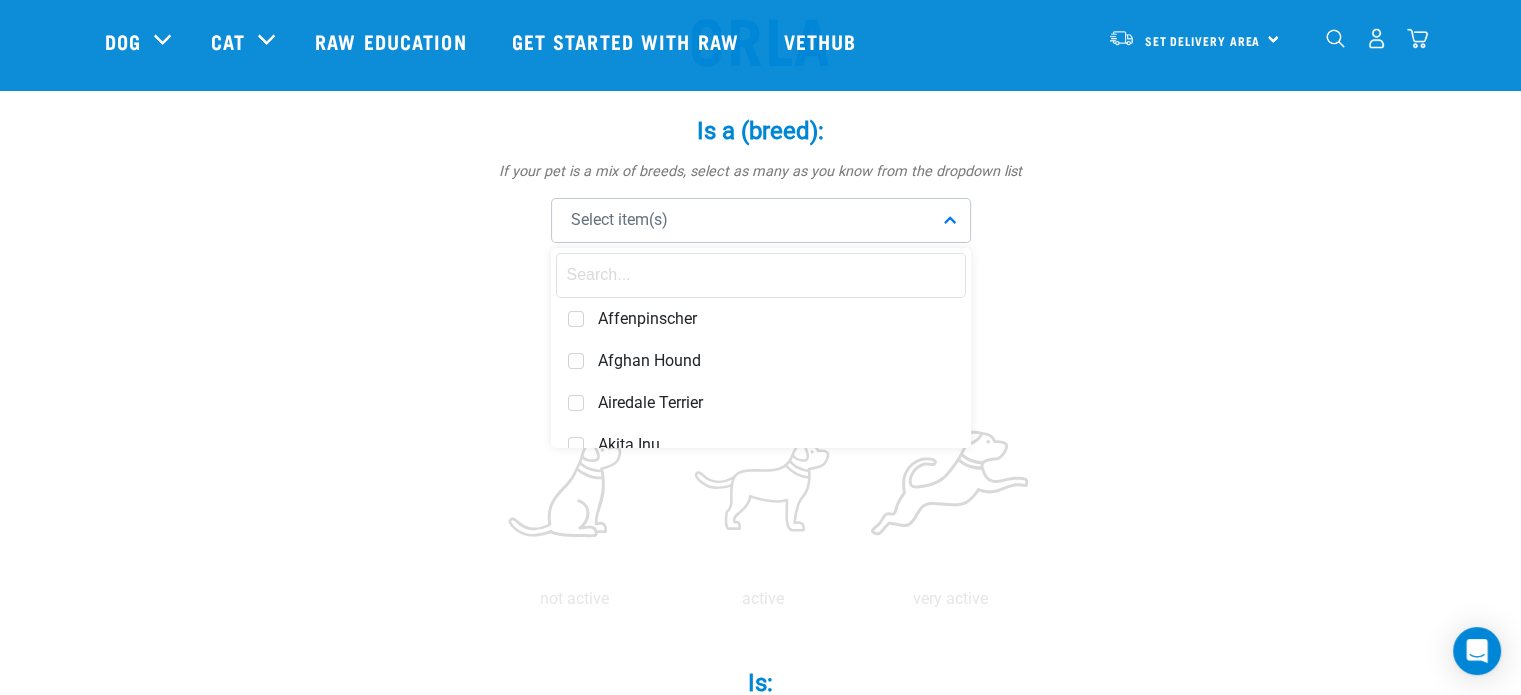 click at bounding box center [761, 275] 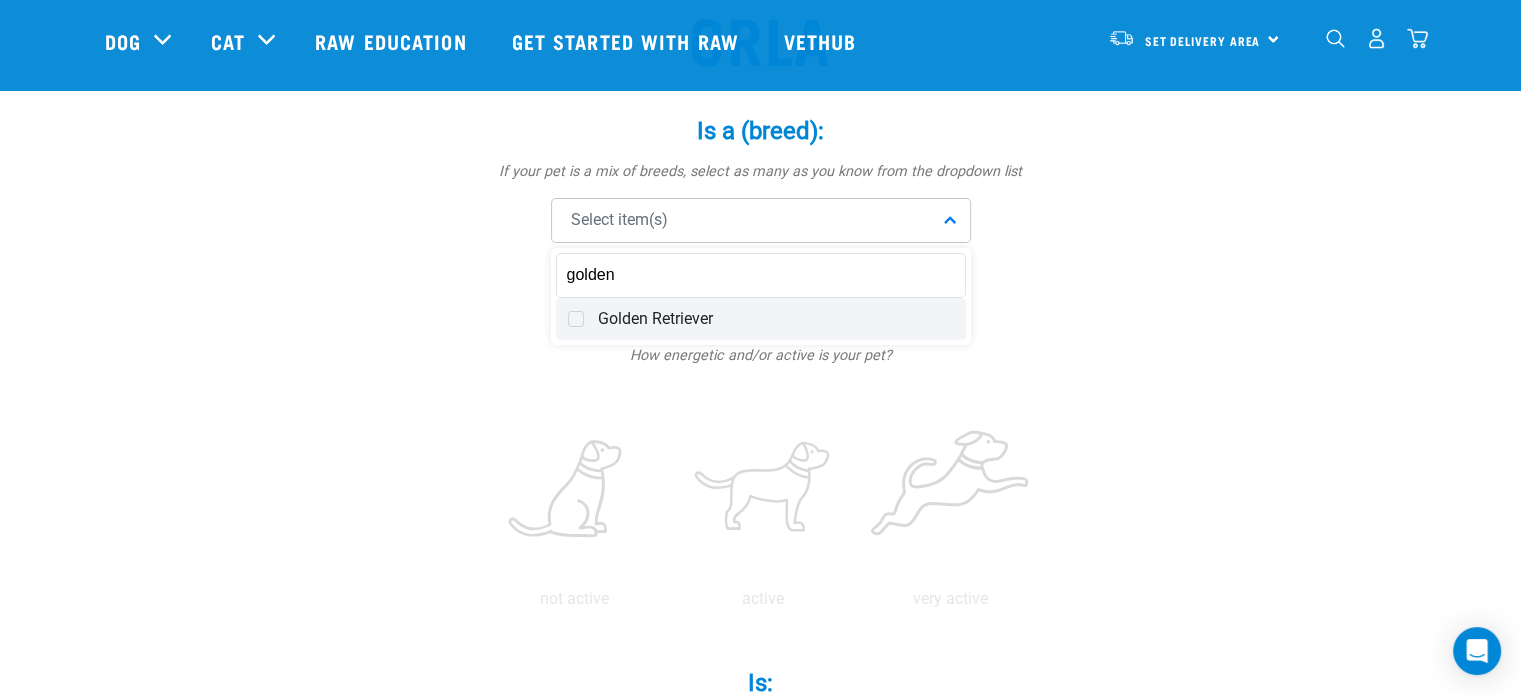 type on "golden" 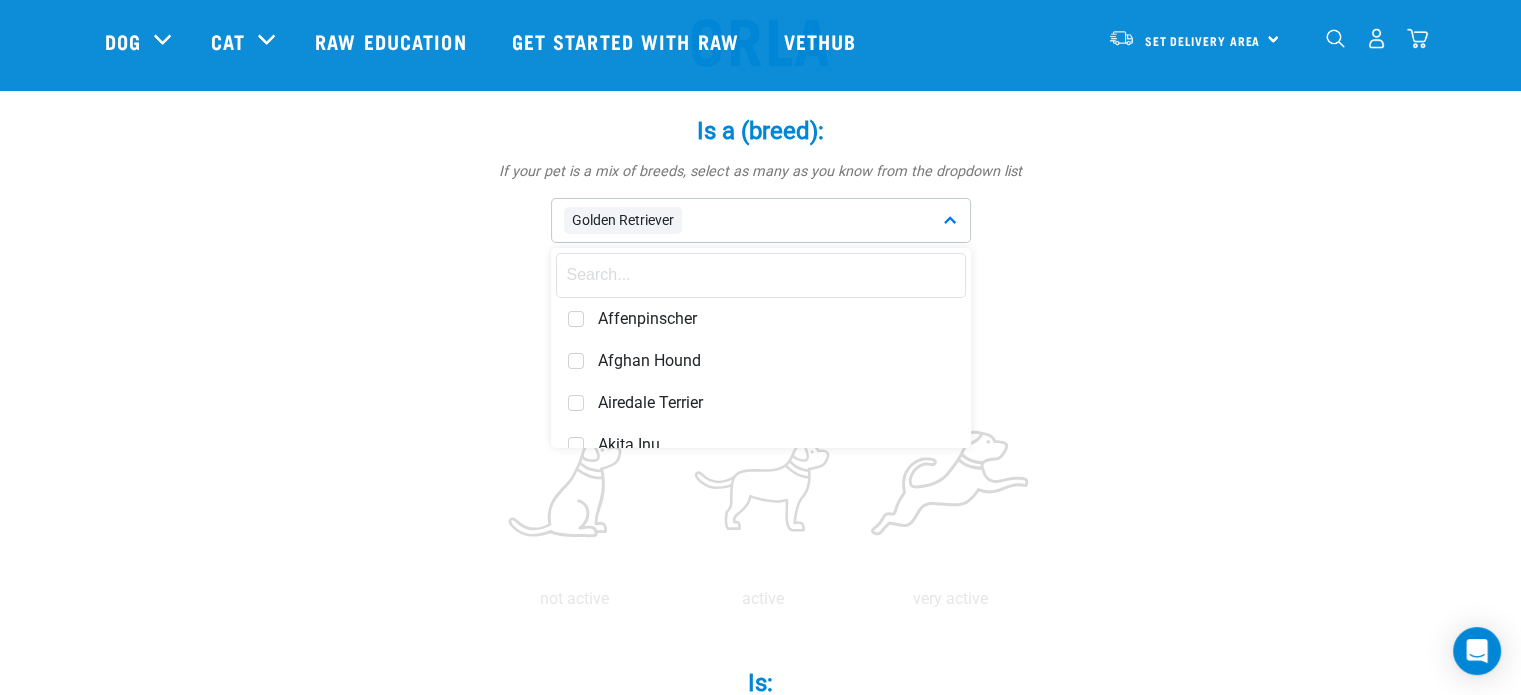 click on "Golden Retriever" at bounding box center (761, 220) 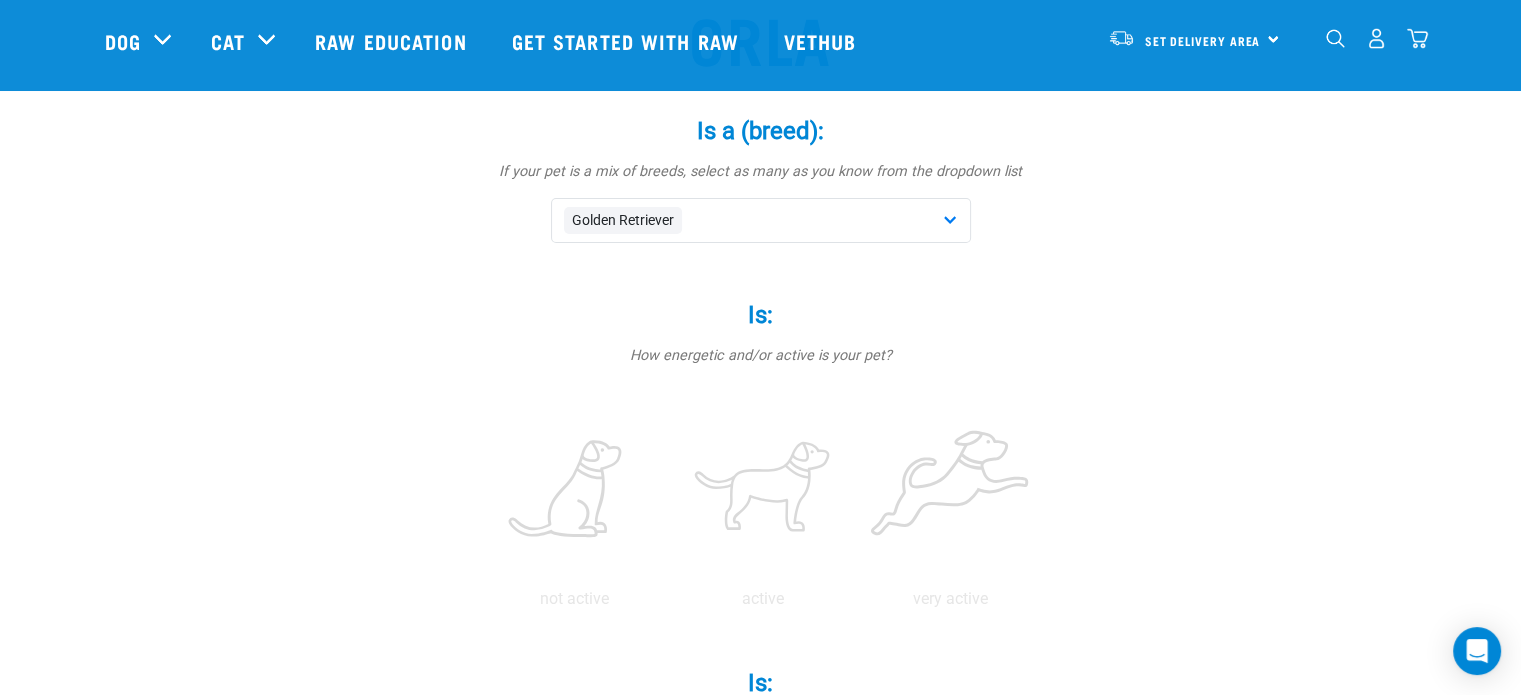 click on "Golden Retriever" at bounding box center (761, 220) 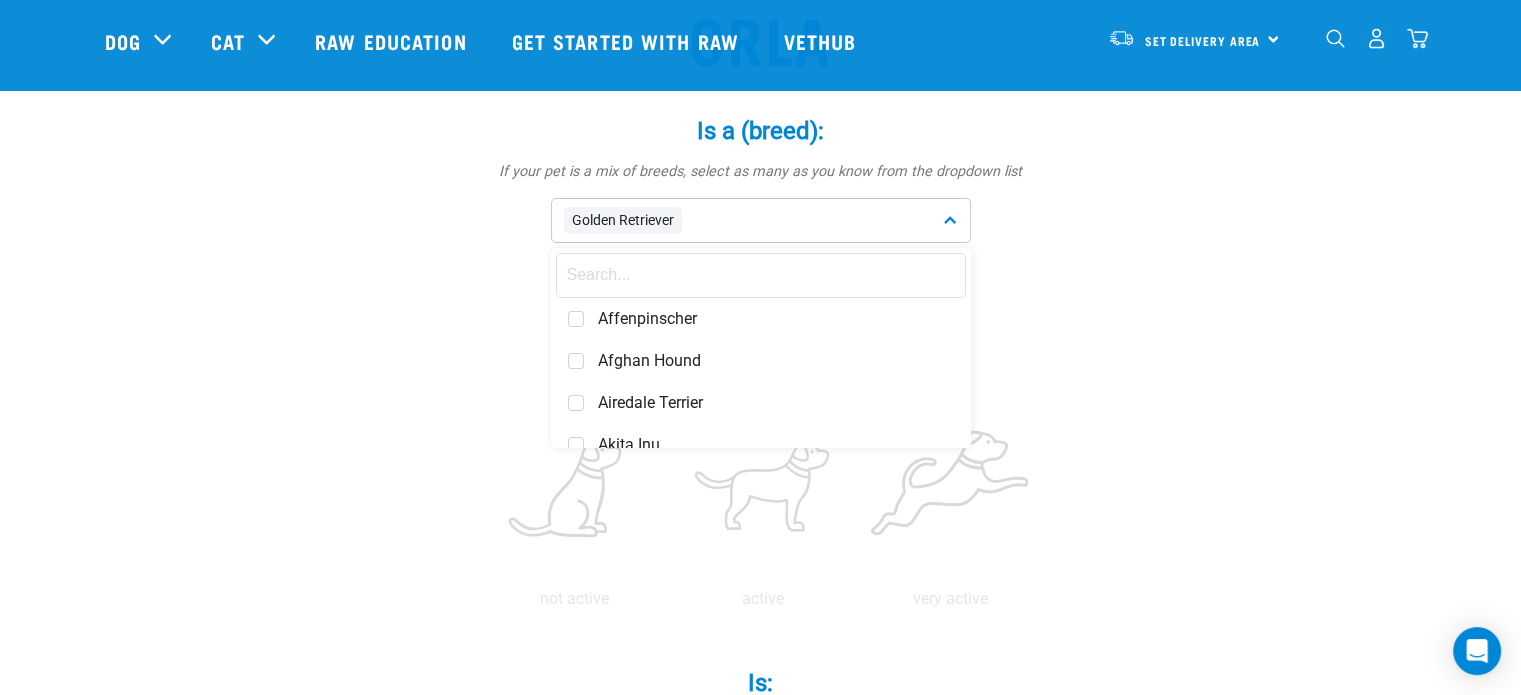 click at bounding box center (761, 275) 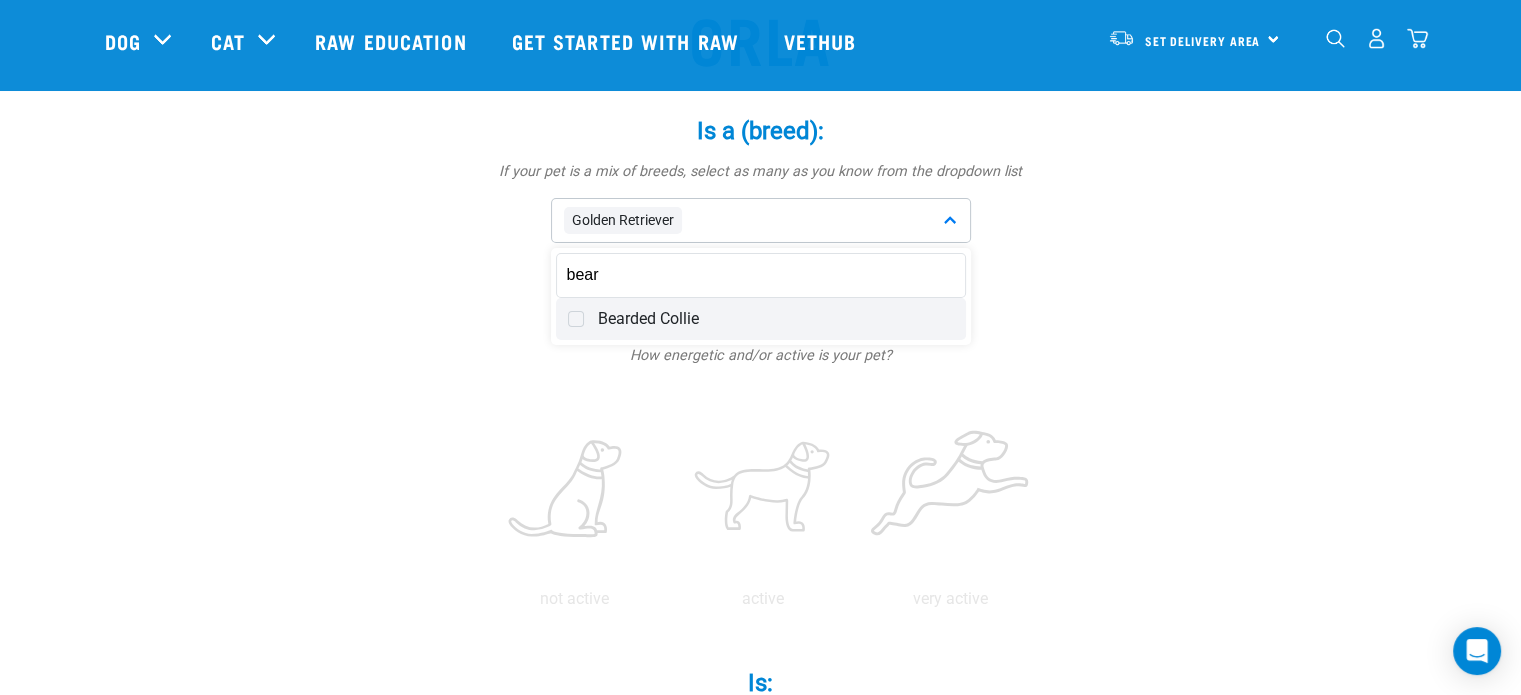 type on "bear" 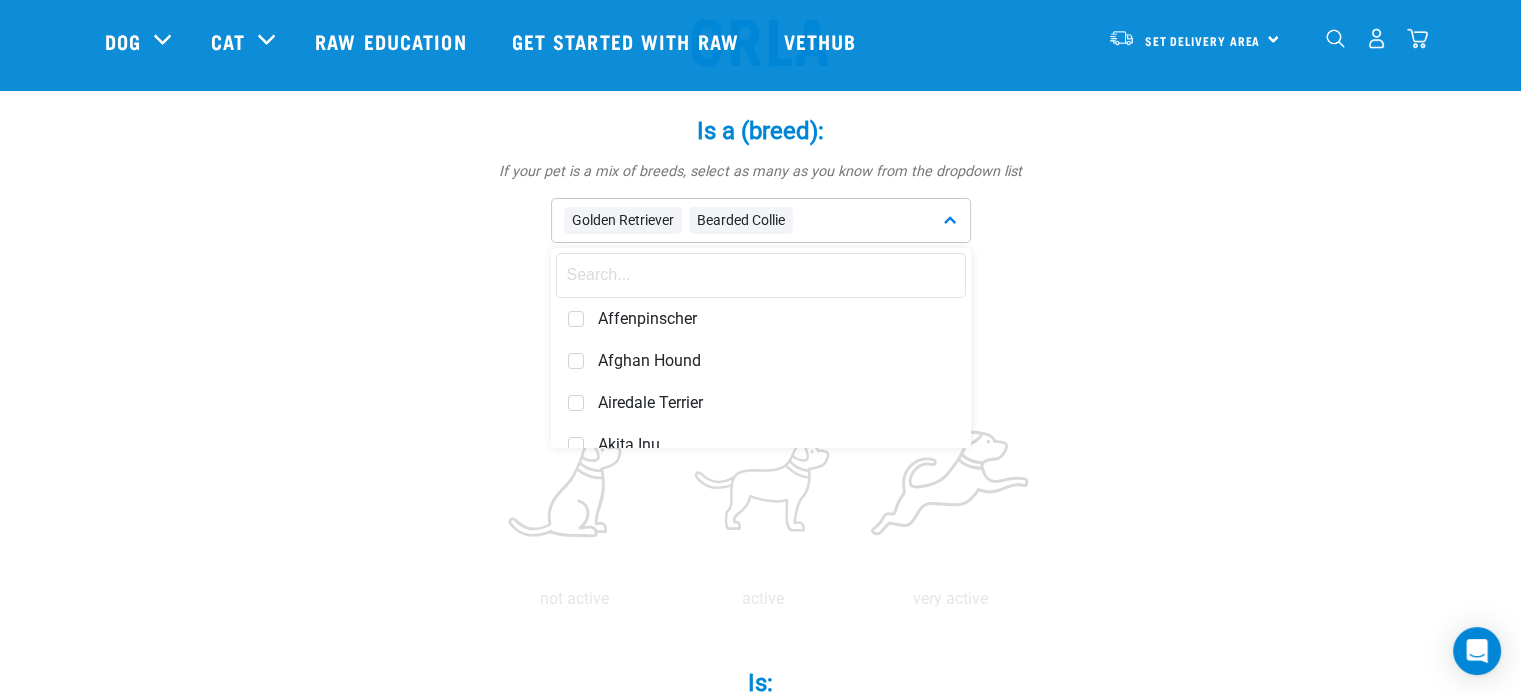 click on "Orla
Is a (breed): *
If your pet is a mix of breeds, select as many as you know from the dropdown list
Golden Retriever Bearded Collie
Affenpinscher
Afghan Hound
Beagle" at bounding box center [761, 884] 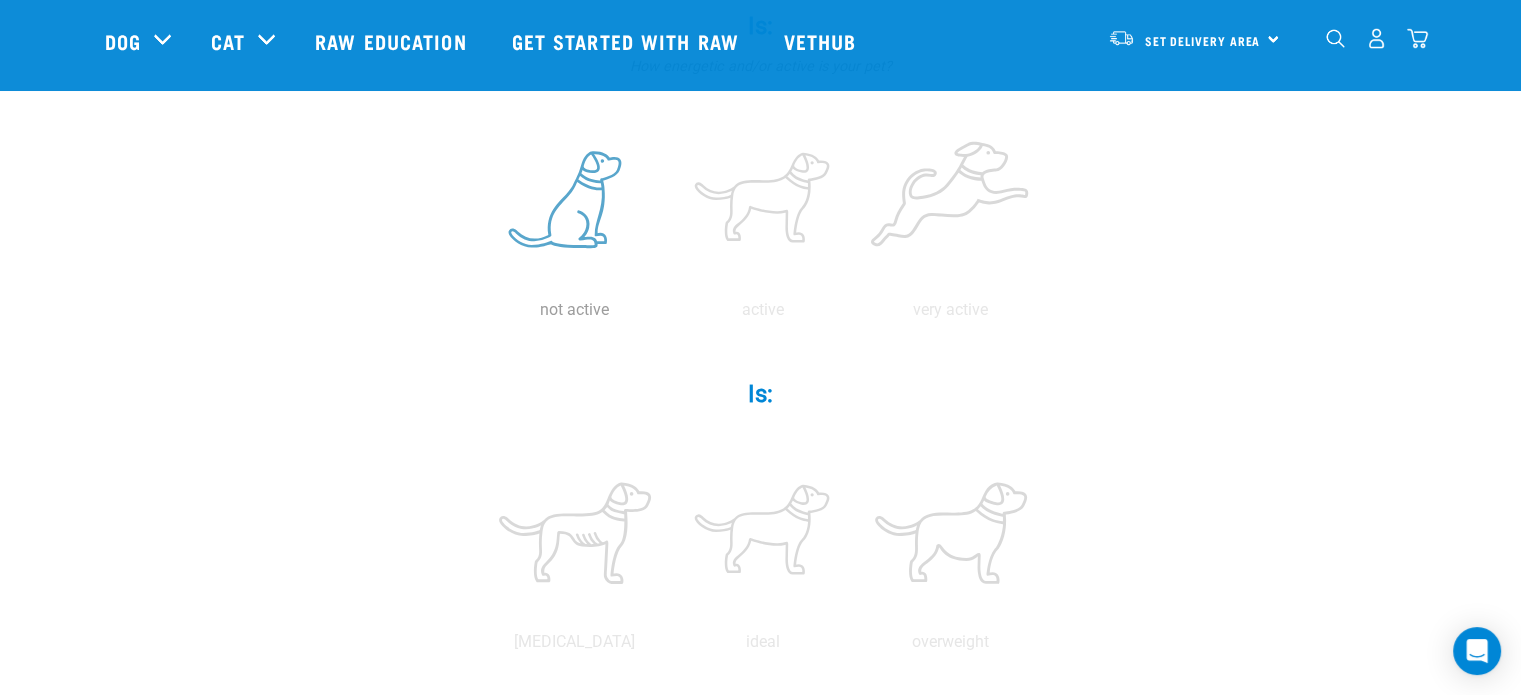 scroll, scrollTop: 500, scrollLeft: 0, axis: vertical 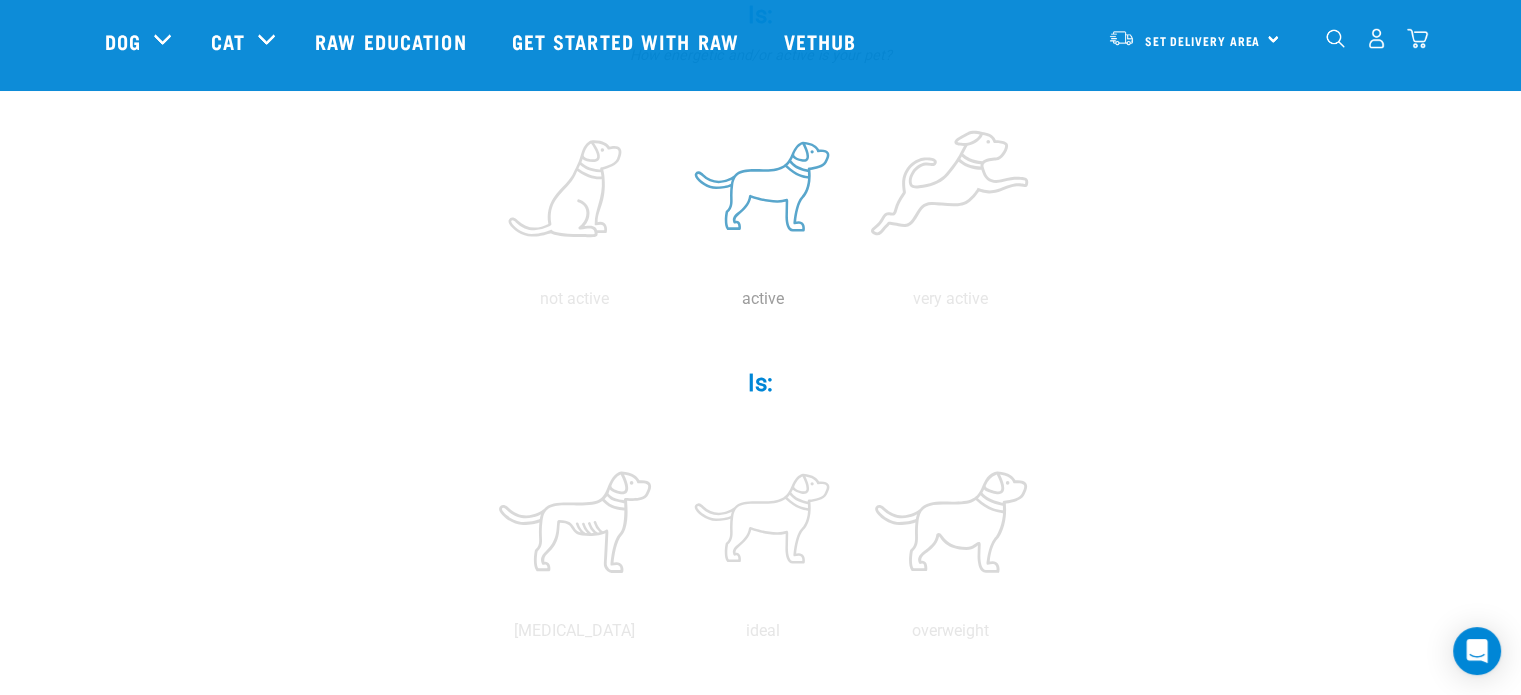 click at bounding box center [763, 190] 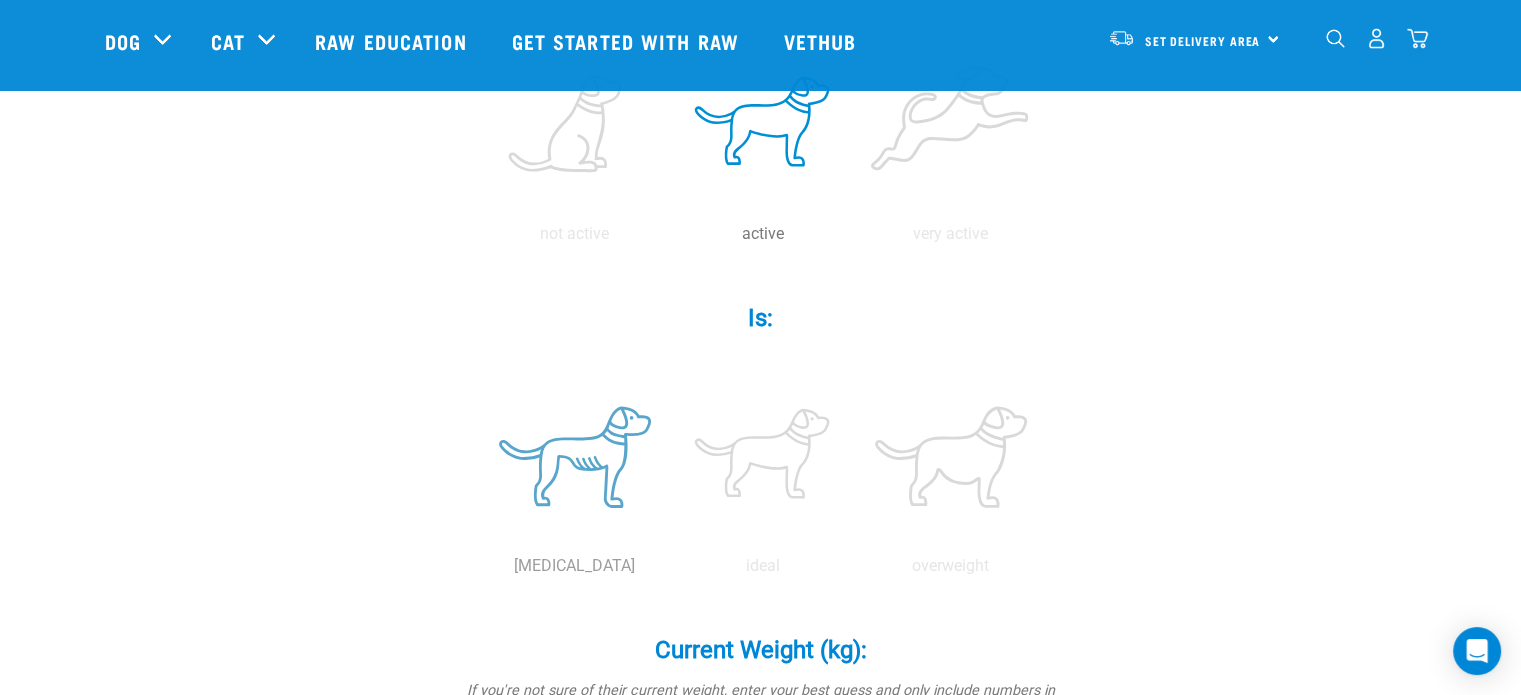 scroll, scrollTop: 600, scrollLeft: 0, axis: vertical 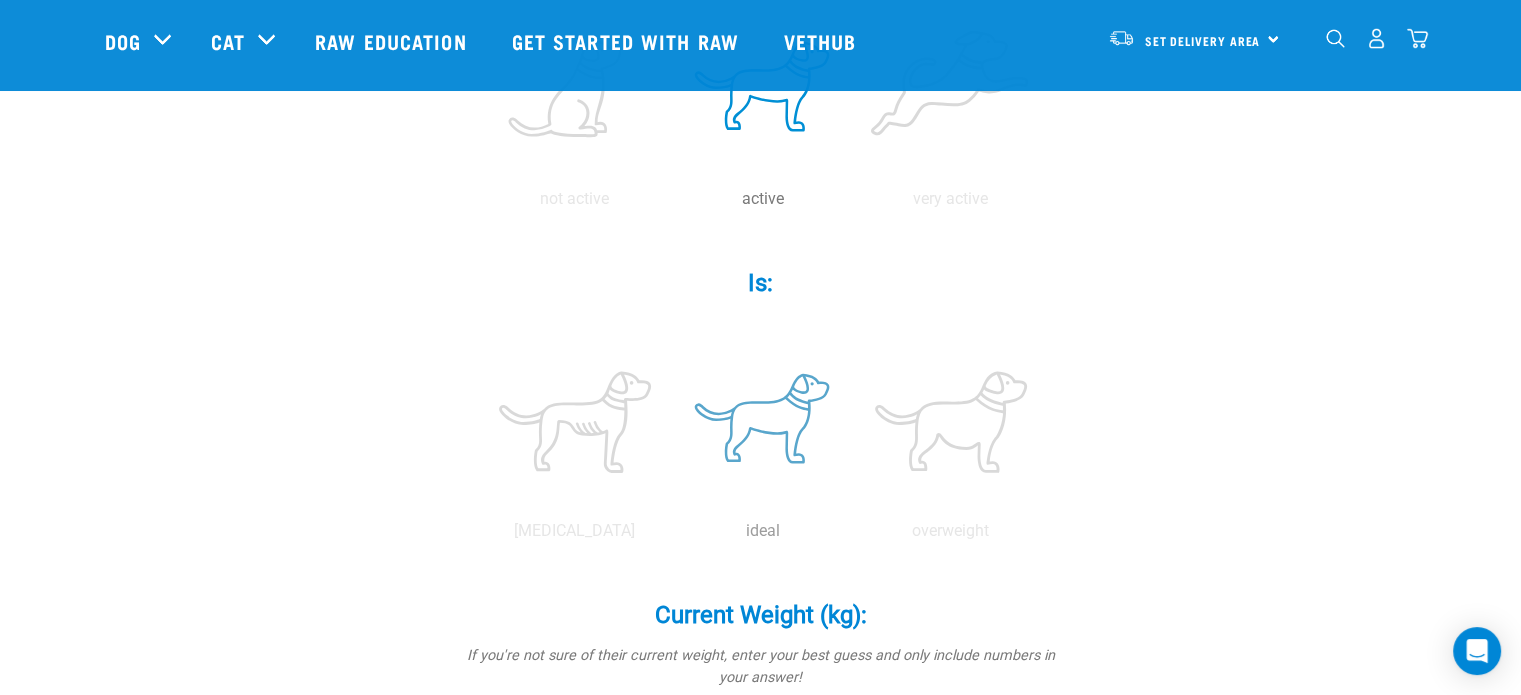 click at bounding box center [763, 422] 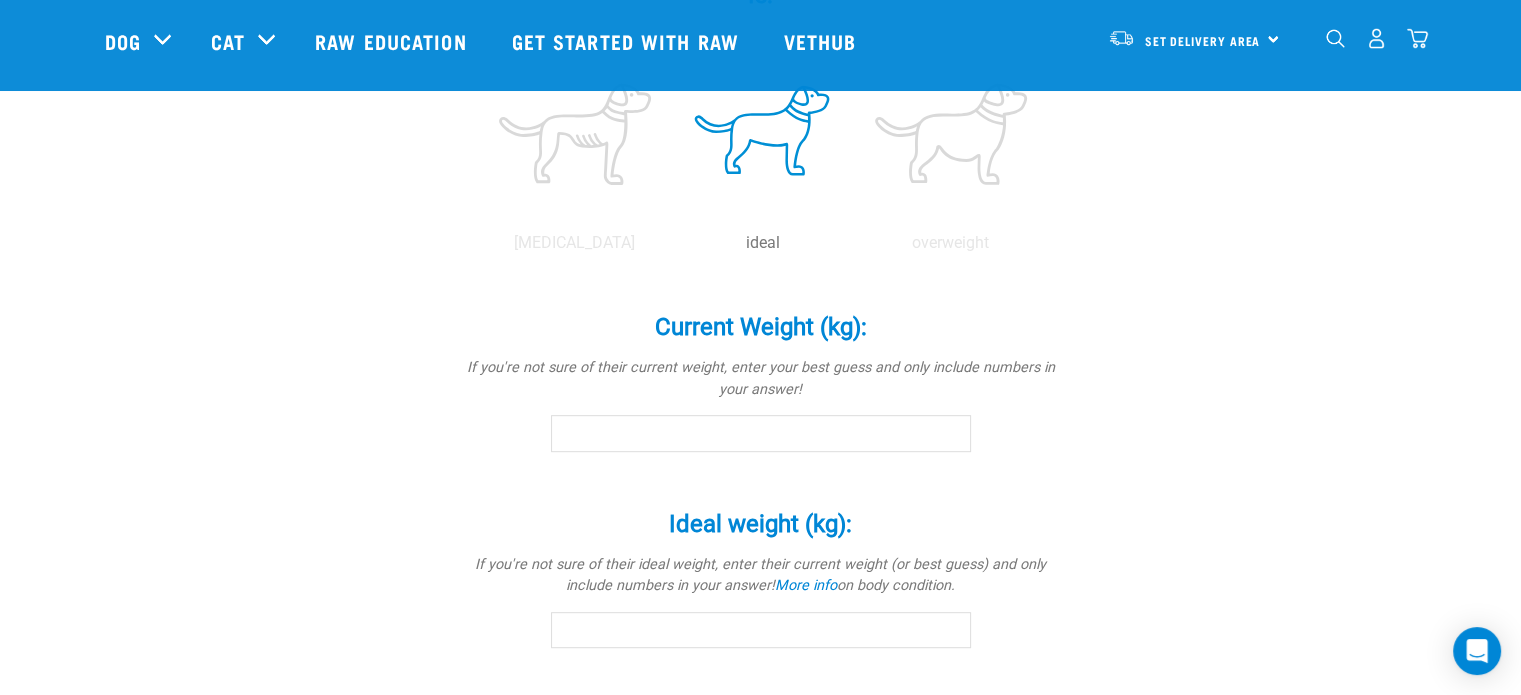 scroll, scrollTop: 900, scrollLeft: 0, axis: vertical 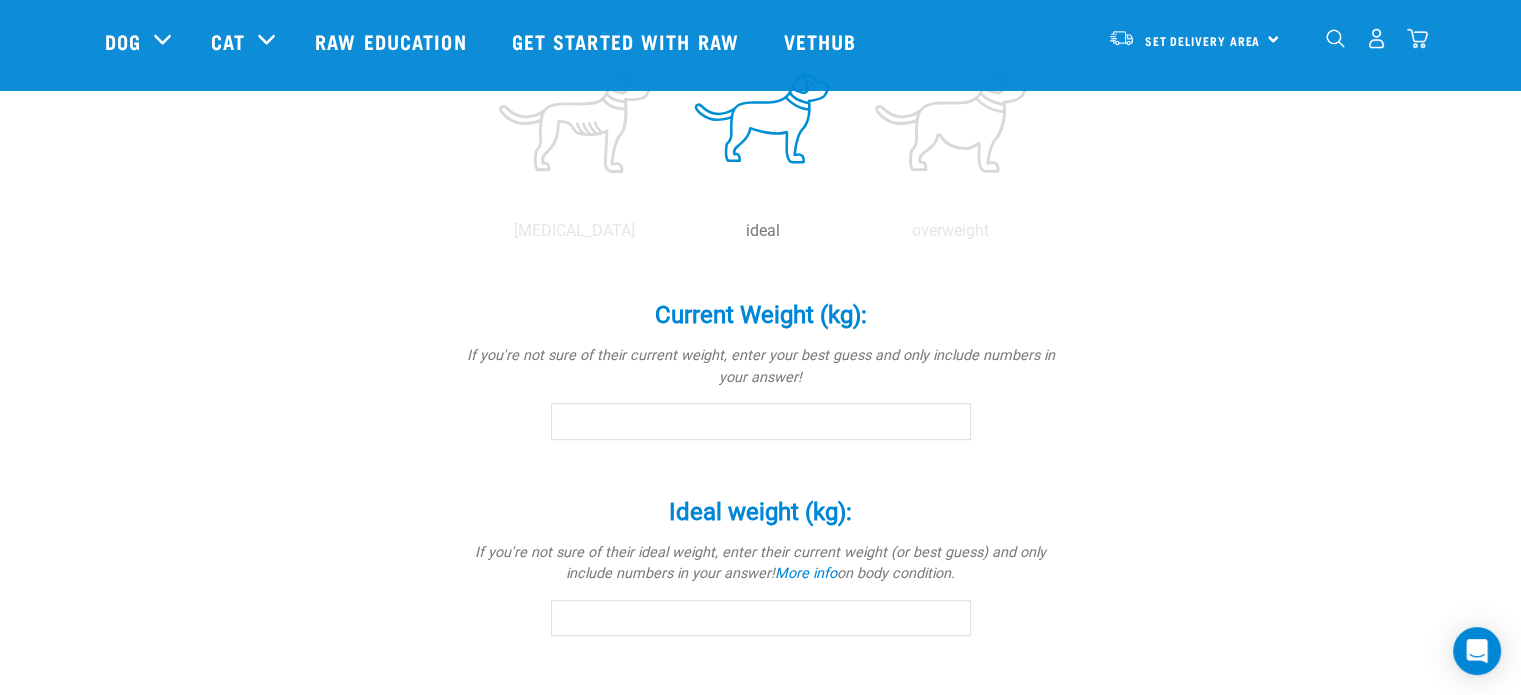 click on "Current Weight (kg): *" at bounding box center [761, 421] 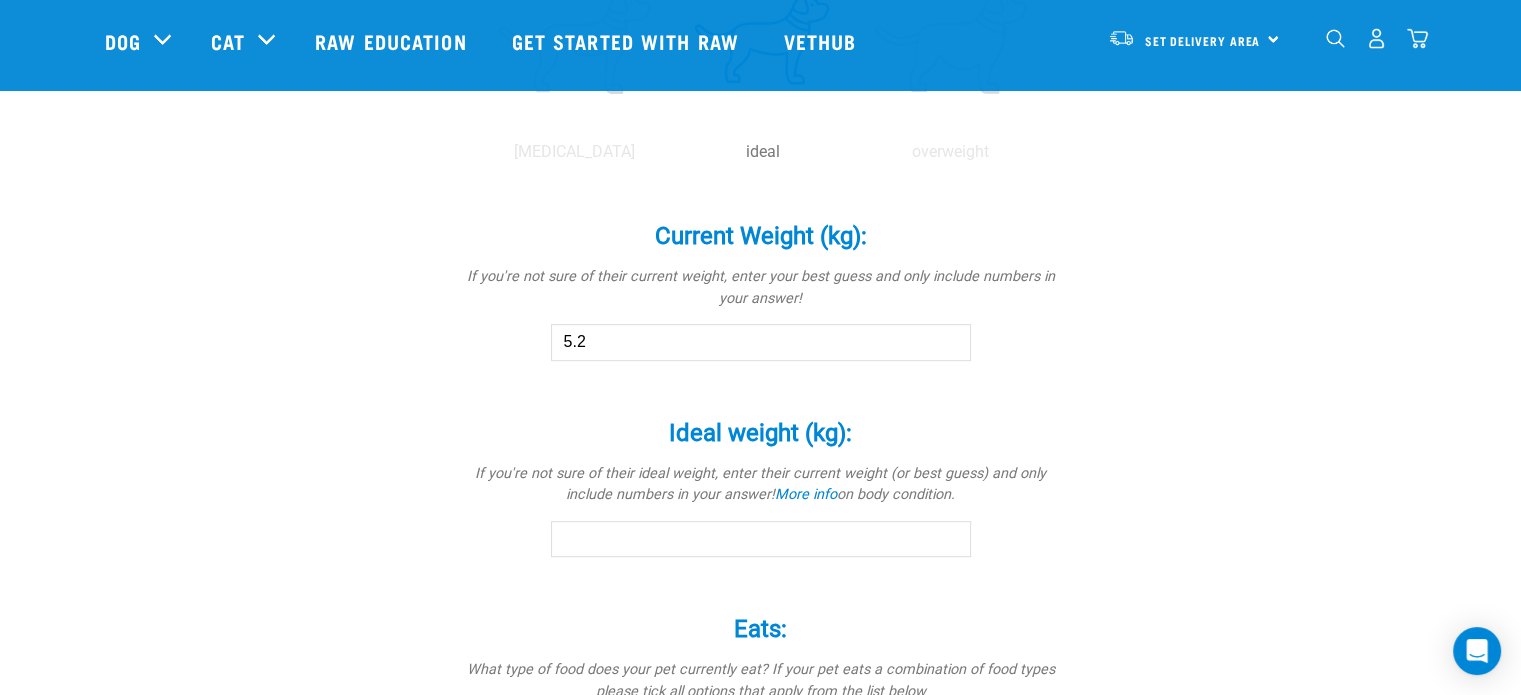 scroll, scrollTop: 1100, scrollLeft: 0, axis: vertical 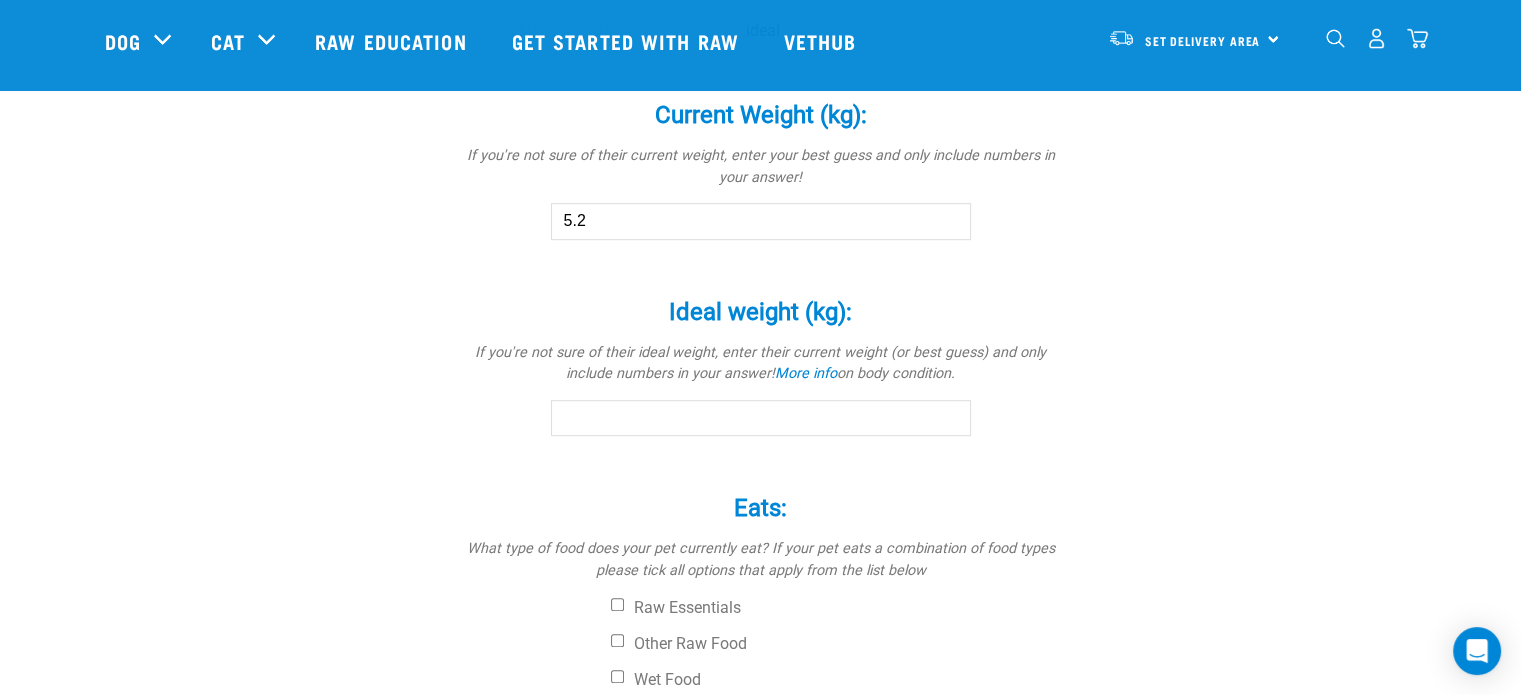 type on "5.2" 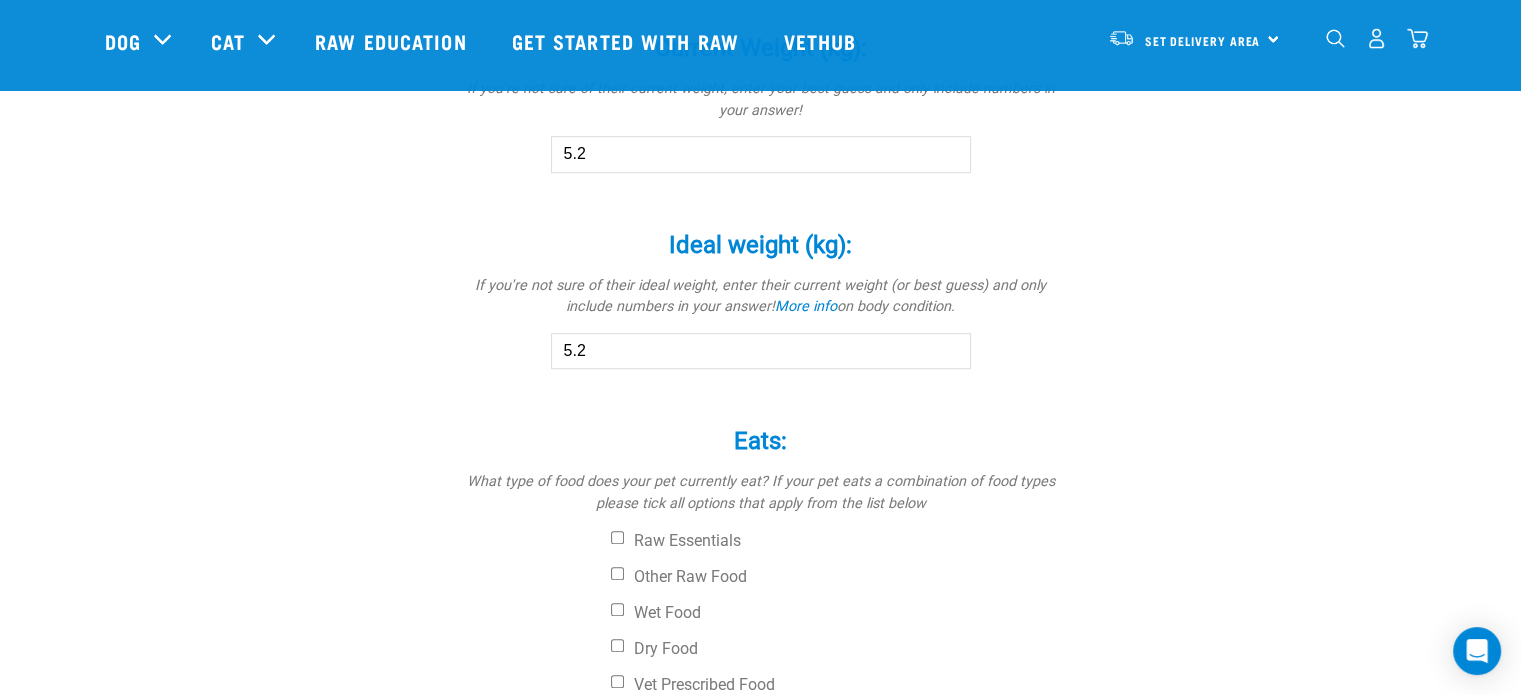 scroll, scrollTop: 1300, scrollLeft: 0, axis: vertical 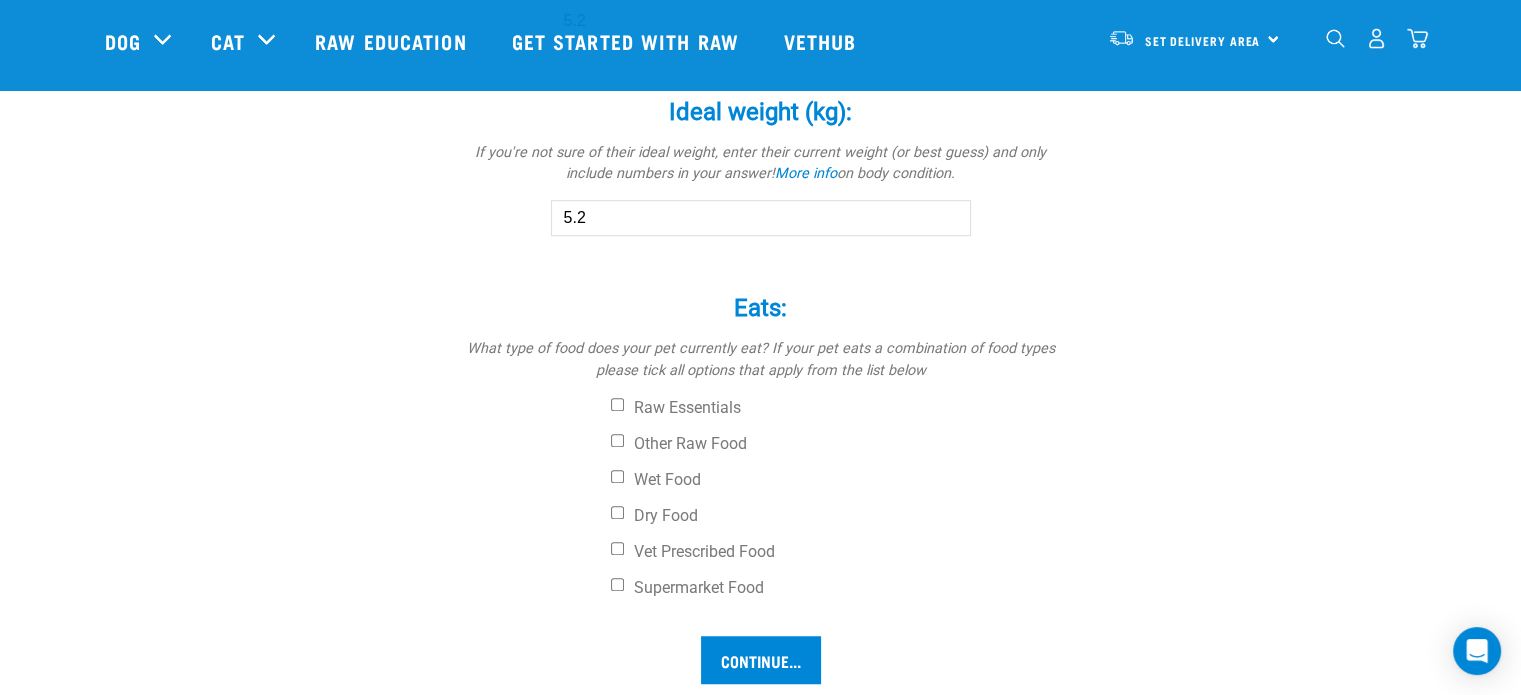 type on "5.2" 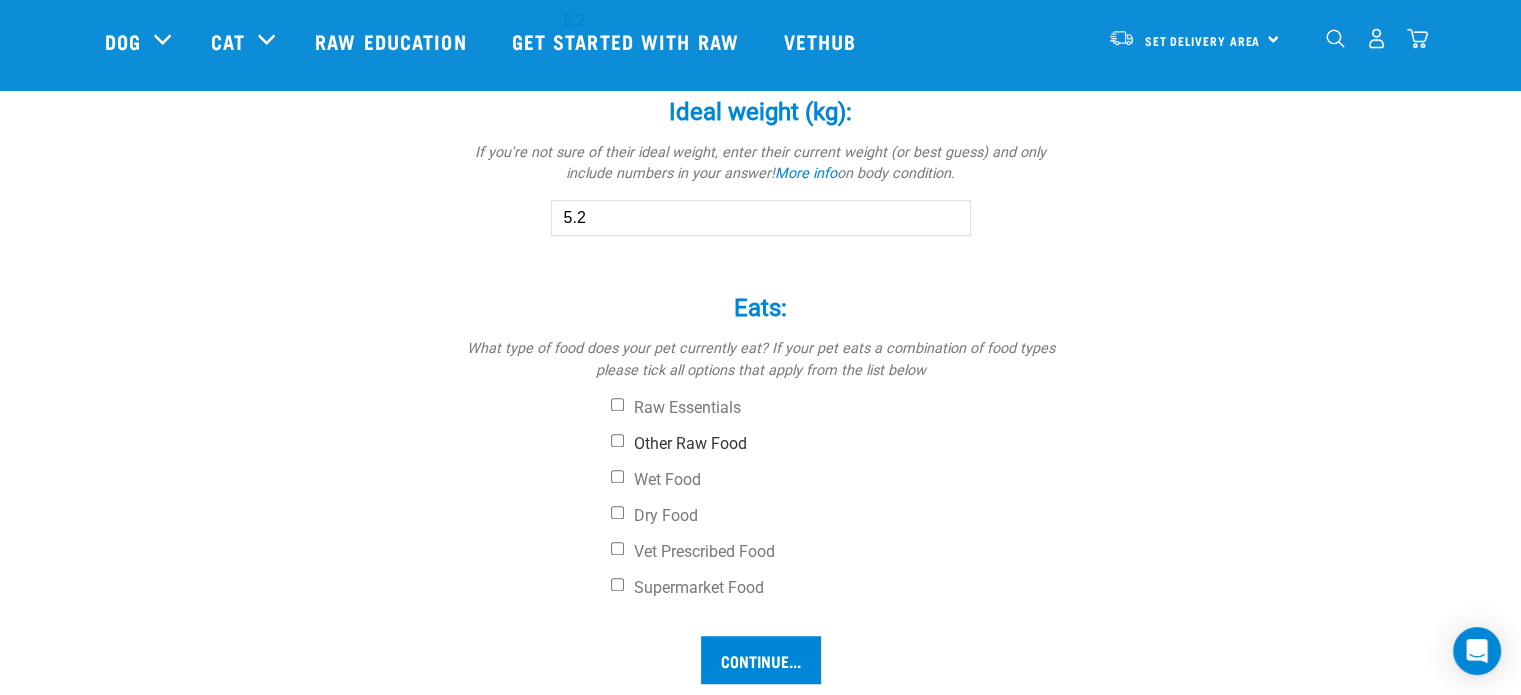 click on "Other Raw Food" at bounding box center [836, 444] 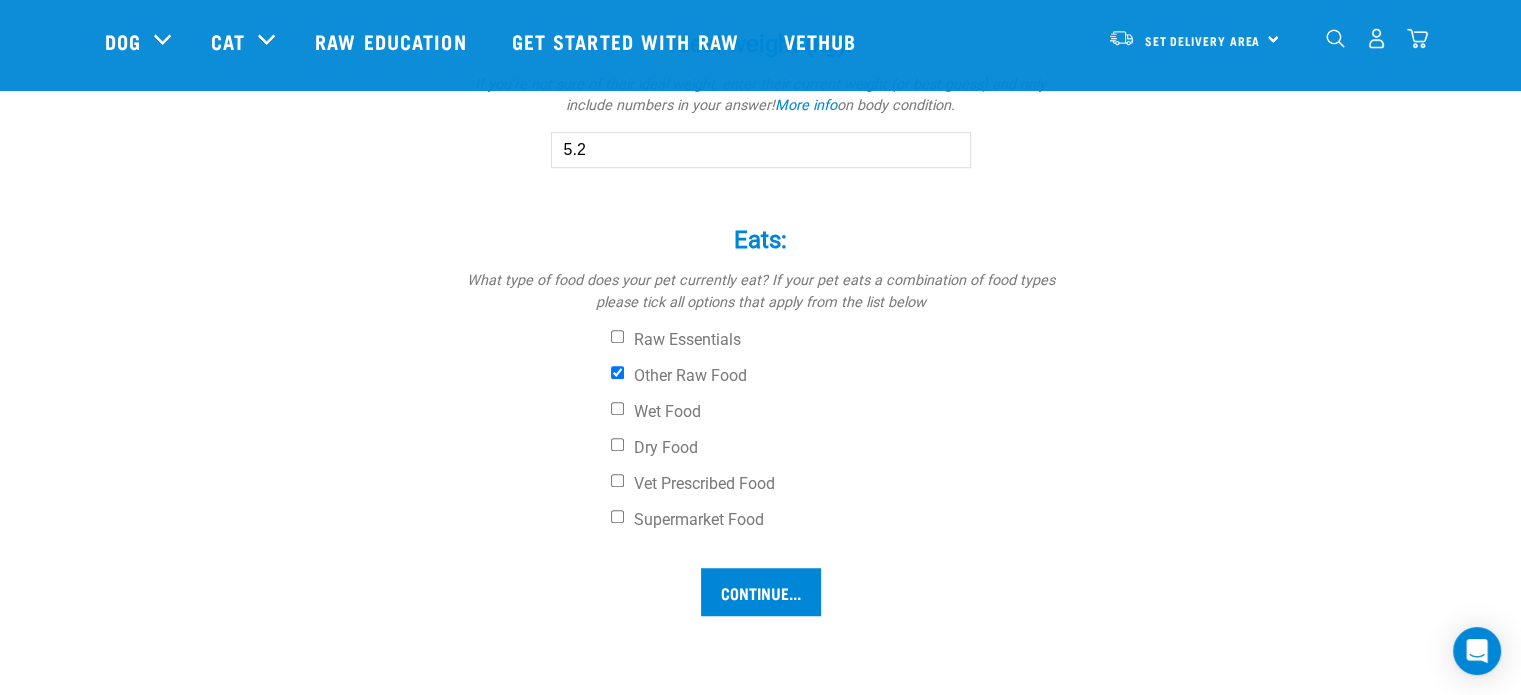 scroll, scrollTop: 1400, scrollLeft: 0, axis: vertical 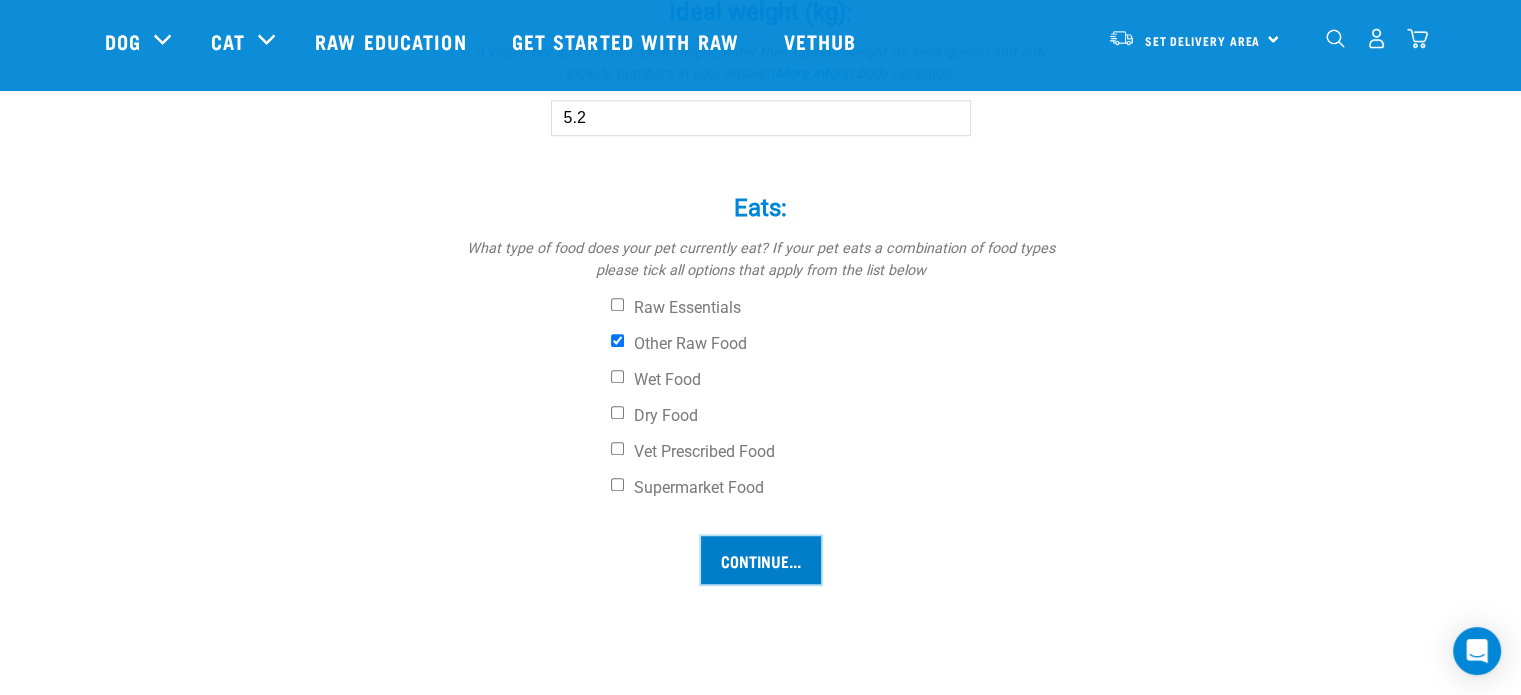 click on "Continue..." at bounding box center (761, 560) 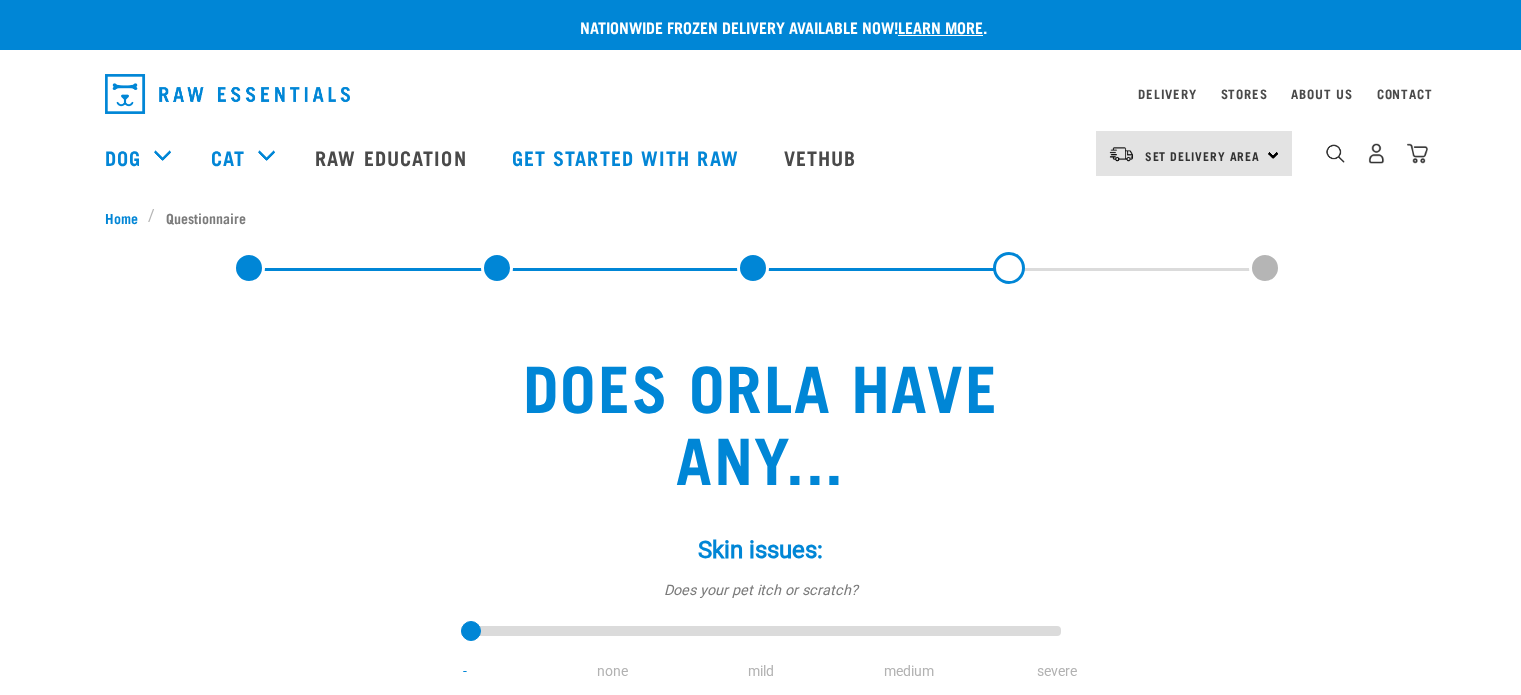 scroll, scrollTop: 0, scrollLeft: 0, axis: both 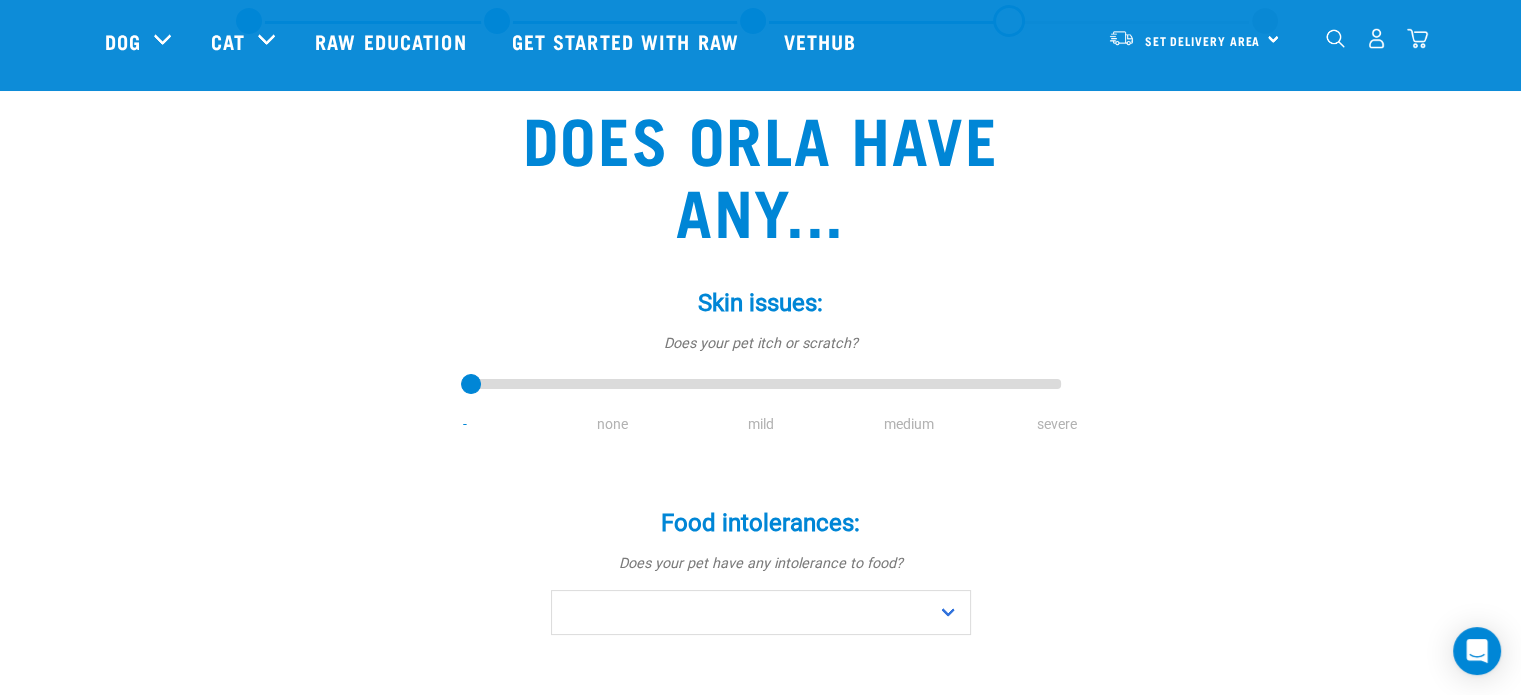 click on "none" at bounding box center (613, 424) 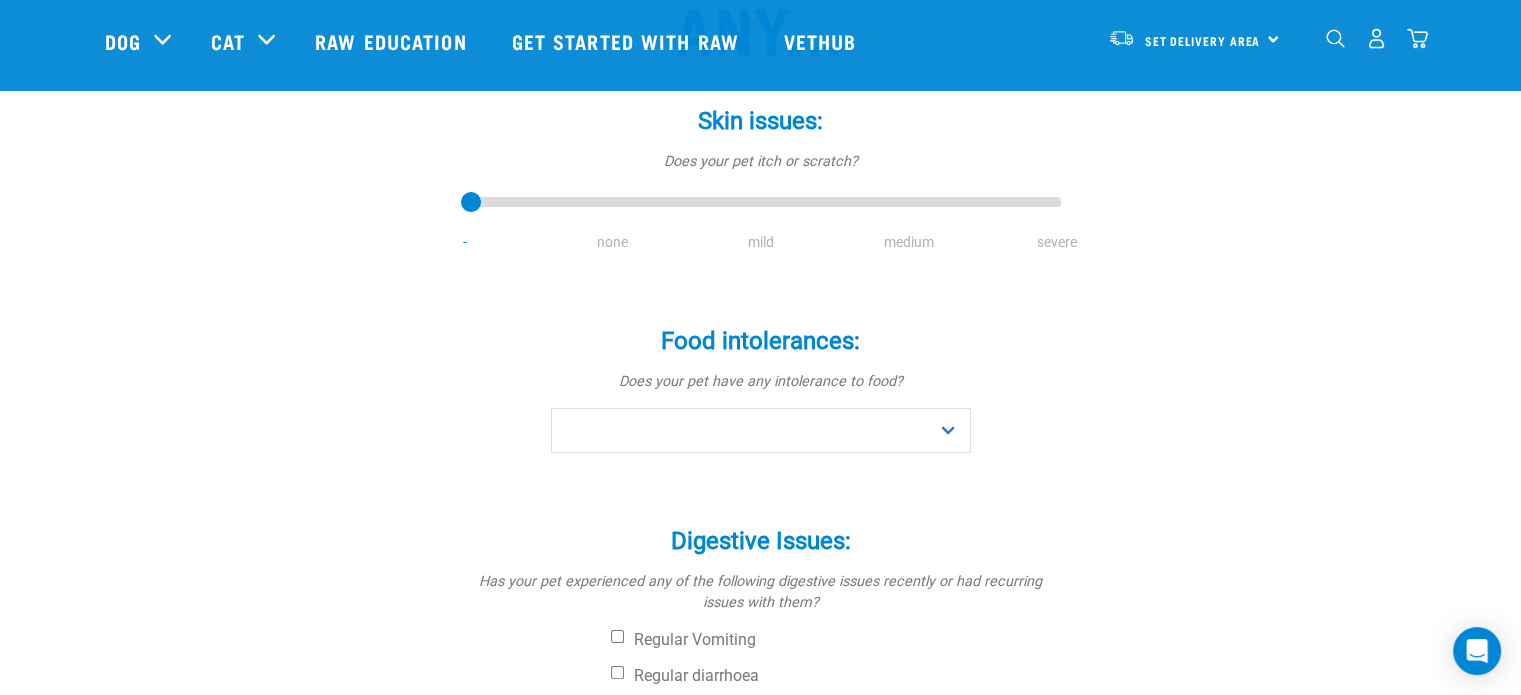 scroll, scrollTop: 300, scrollLeft: 0, axis: vertical 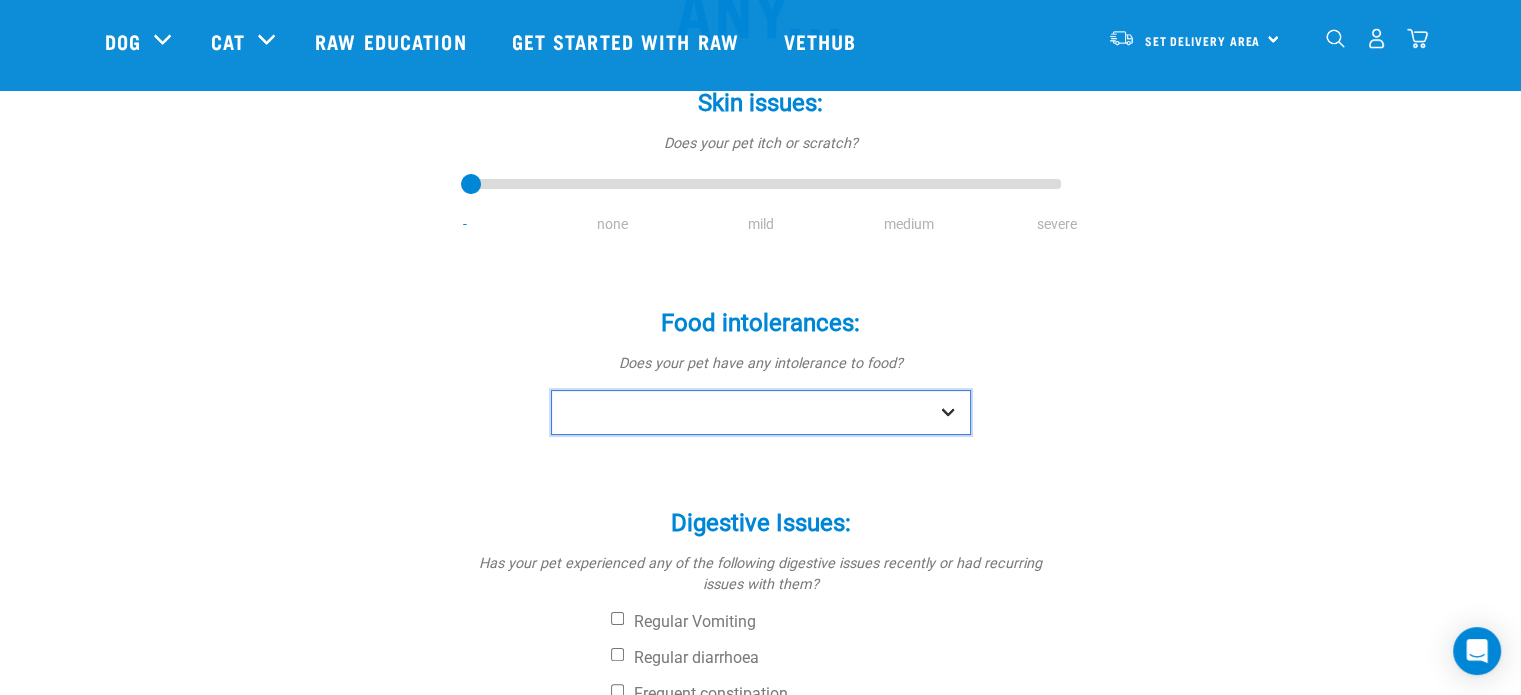 click on "No
Yes" at bounding box center (761, 412) 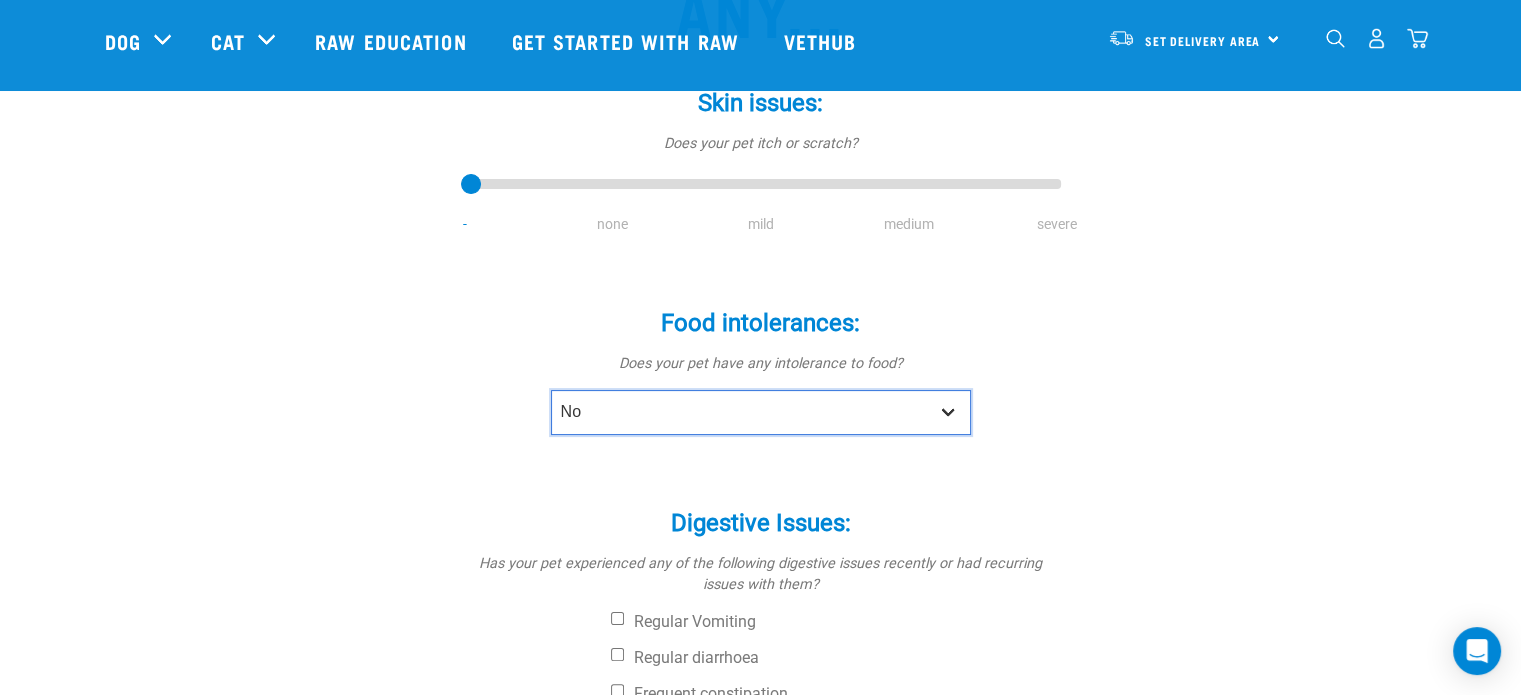 click on "No
Yes" at bounding box center [761, 412] 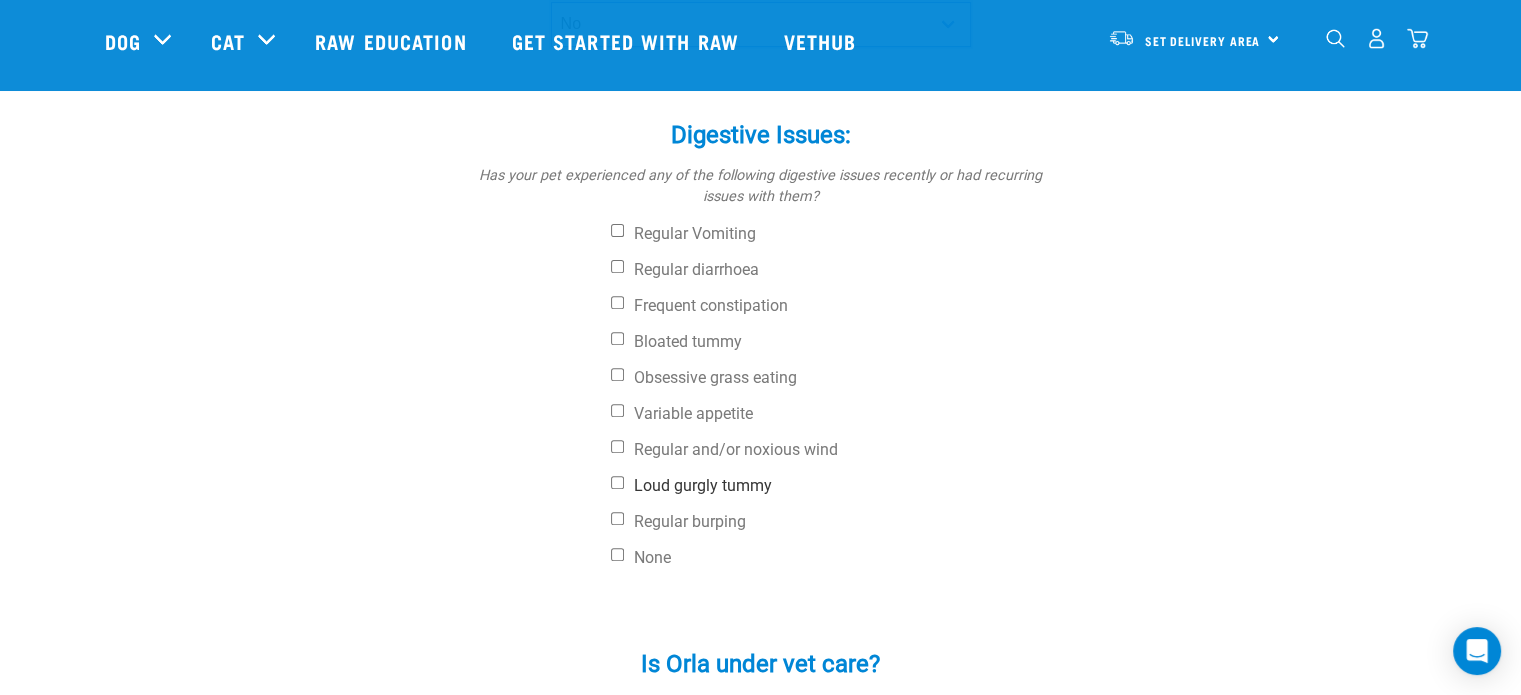 scroll, scrollTop: 700, scrollLeft: 0, axis: vertical 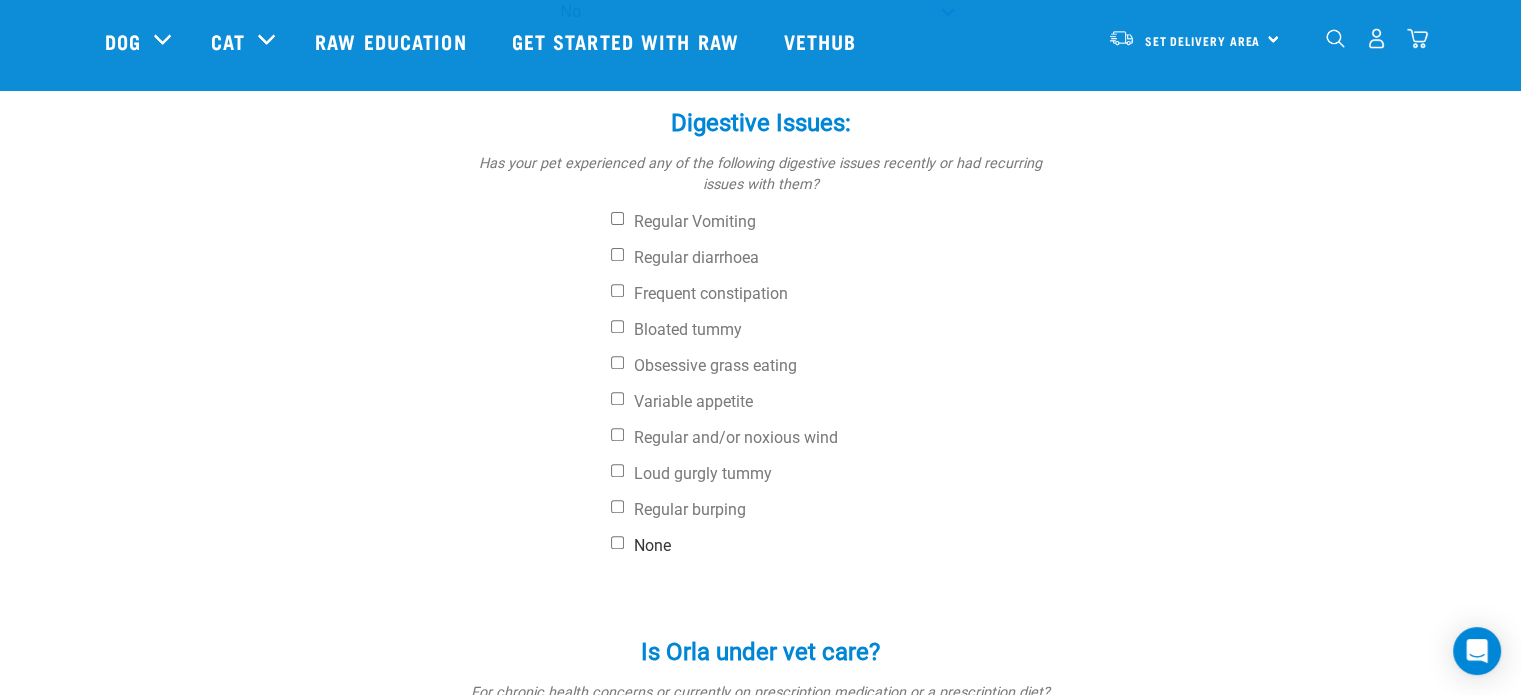 click on "None" at bounding box center (617, 542) 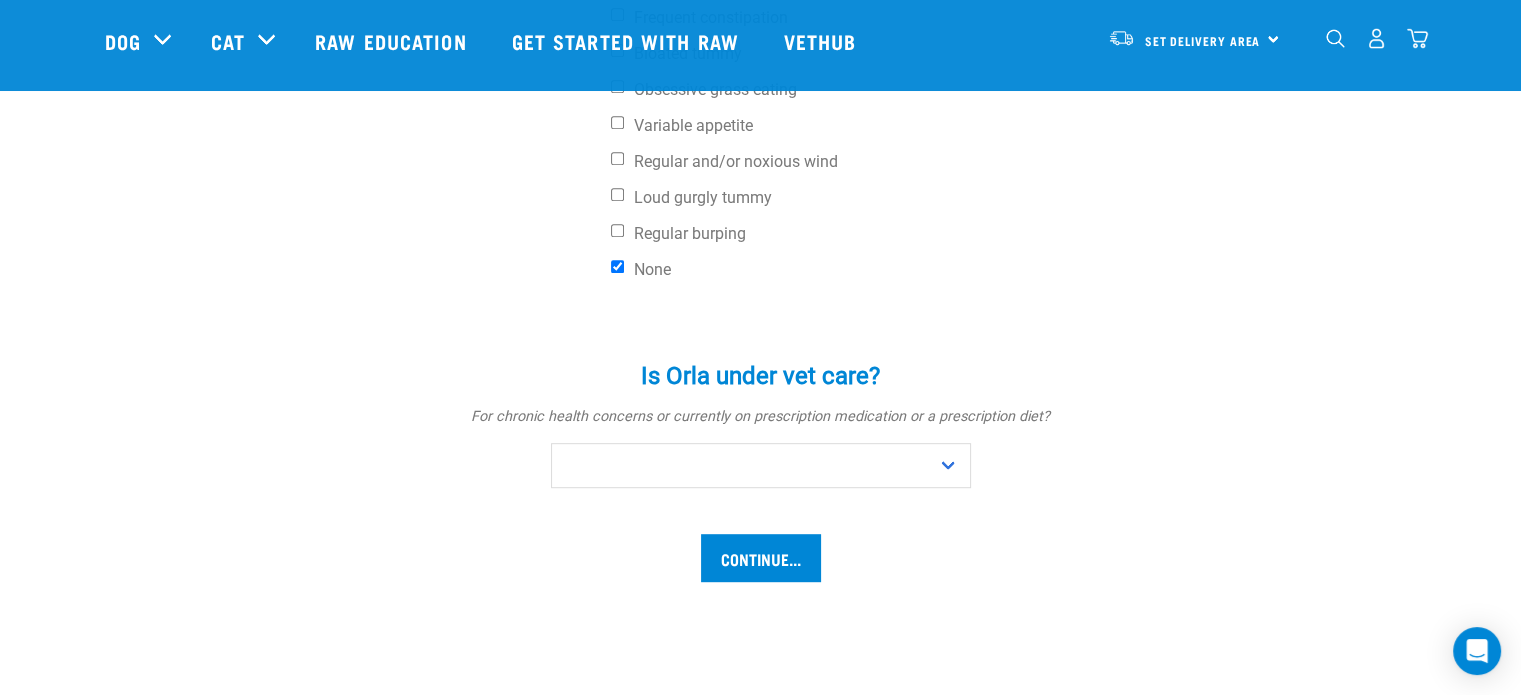 scroll, scrollTop: 1000, scrollLeft: 0, axis: vertical 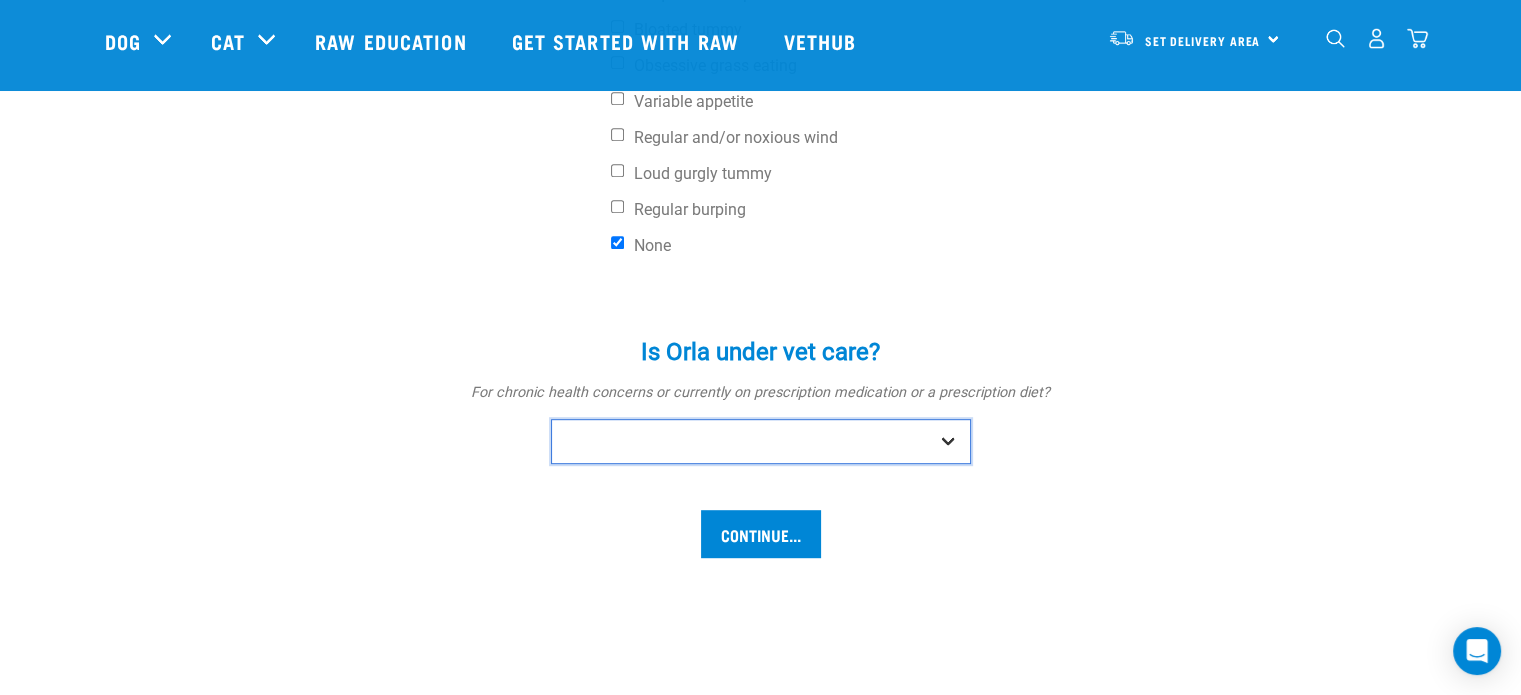 click on "No
Yes" at bounding box center (761, 441) 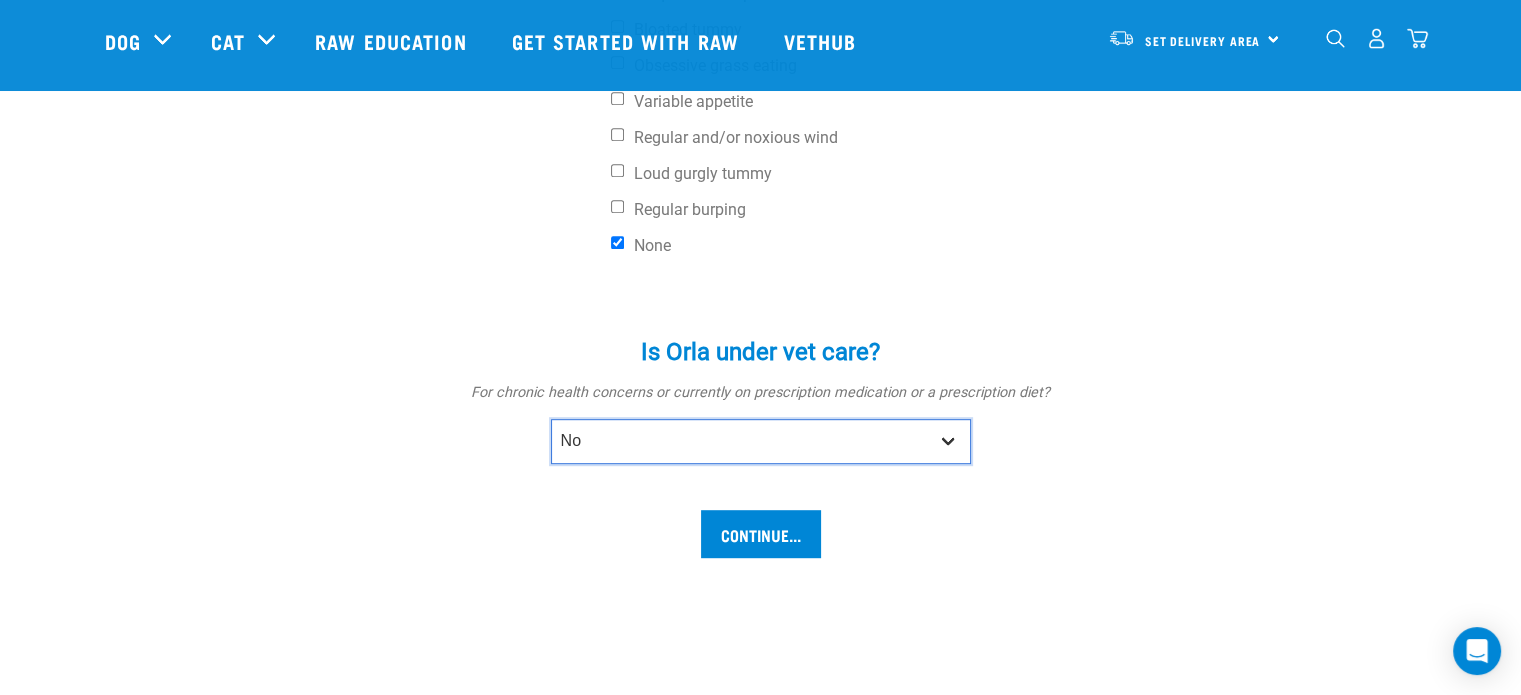 click on "No
Yes" at bounding box center (761, 441) 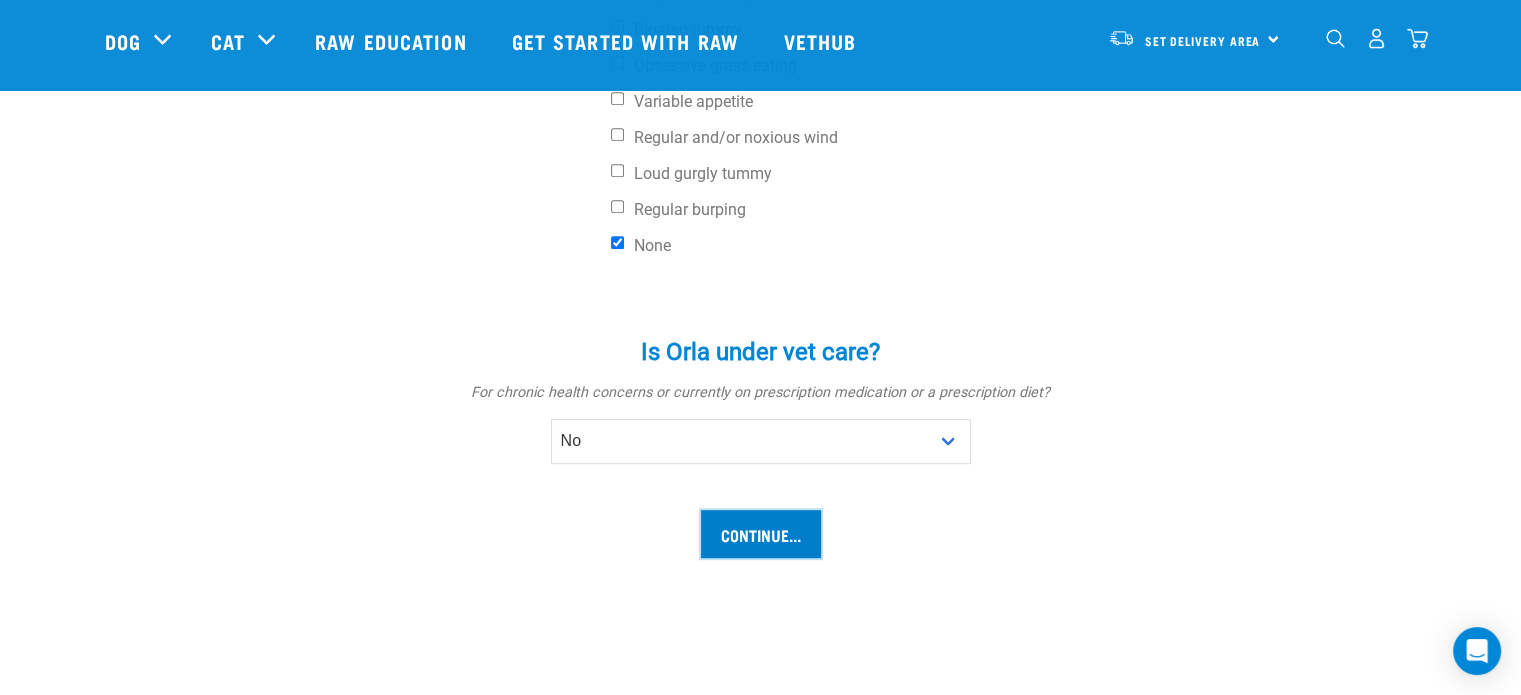 click on "Continue..." at bounding box center (761, 534) 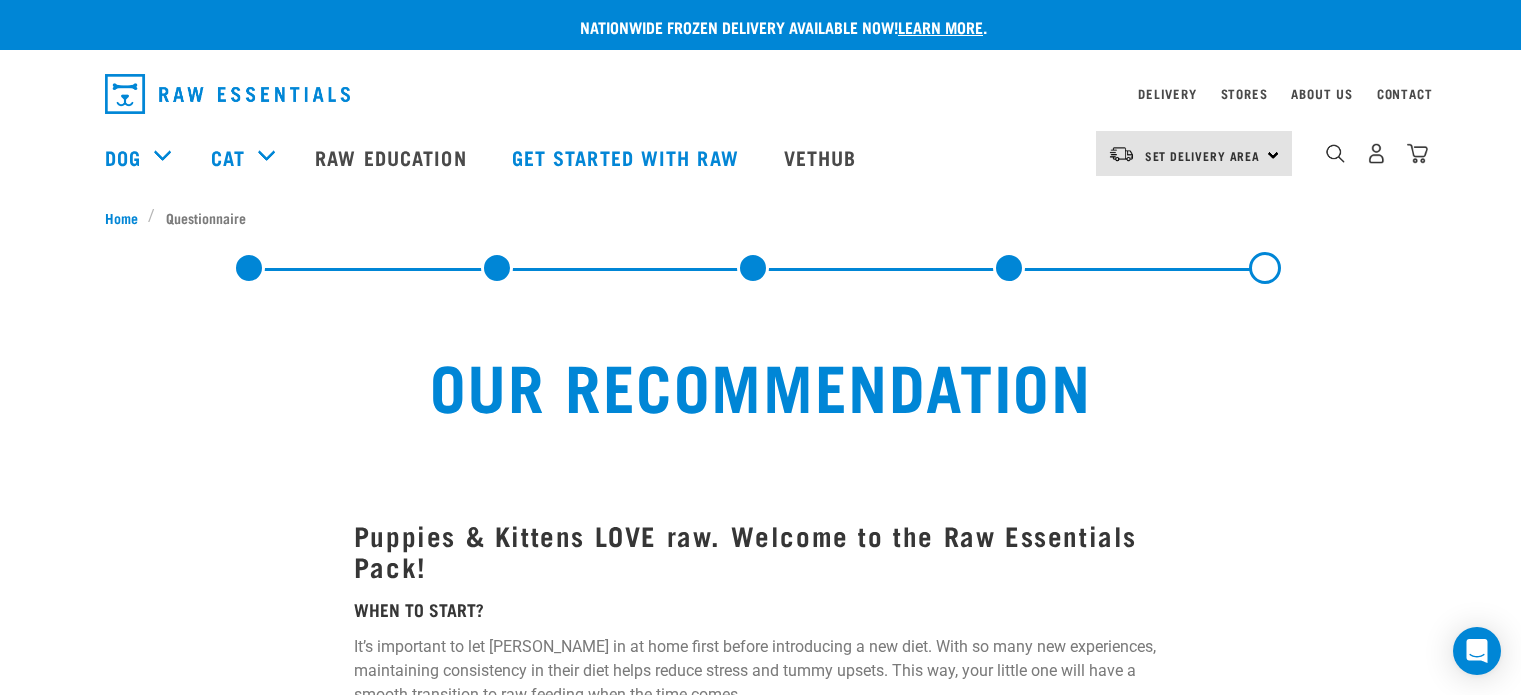 select on "19645" 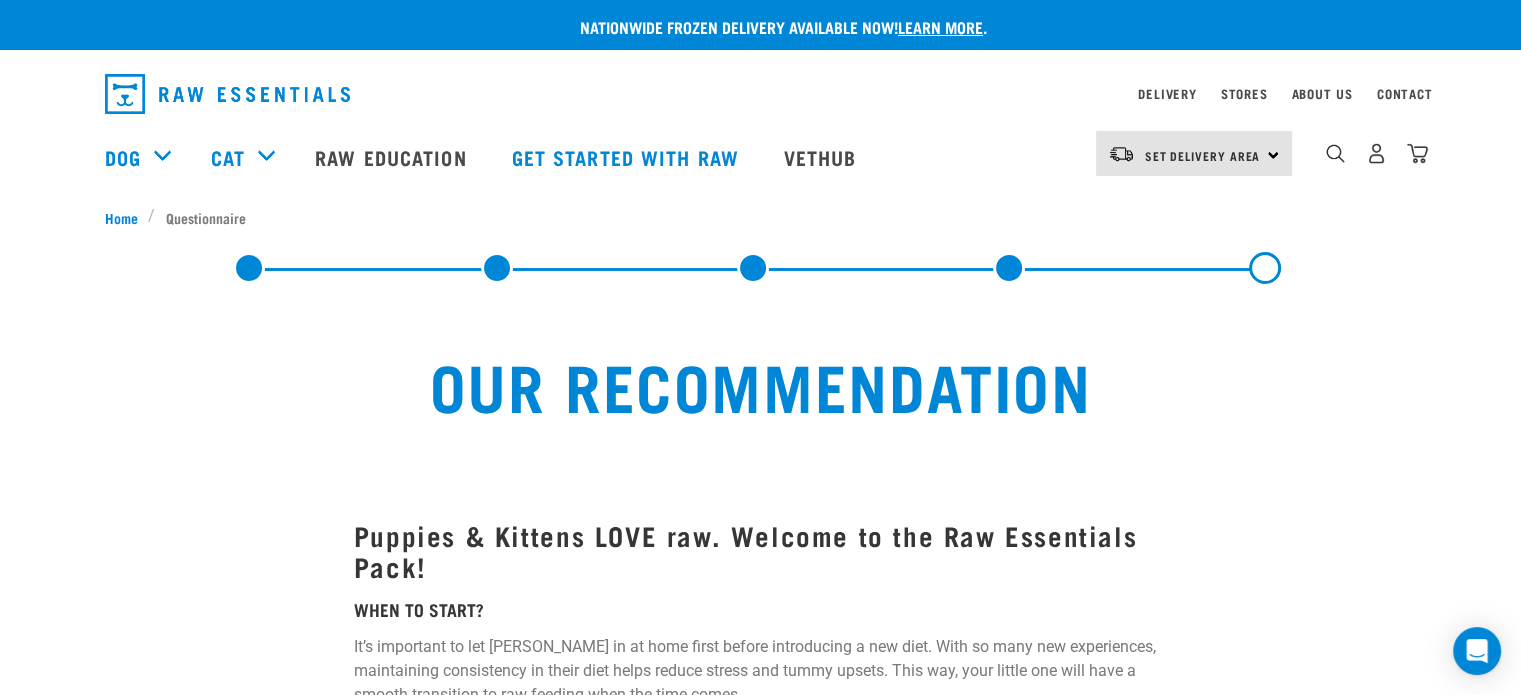 scroll, scrollTop: 0, scrollLeft: 0, axis: both 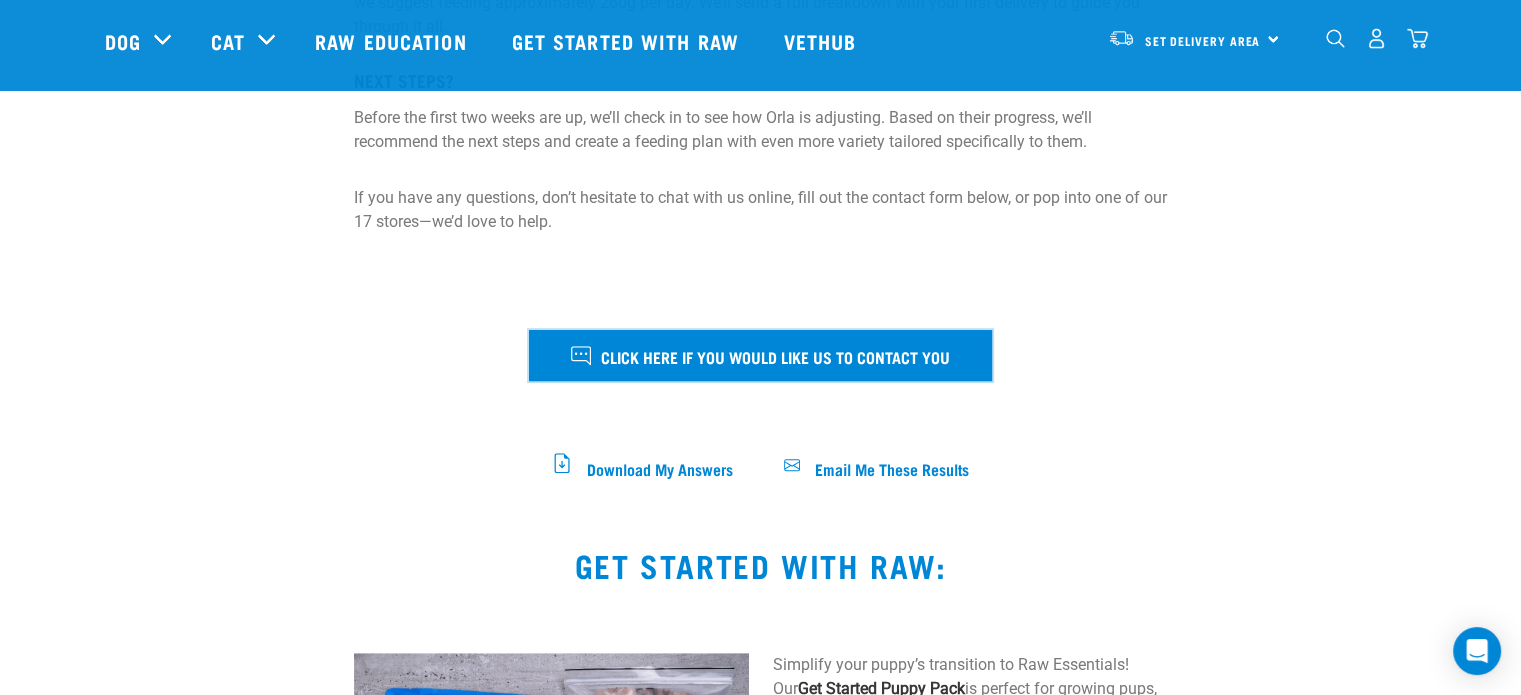 click on "Click here if you would like us to contact you" at bounding box center [775, 356] 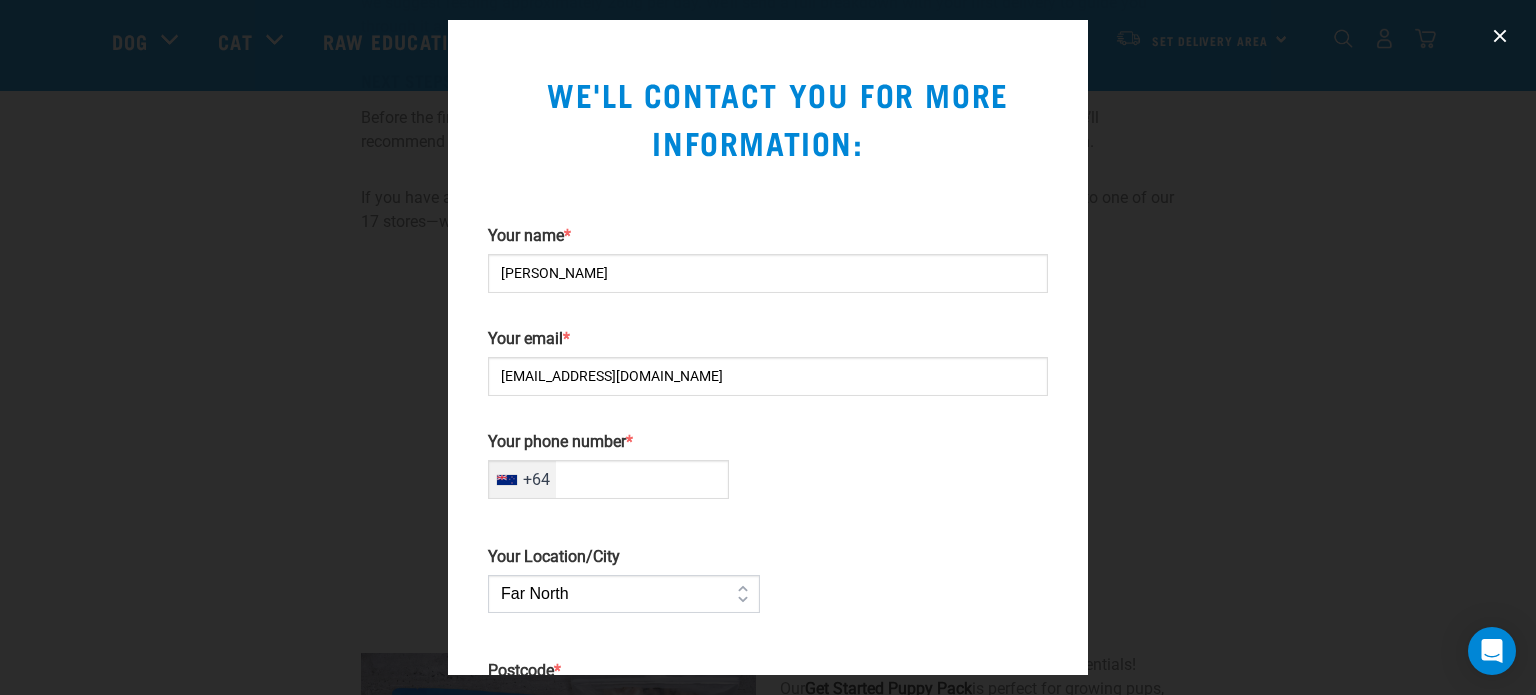 scroll, scrollTop: 100, scrollLeft: 0, axis: vertical 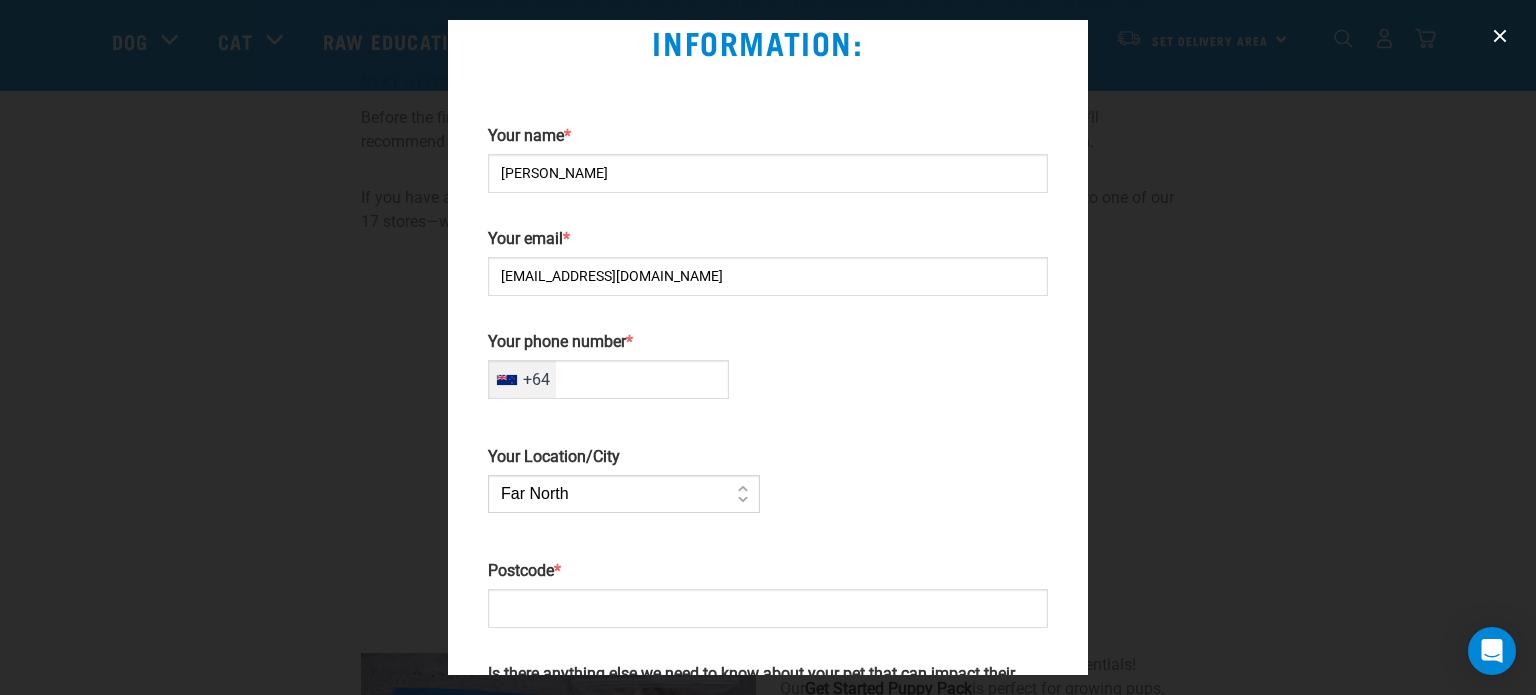 click on "Your phone number  *" at bounding box center (608, 379) 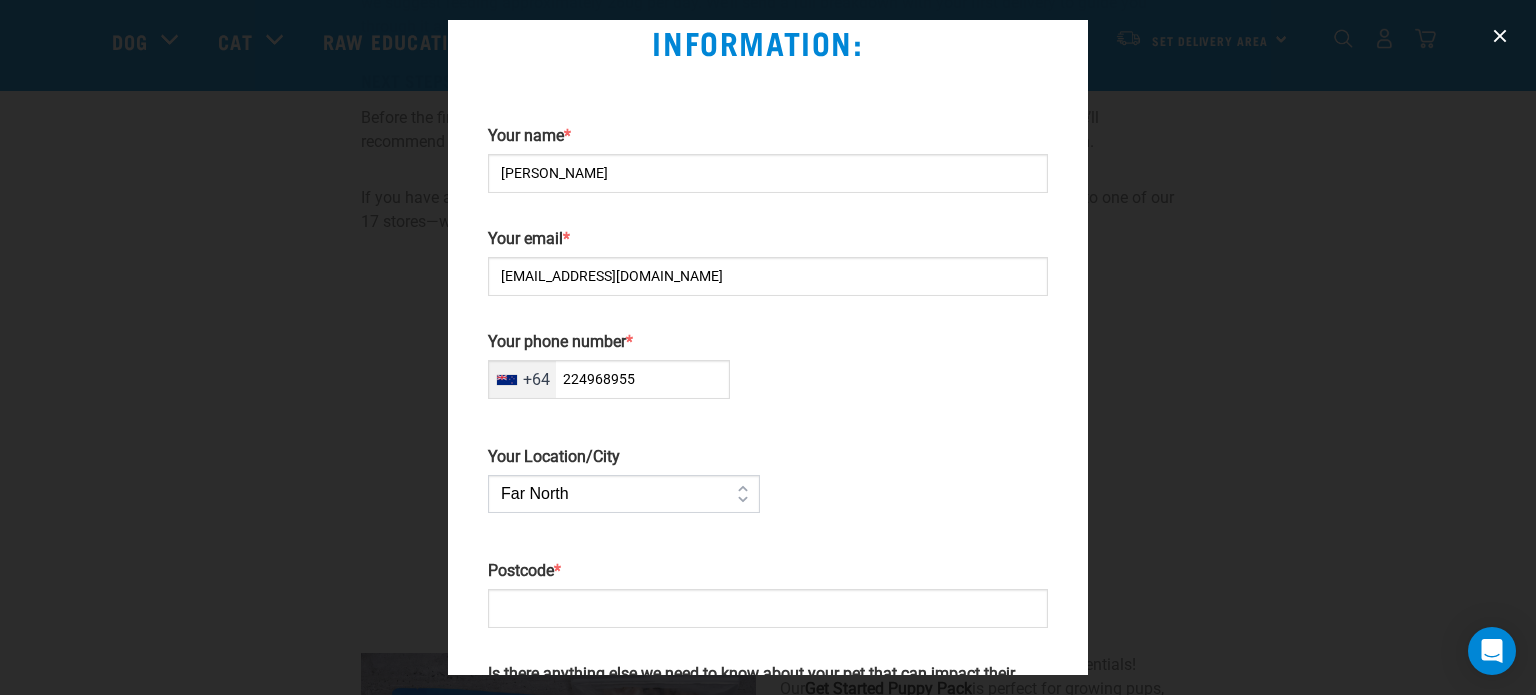 type on "224968955" 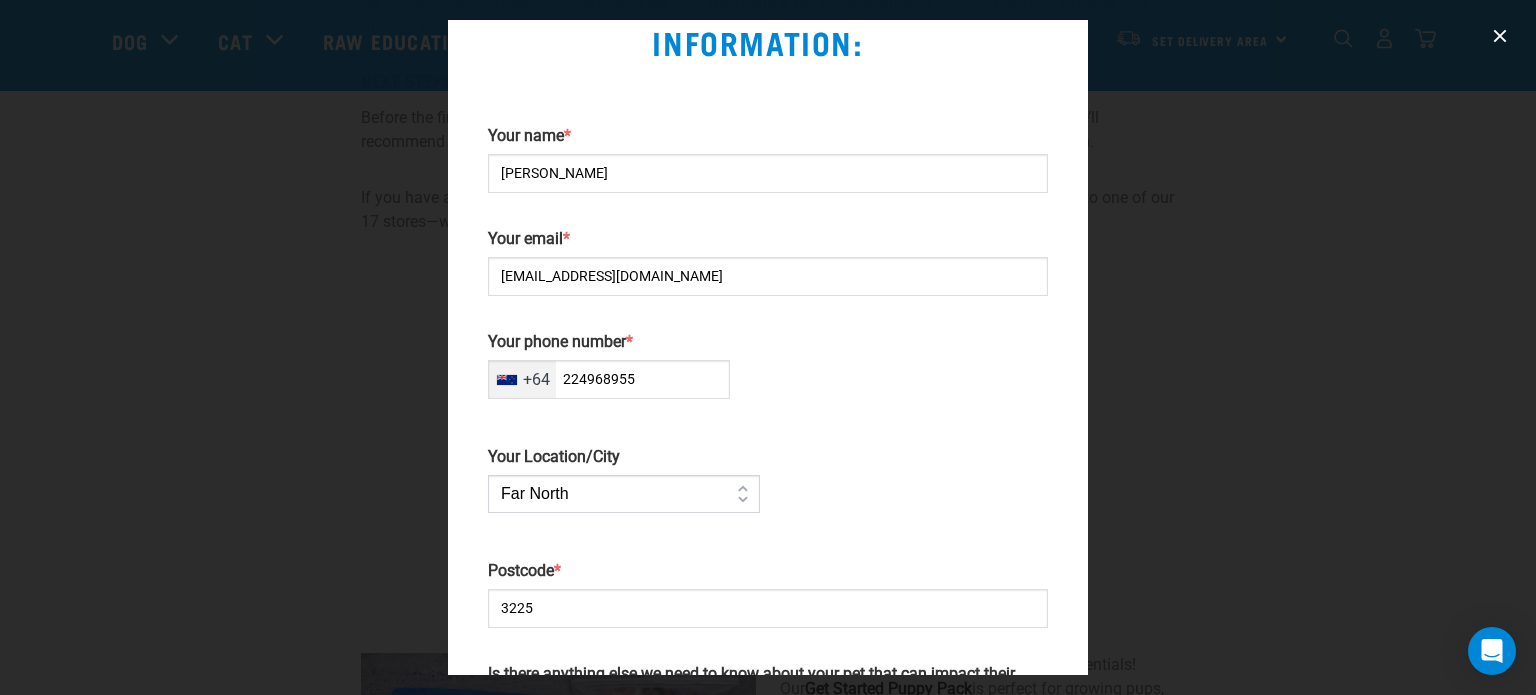 type on "3225" 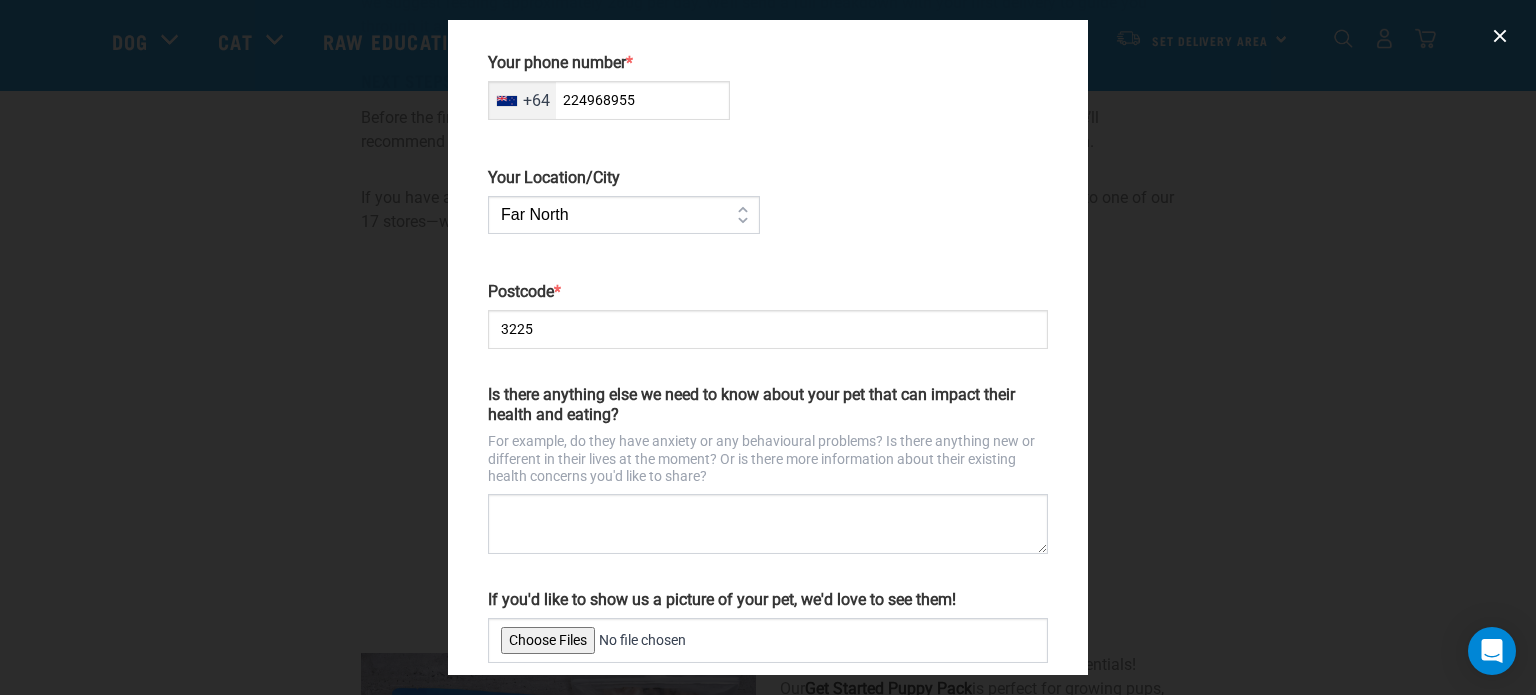 scroll, scrollTop: 400, scrollLeft: 0, axis: vertical 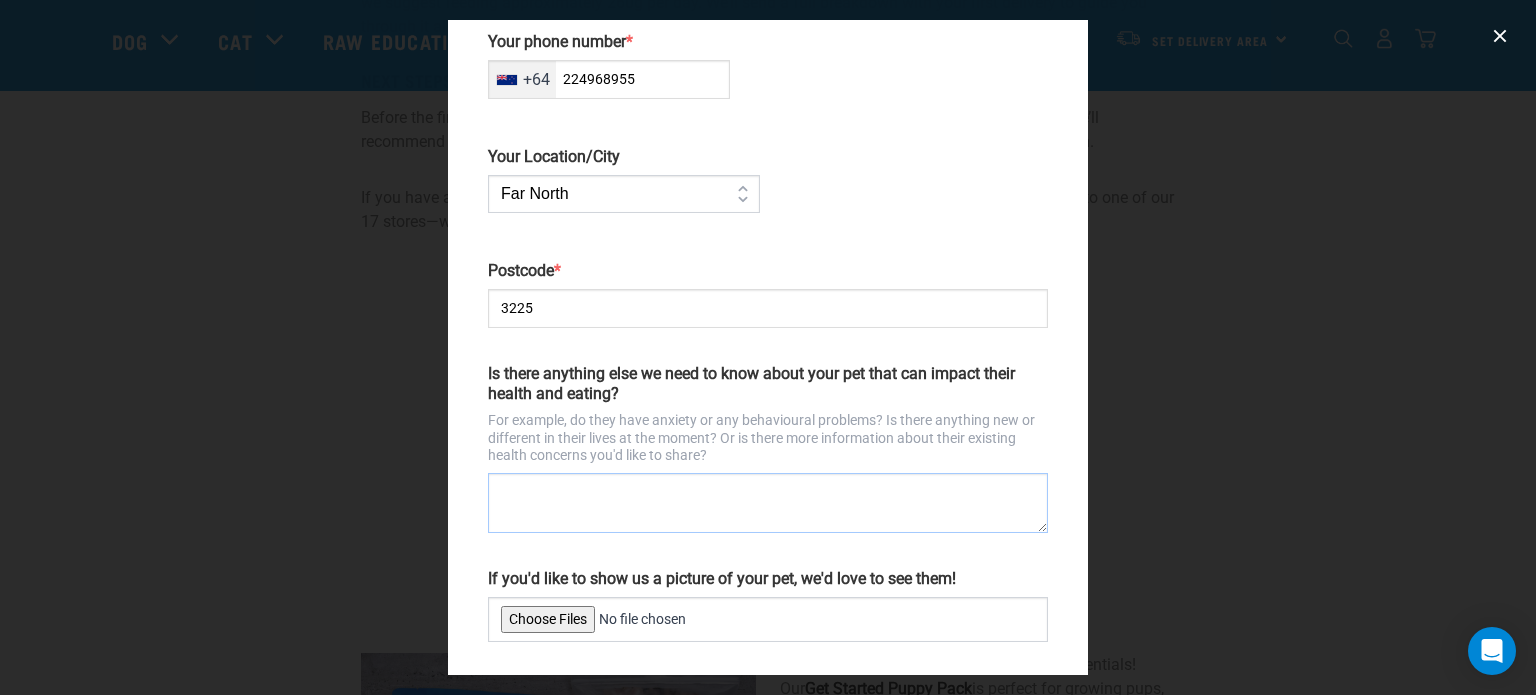 click on "Is there anything else we need to know about your pet that can impact their health and eating?" at bounding box center (768, 503) 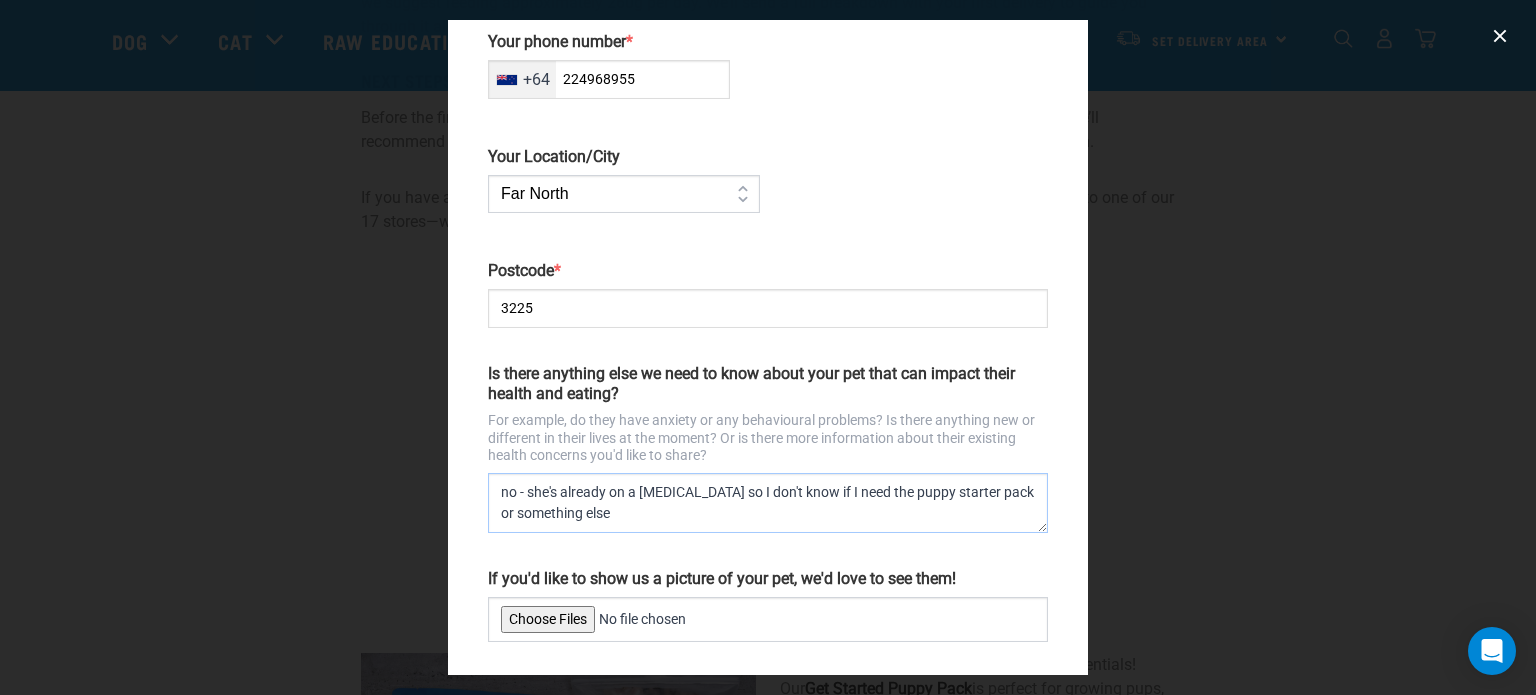 scroll, scrollTop: 490, scrollLeft: 0, axis: vertical 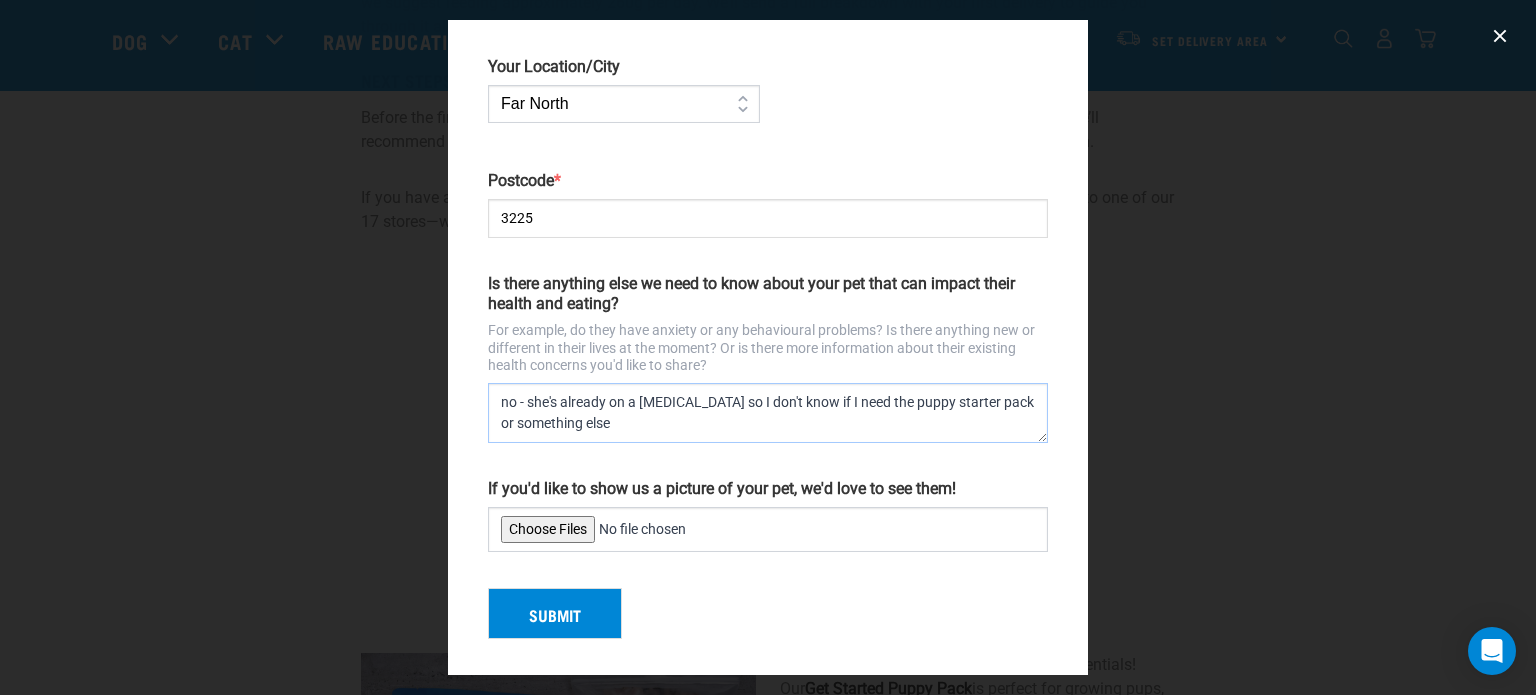 type on "no - she's already on a raw diet so I don't know if I need the puppy starter pack or something else" 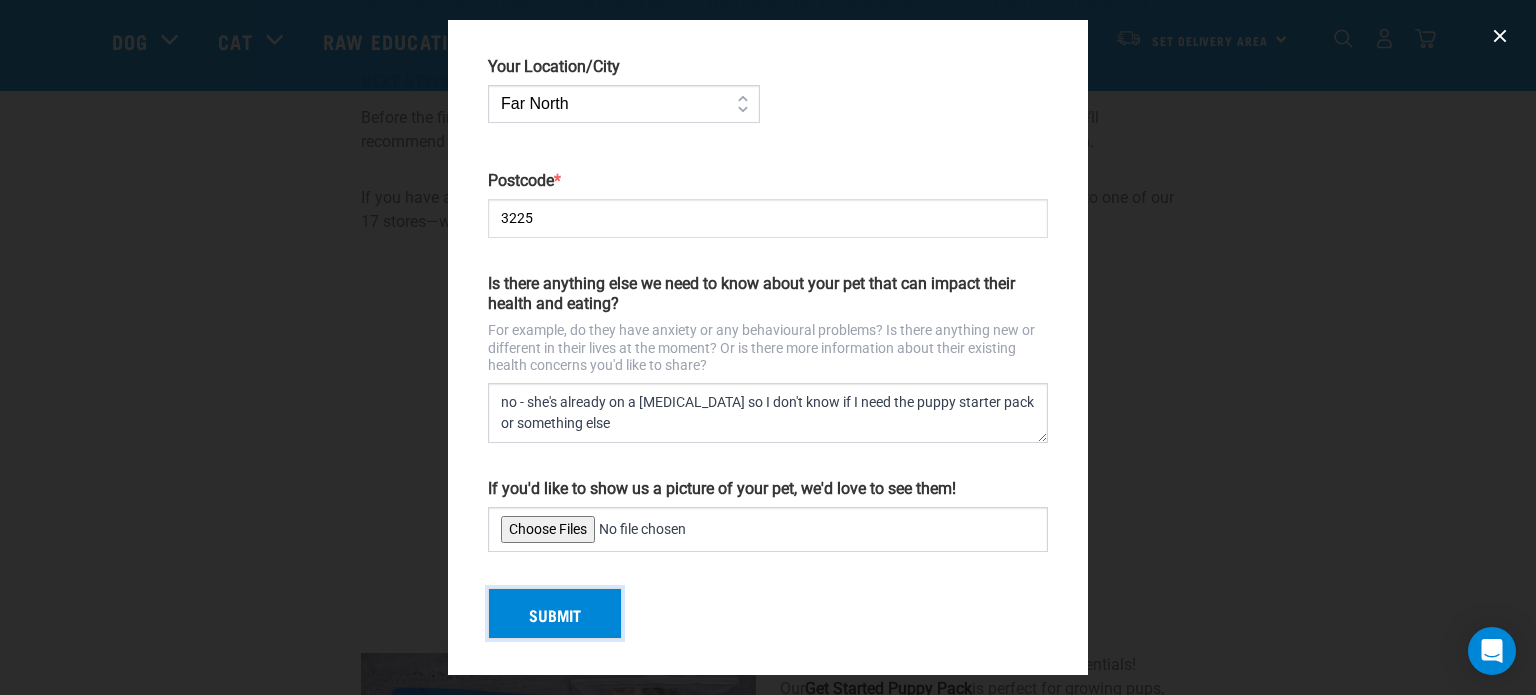 click on "Submit" at bounding box center [555, 614] 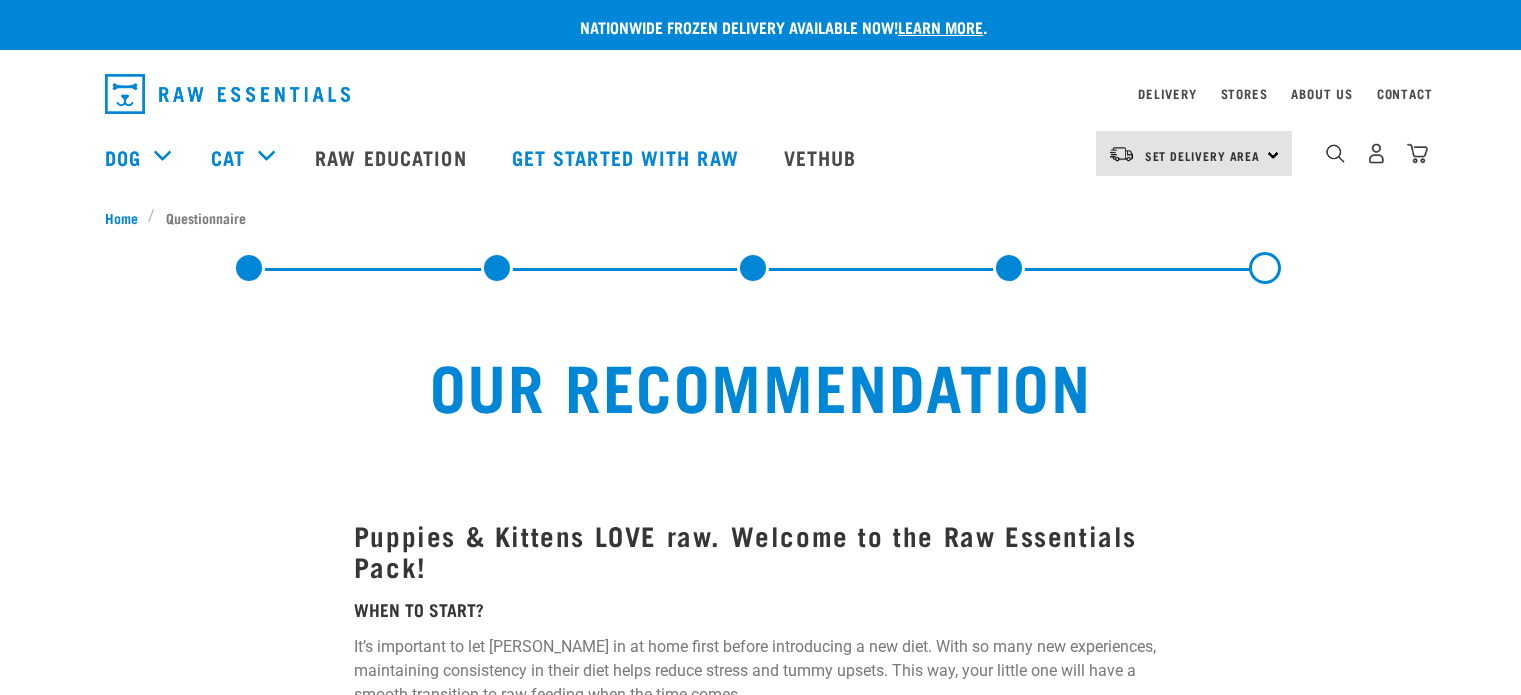 scroll, scrollTop: 0, scrollLeft: 0, axis: both 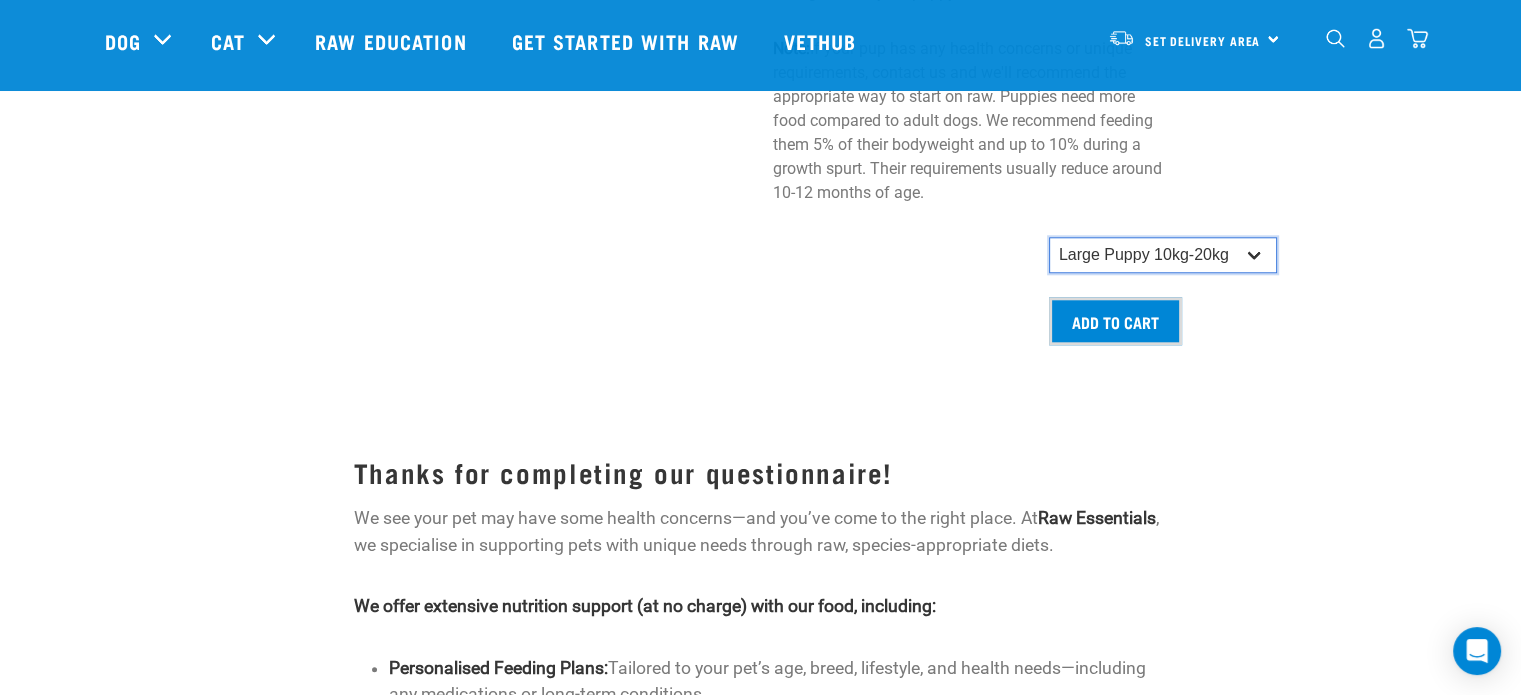 click on "Small Puppy up to 5kg
Medium Puppy 5kg-10kg
Large Puppy 10kg-20kg" at bounding box center (1163, 255) 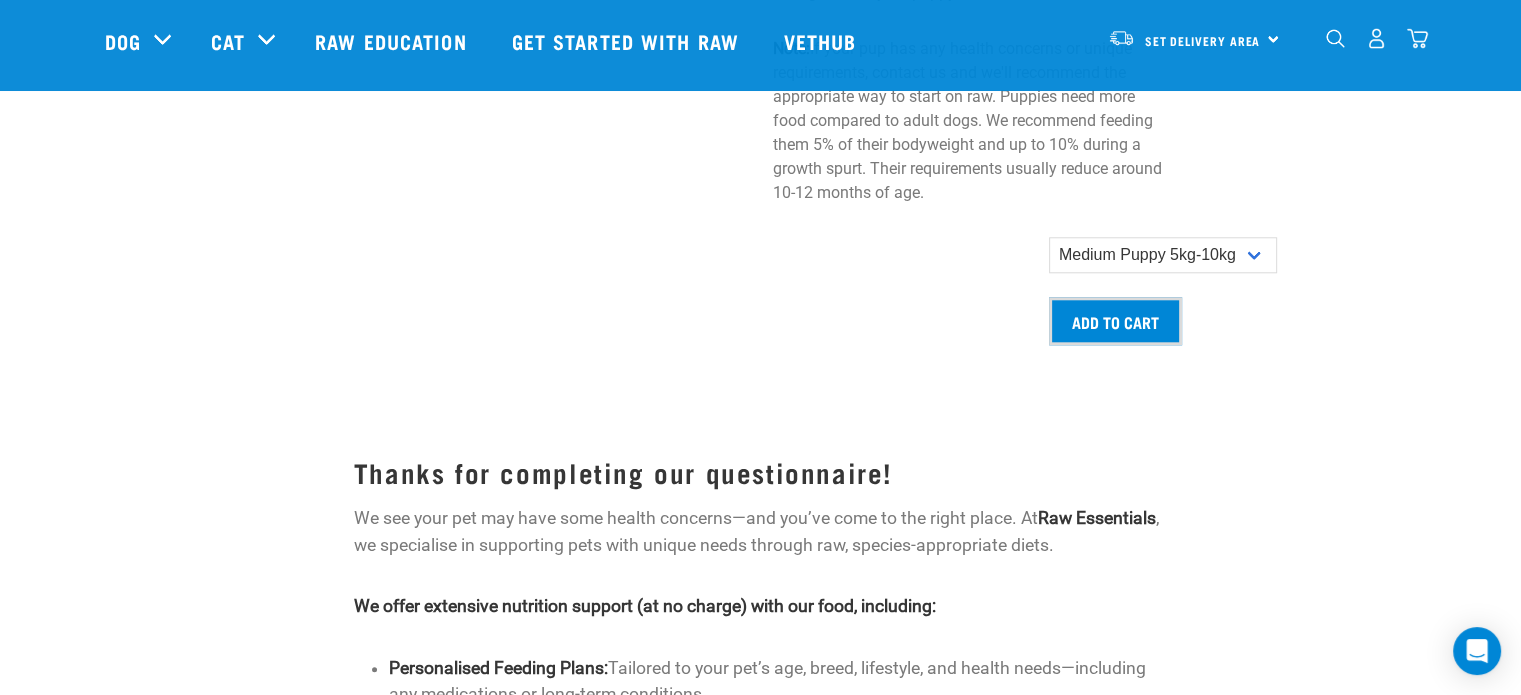 click at bounding box center [1283, 369] 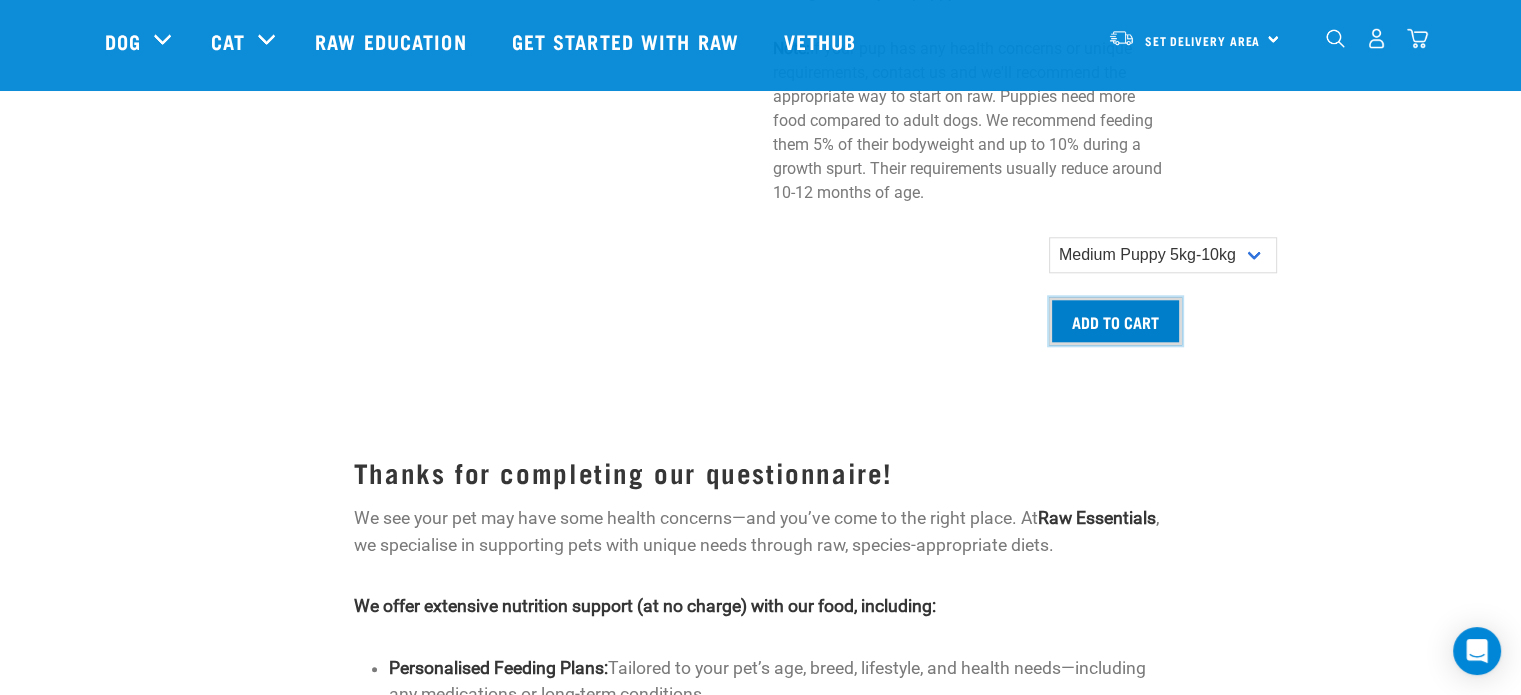 click on "Add to cart" at bounding box center (1115, 321) 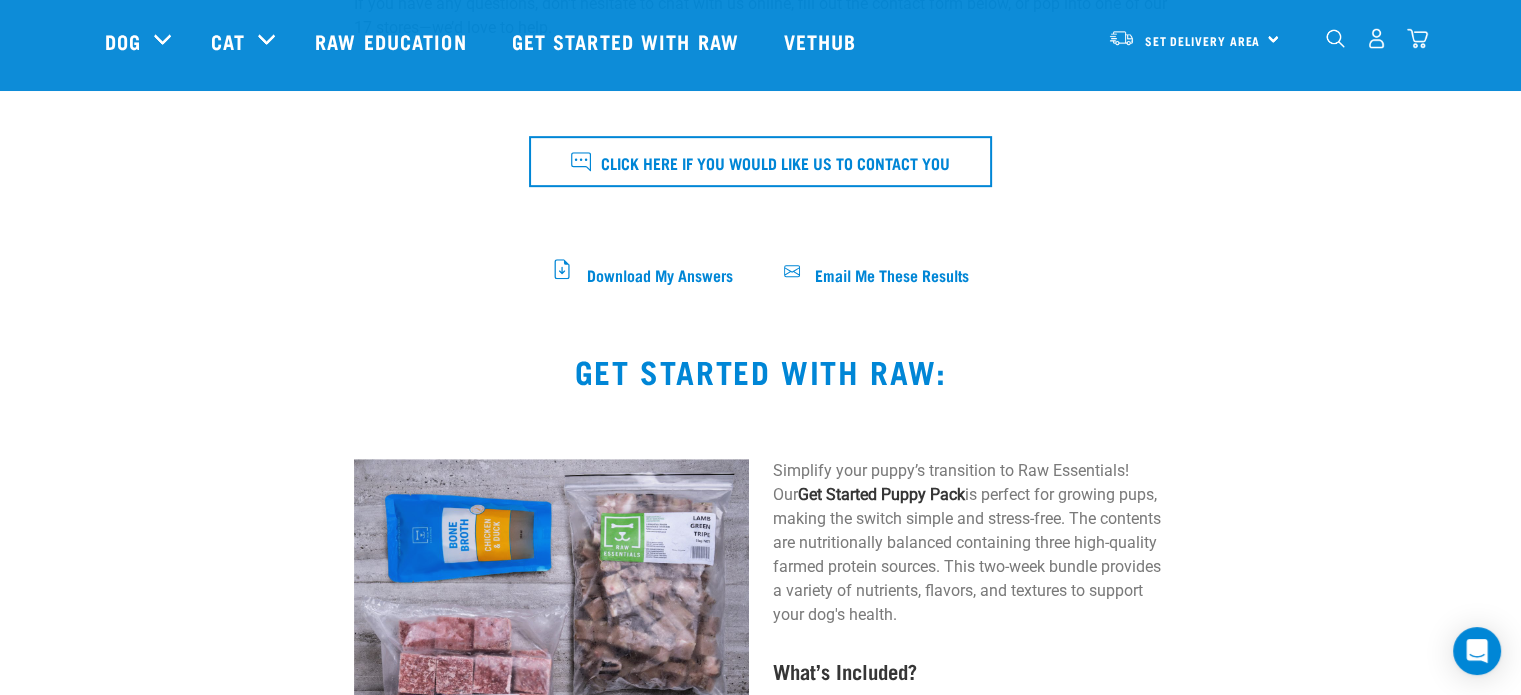 scroll, scrollTop: 1300, scrollLeft: 0, axis: vertical 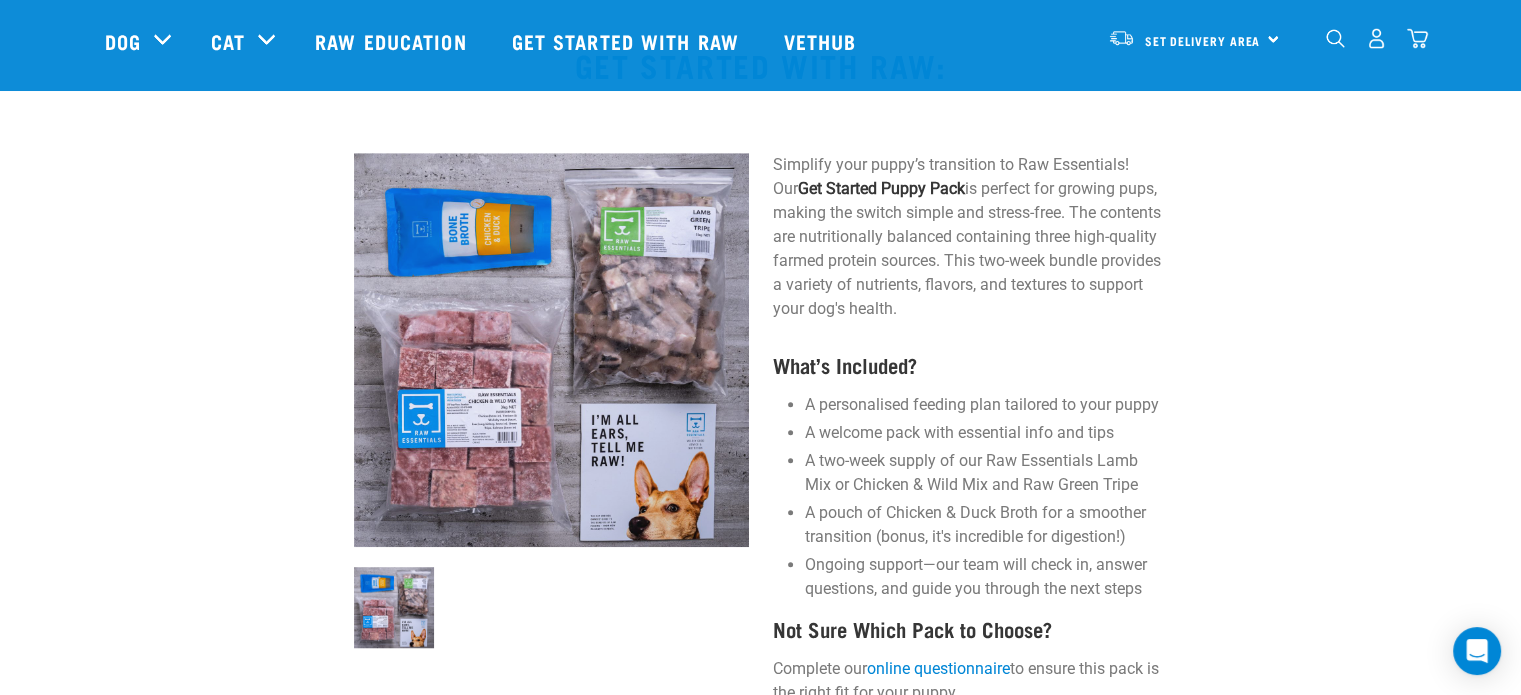 click at bounding box center (1417, 38) 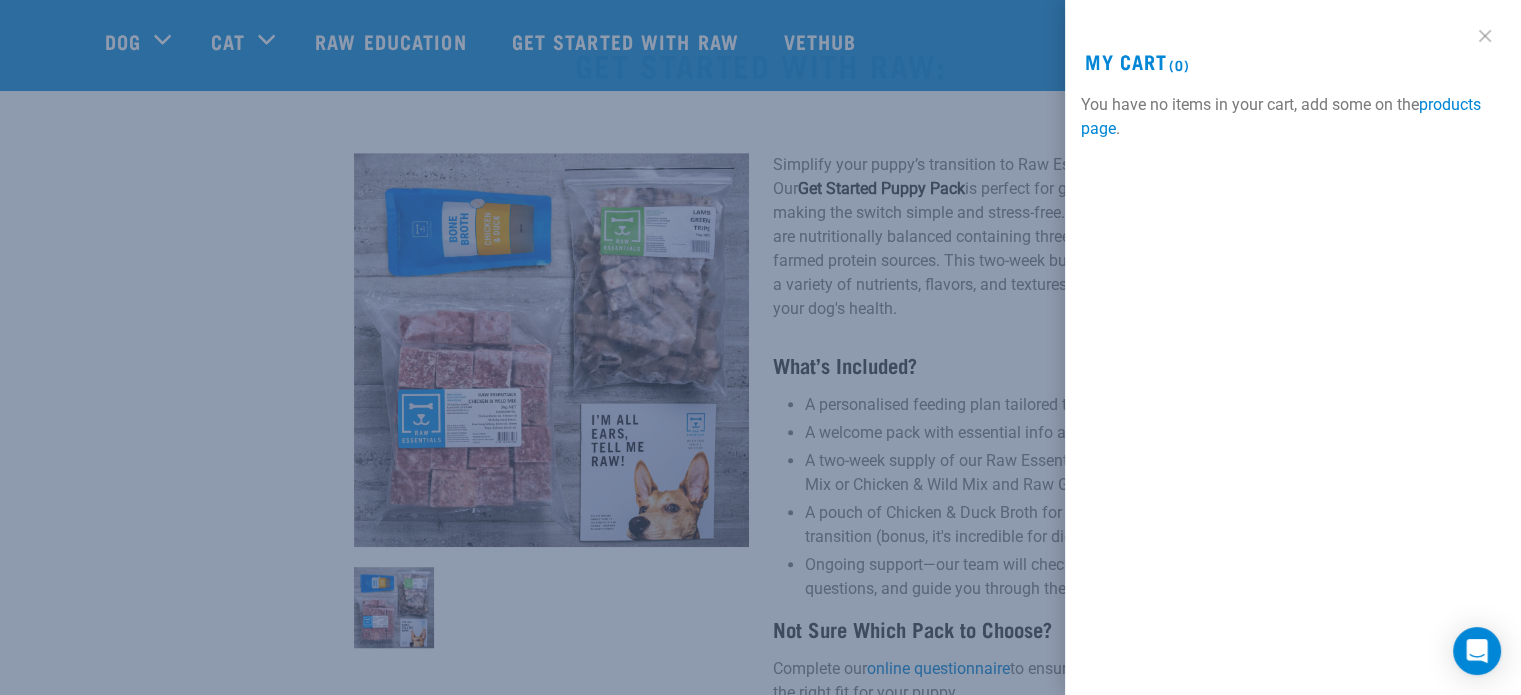 click at bounding box center [1485, 36] 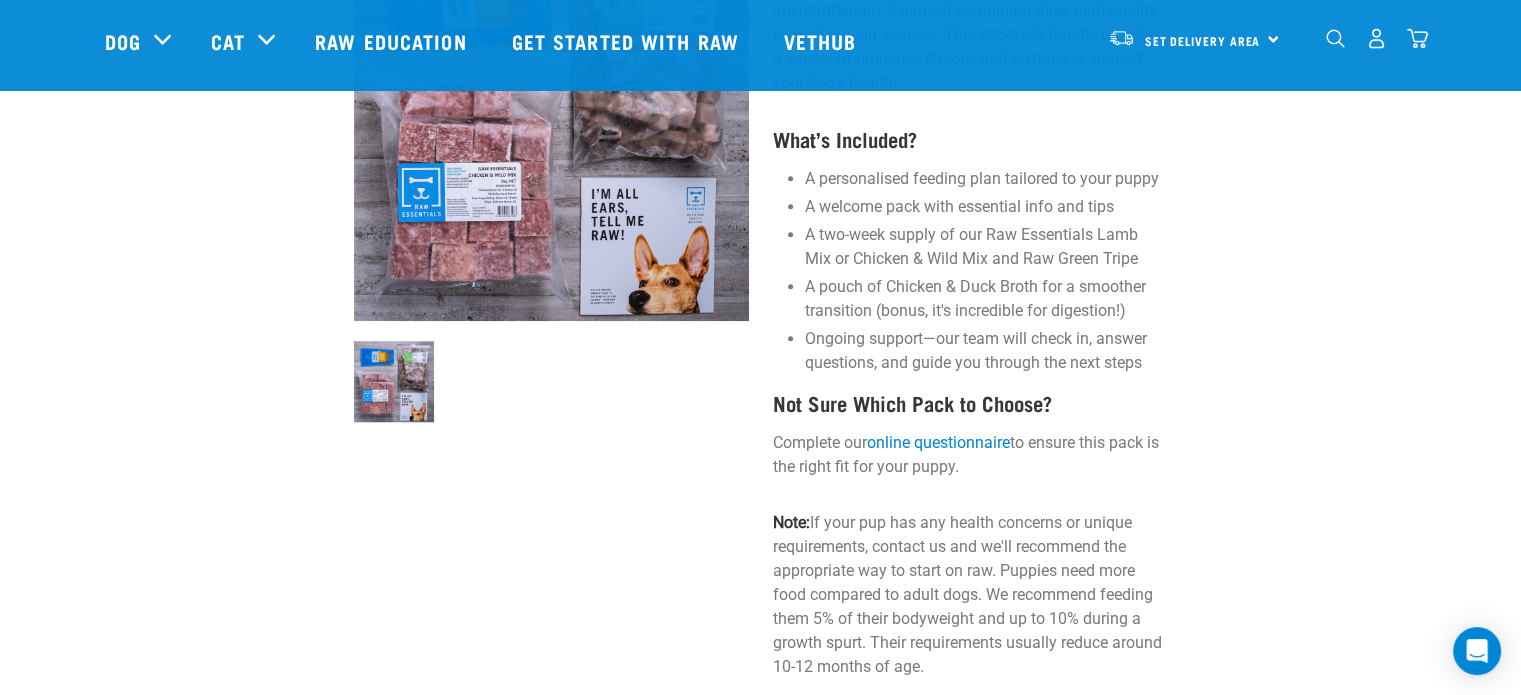 scroll, scrollTop: 1900, scrollLeft: 0, axis: vertical 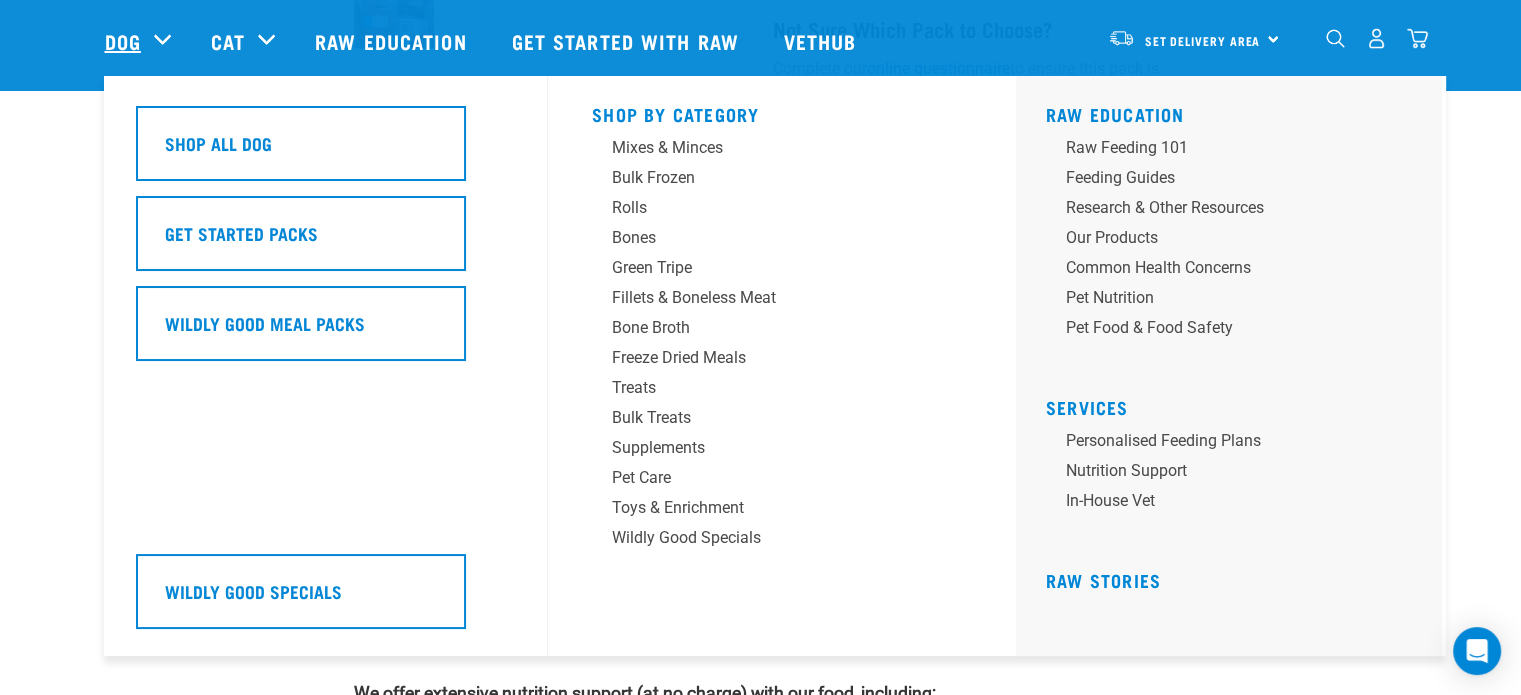 click on "Dog" at bounding box center [123, 41] 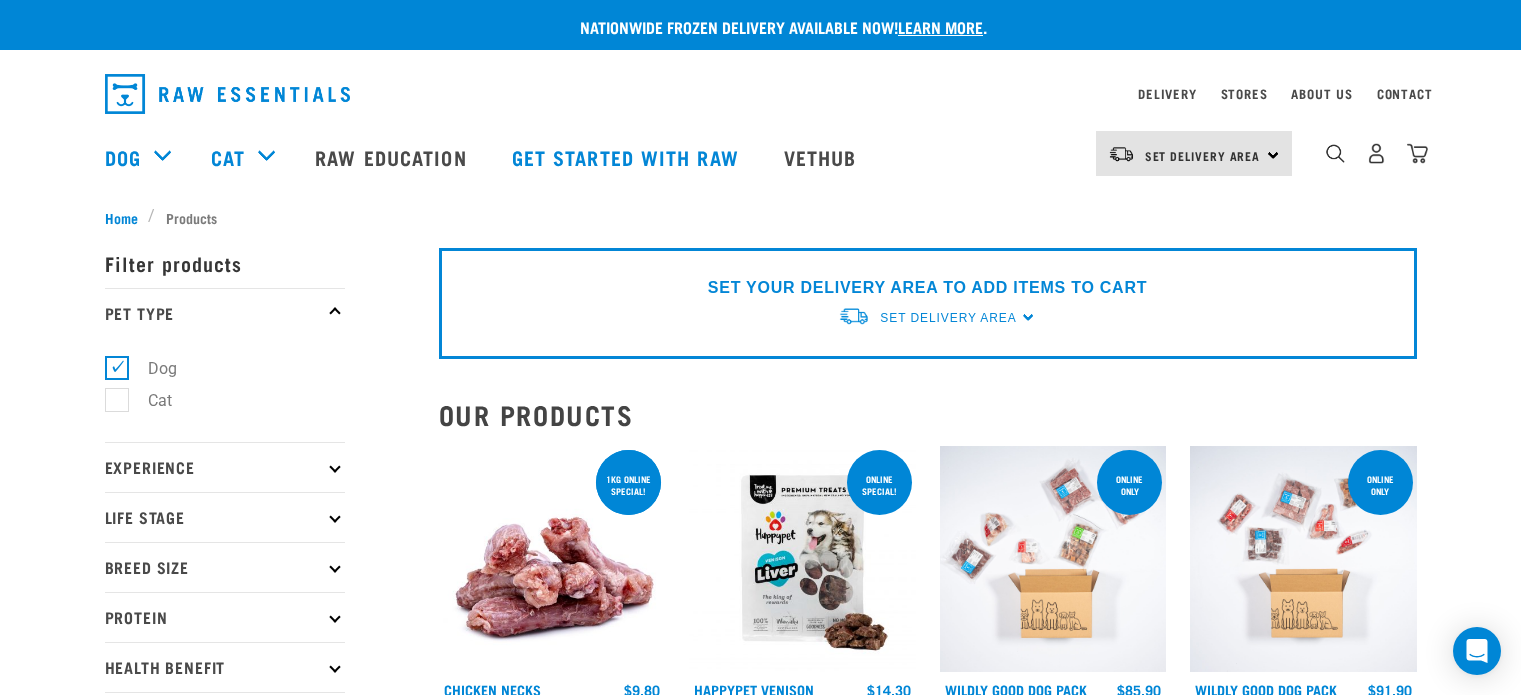 scroll, scrollTop: 0, scrollLeft: 0, axis: both 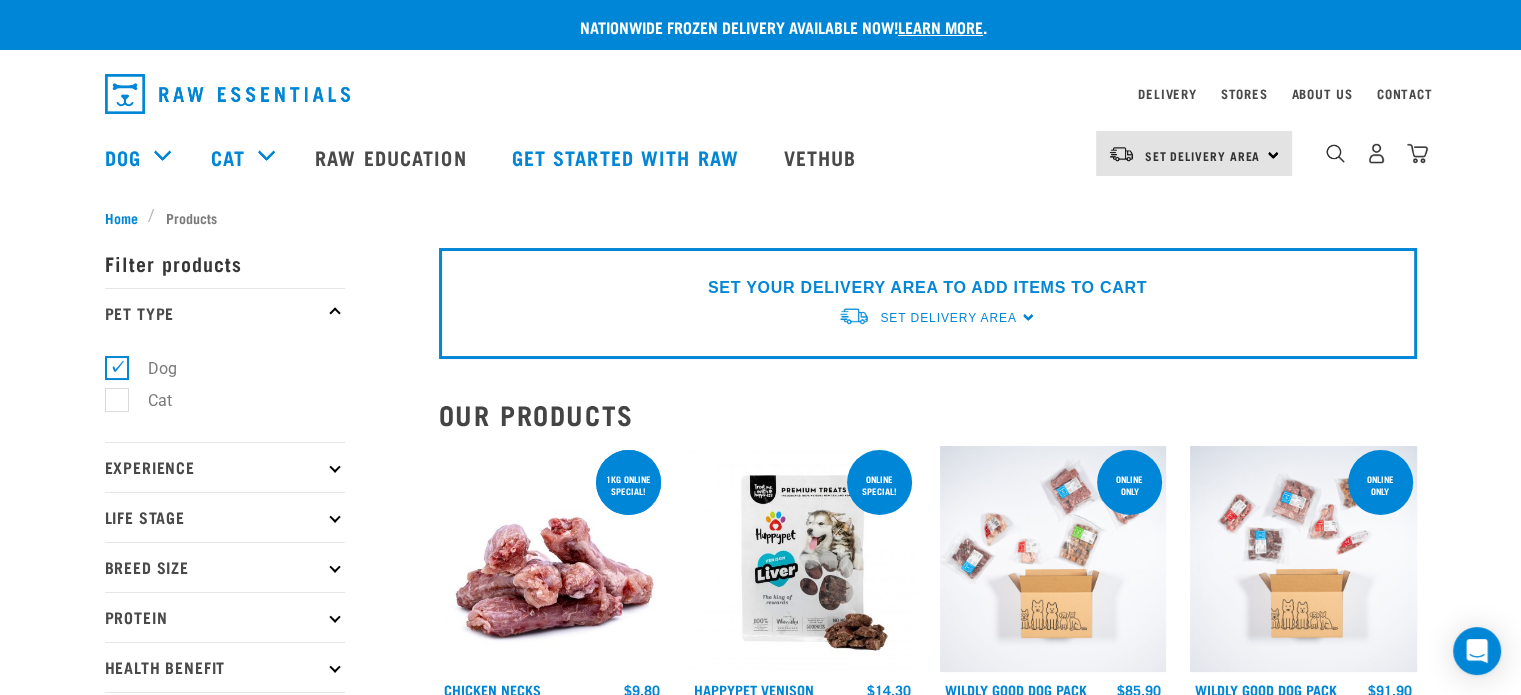 click on "1" at bounding box center [1360, 157] 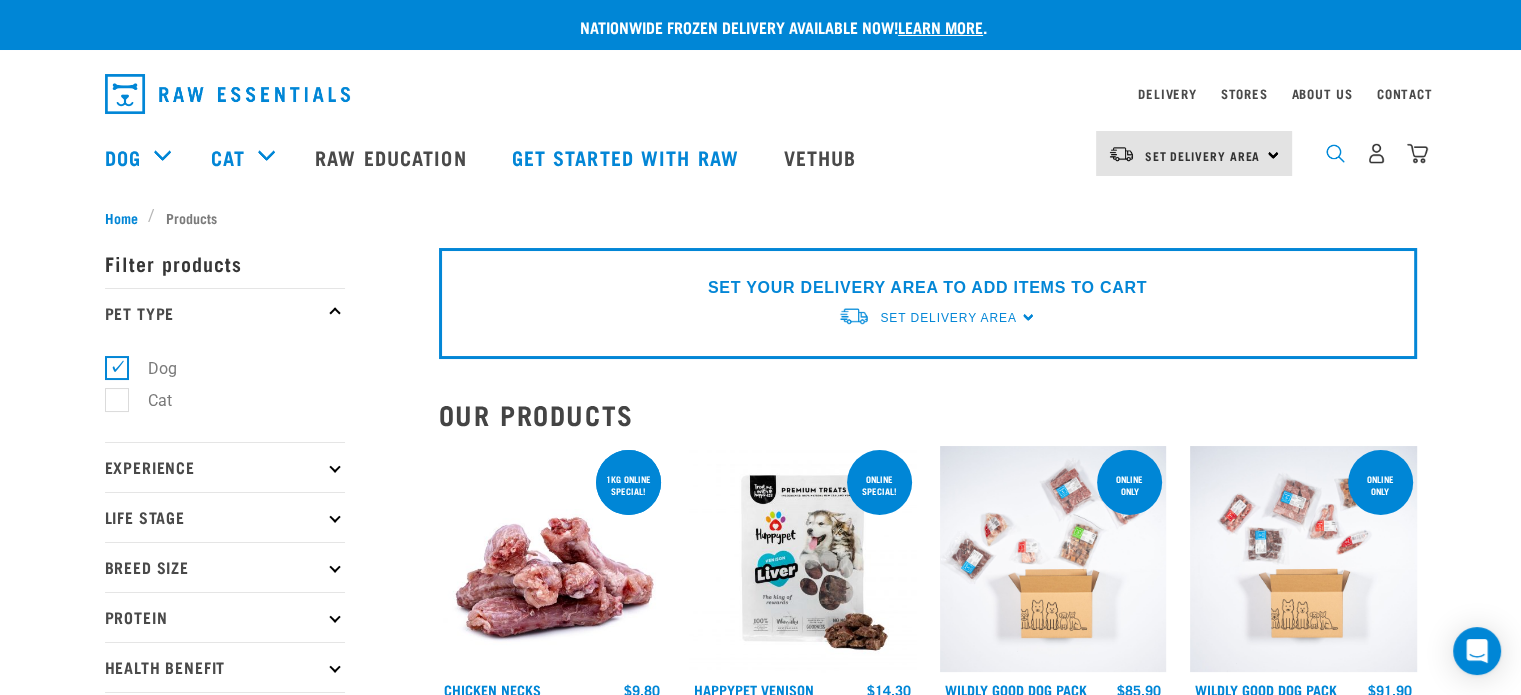 click at bounding box center (1335, 153) 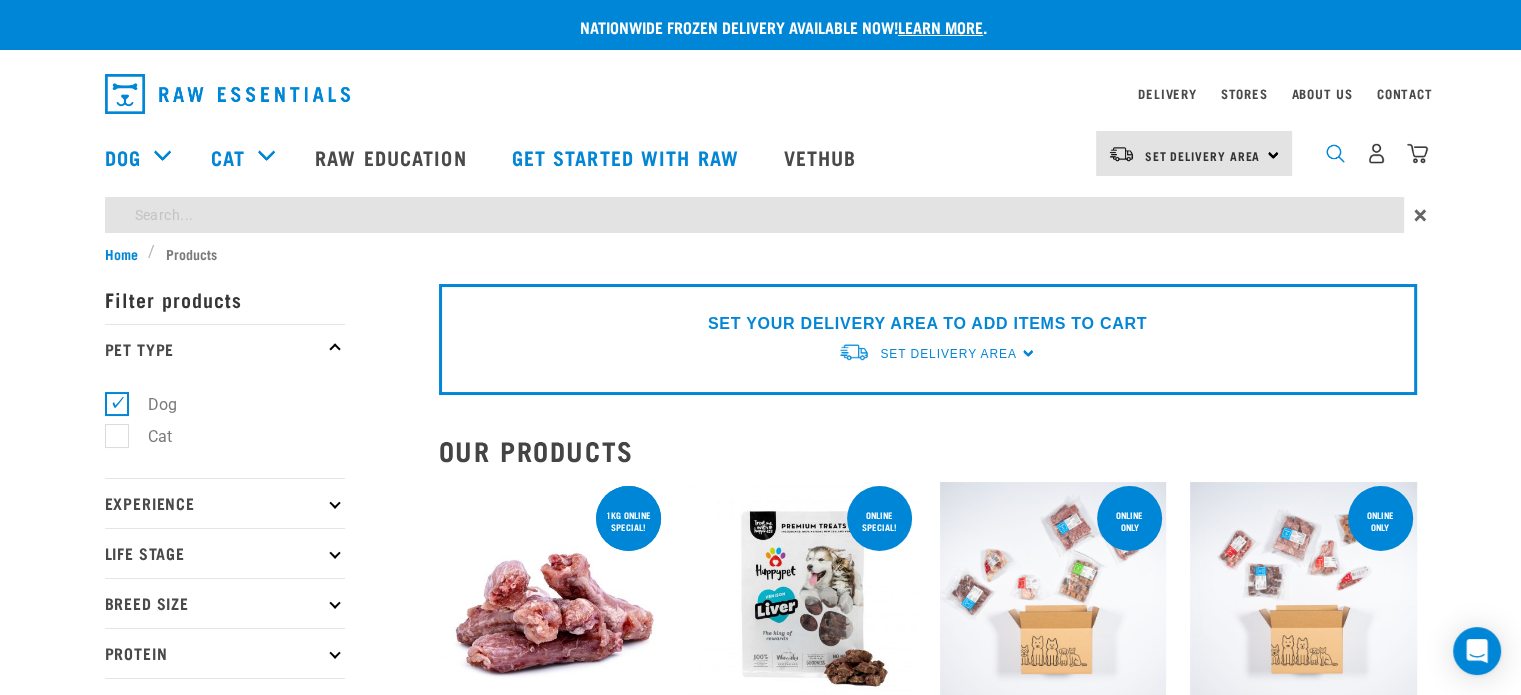 click at bounding box center [1335, 153] 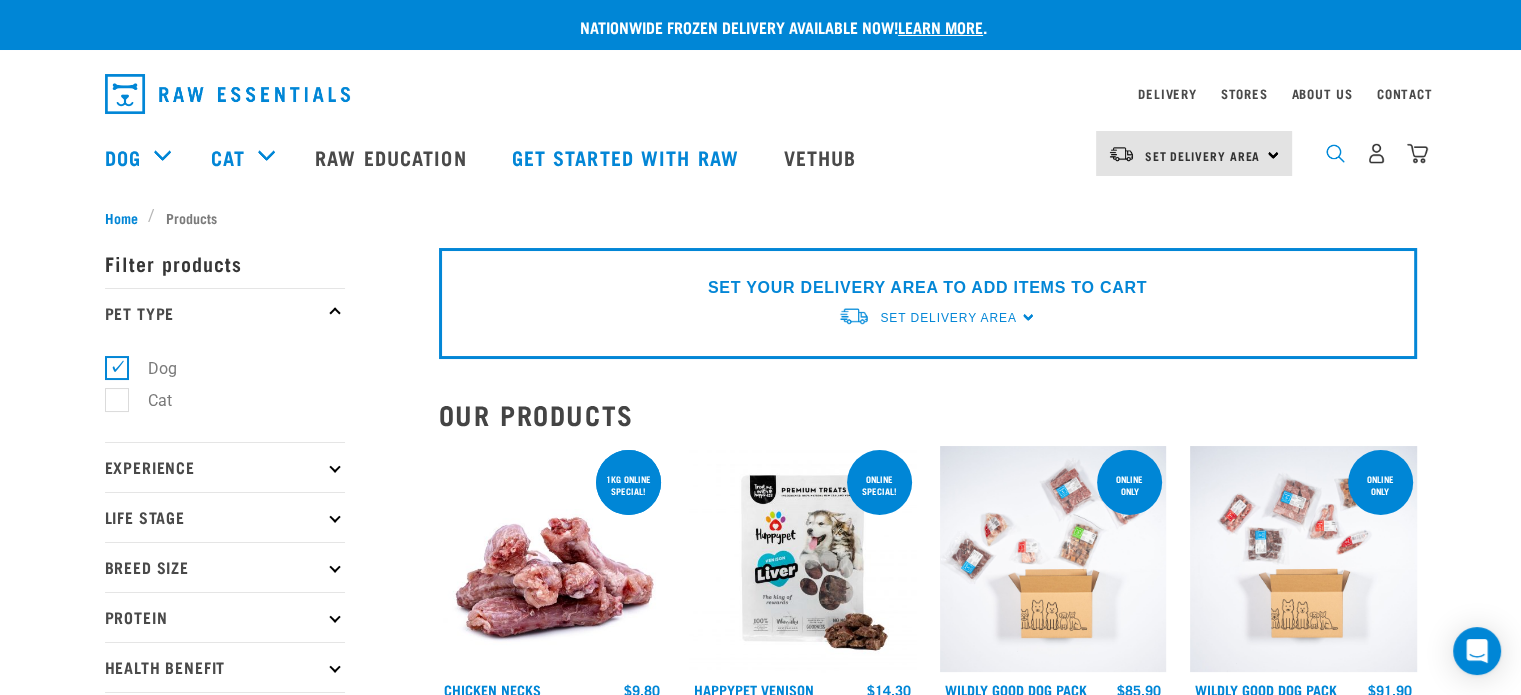 click at bounding box center (1335, 153) 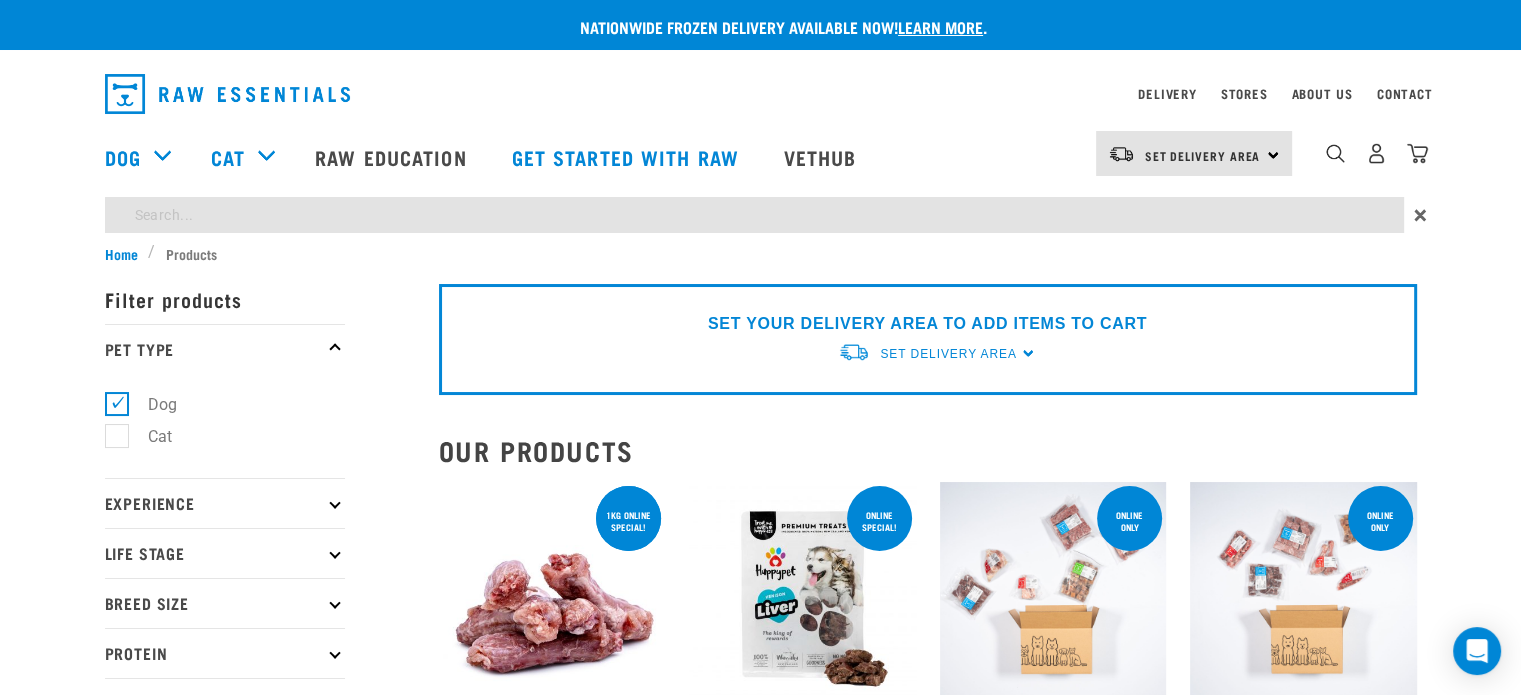 click on "Nationwide frozen delivery available now!  Learn more .
Delivery
Stores
About Us
Contact" at bounding box center (760, 2043) 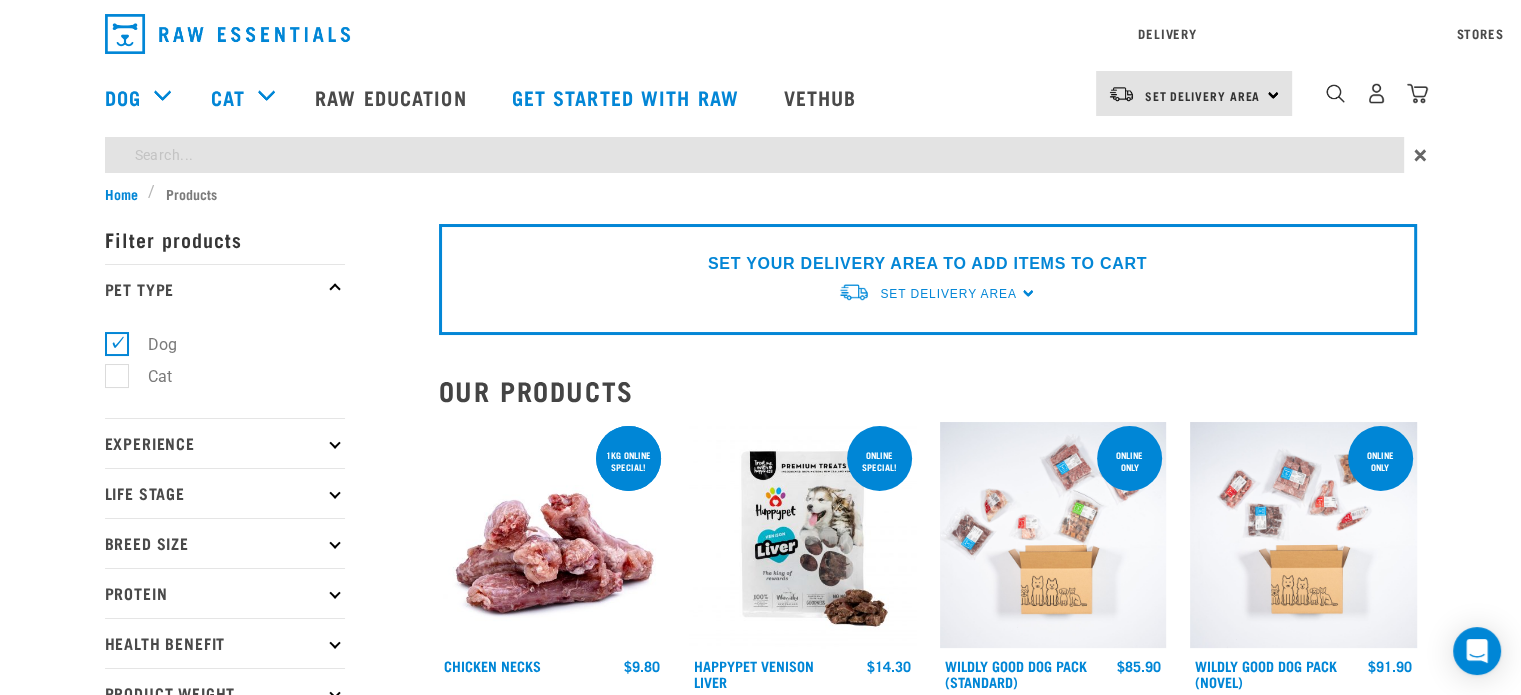 click at bounding box center [754, 155] 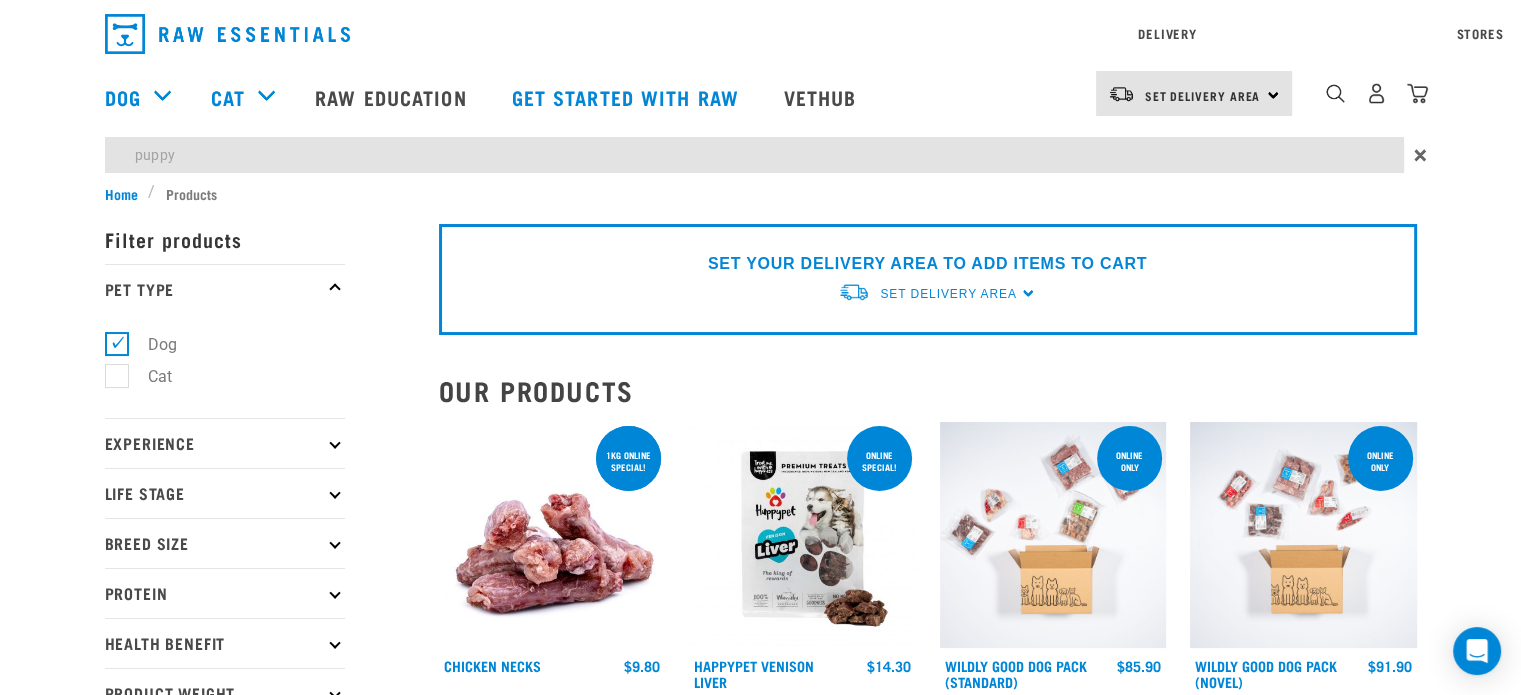 type on "puppy" 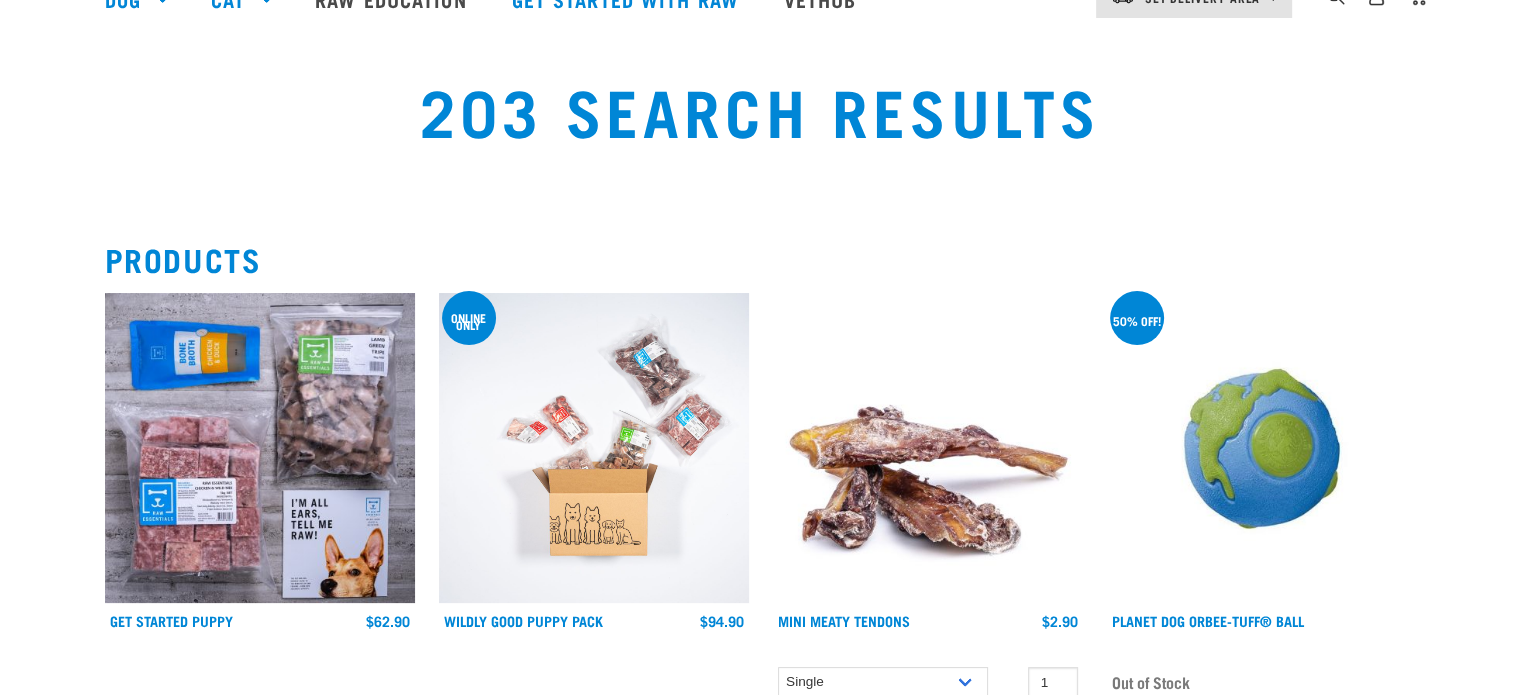 scroll, scrollTop: 0, scrollLeft: 0, axis: both 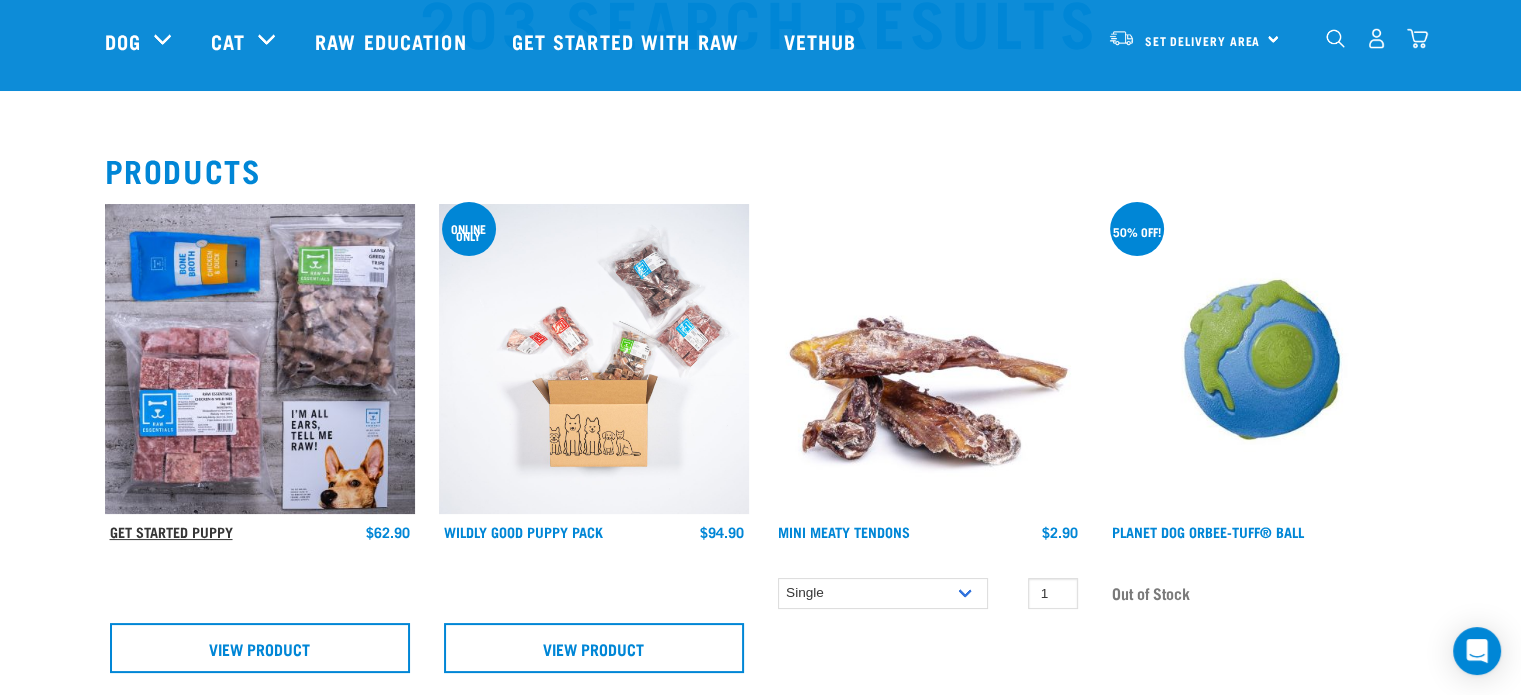 click on "Get Started Puppy" at bounding box center [171, 531] 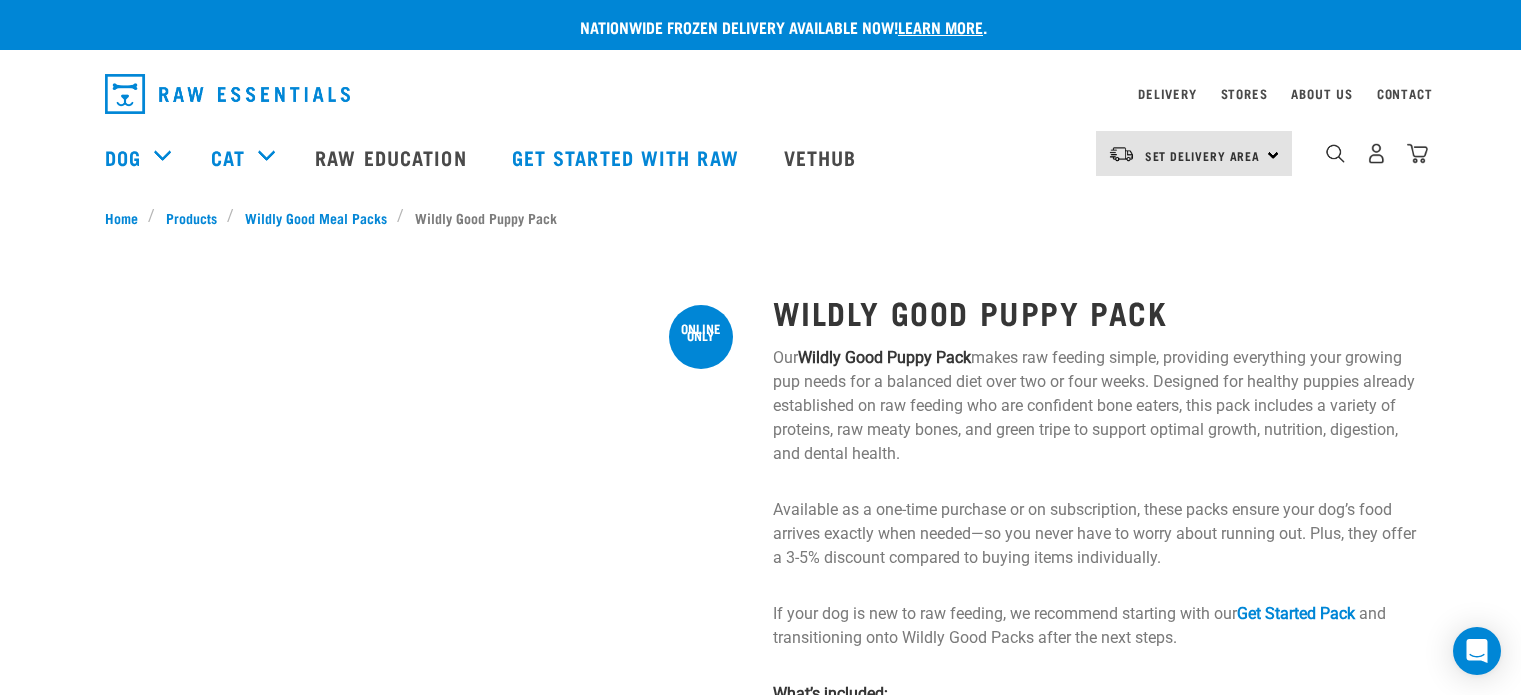 scroll, scrollTop: 0, scrollLeft: 0, axis: both 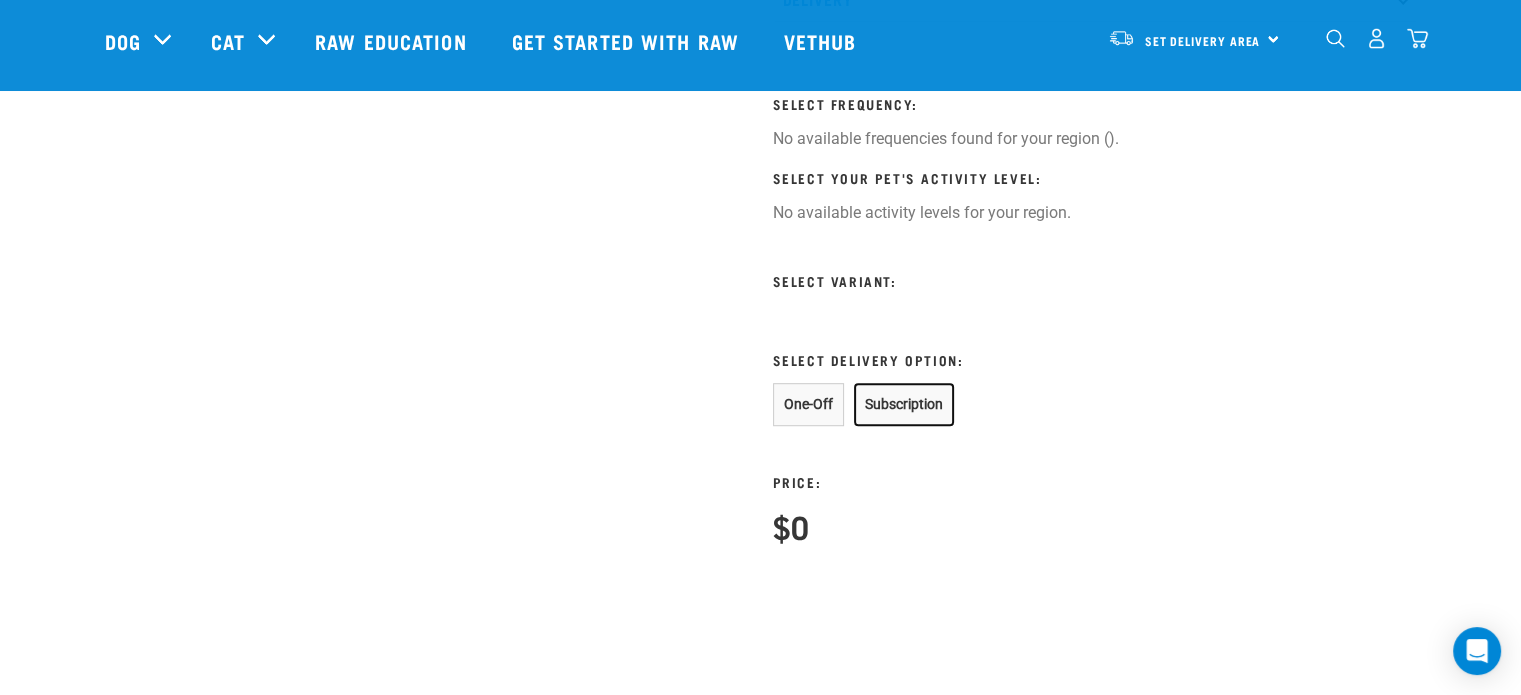 click on "Subscription" at bounding box center (904, 404) 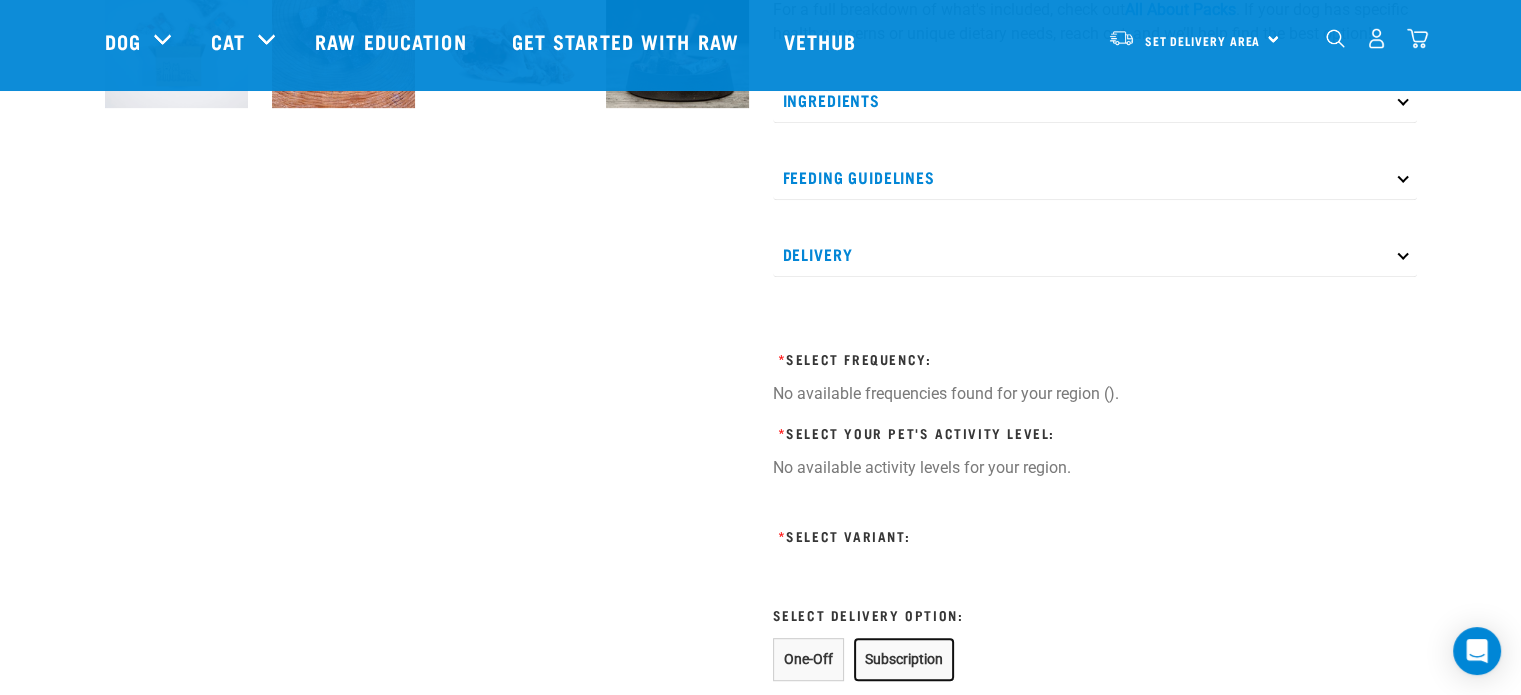 scroll, scrollTop: 800, scrollLeft: 0, axis: vertical 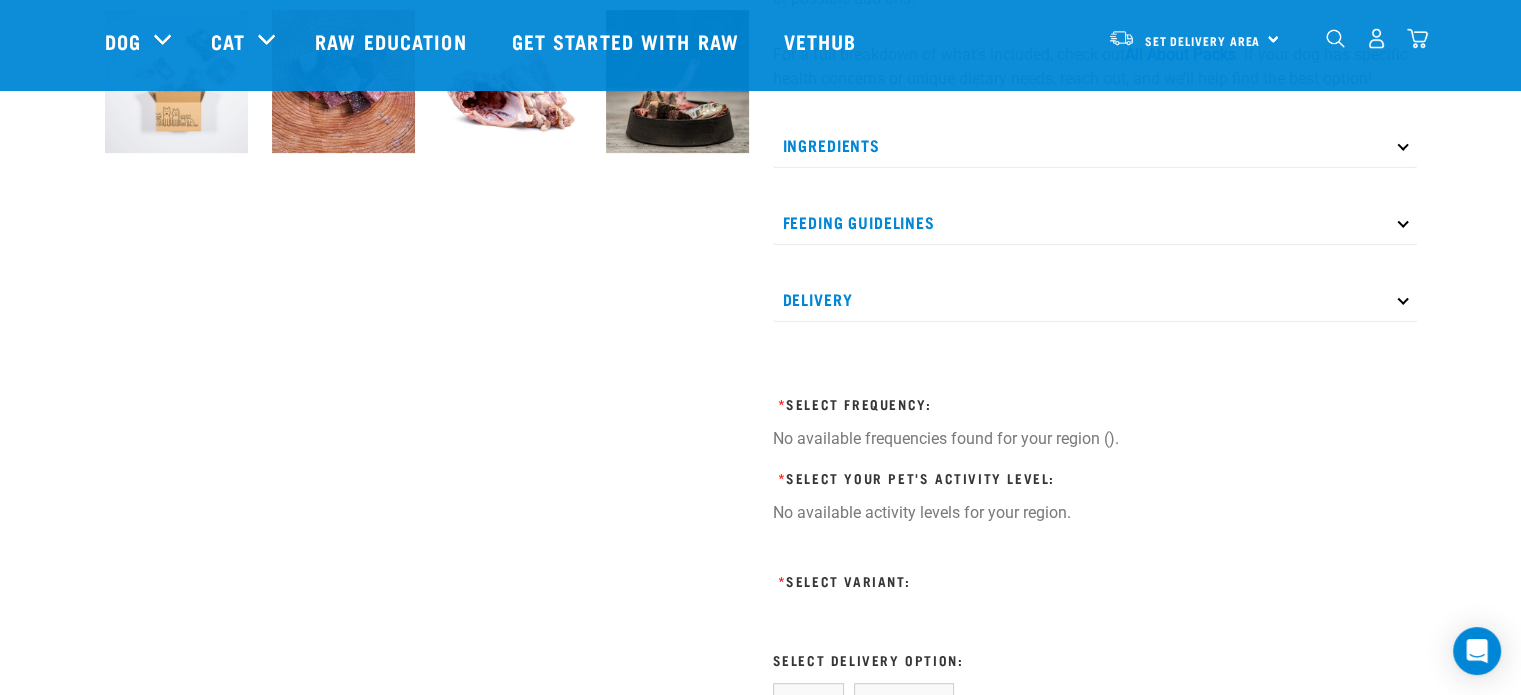 click on "Wildly Good Puppy Pack
Our  Wildly Good Puppy Pack  makes raw feeding simple, providing everything your growing pup needs for a balanced diet over two or four weeks. Designed for healthy puppies already established on raw feeding who are confident bone eaters, this pack includes a variety of proteins, raw meaty bones, and green tripe to support optimal growth, nutrition, digestion, and dental health.
Available as a one-time purchase or on subscription, these packs ensure your dog’s food arrives exactly when needed—so you never have to worry about running out. Plus, they offer a 3-5% discount compared to buying items individually.
If your dog is new to raw feeding, we recommend starting with our  Get Started Pack   and transitioning onto Wildly Good Packs after the next steps.
What’s included:
A balanced selection of  mixes and minces ,  raw meaty bones , and  raw green lamb tripe . A personalised feeding plan with daily feeding recommendations.
Ingredients" at bounding box center (1095, 99) 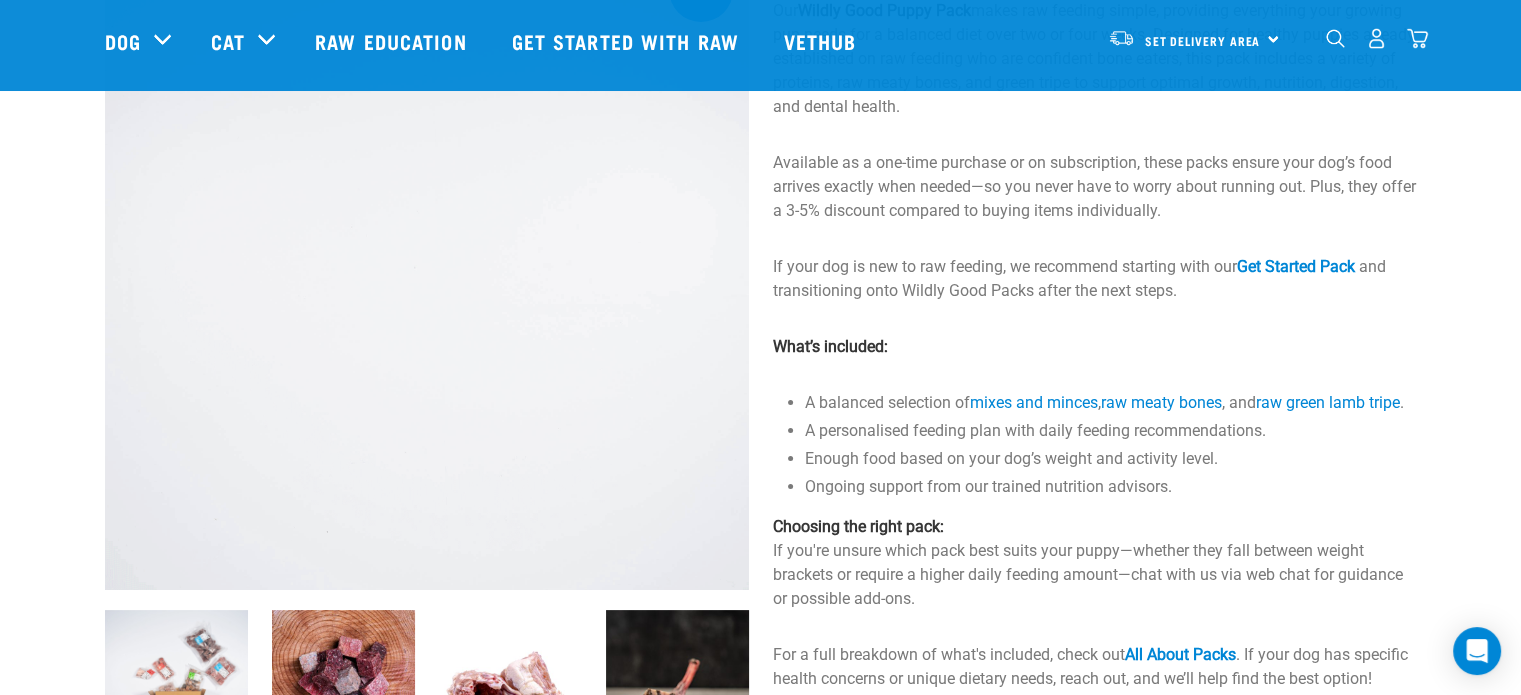 scroll, scrollTop: 0, scrollLeft: 0, axis: both 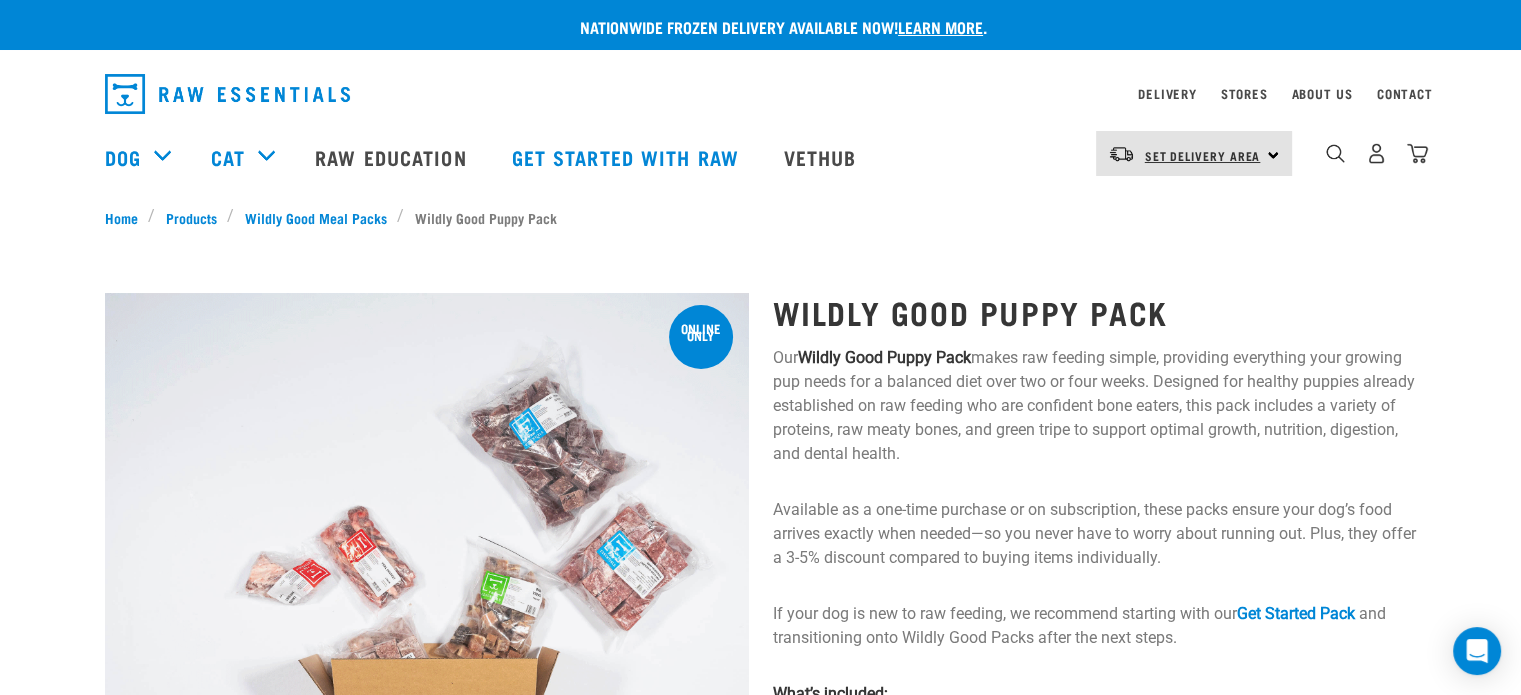 click on "Set Delivery Area" at bounding box center [1203, 155] 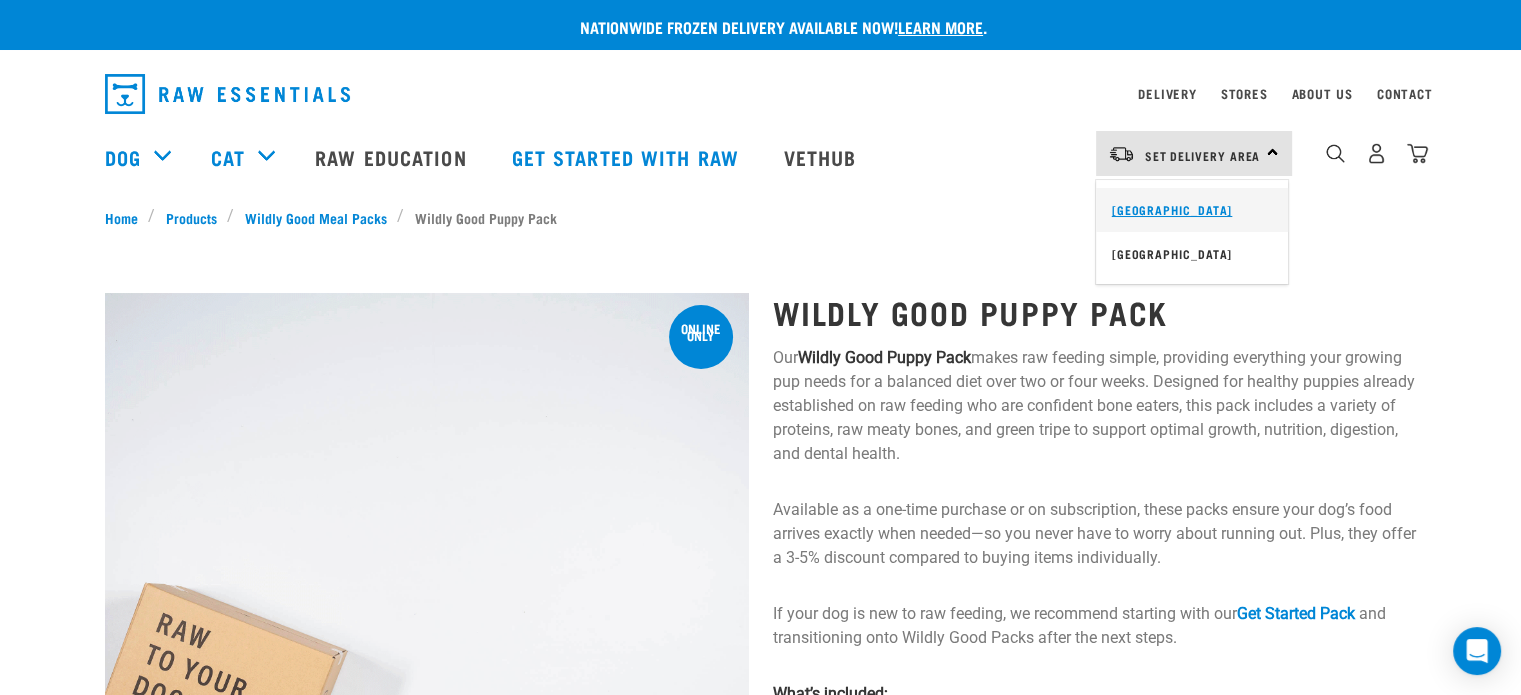 click on "[GEOGRAPHIC_DATA]" at bounding box center (1192, 210) 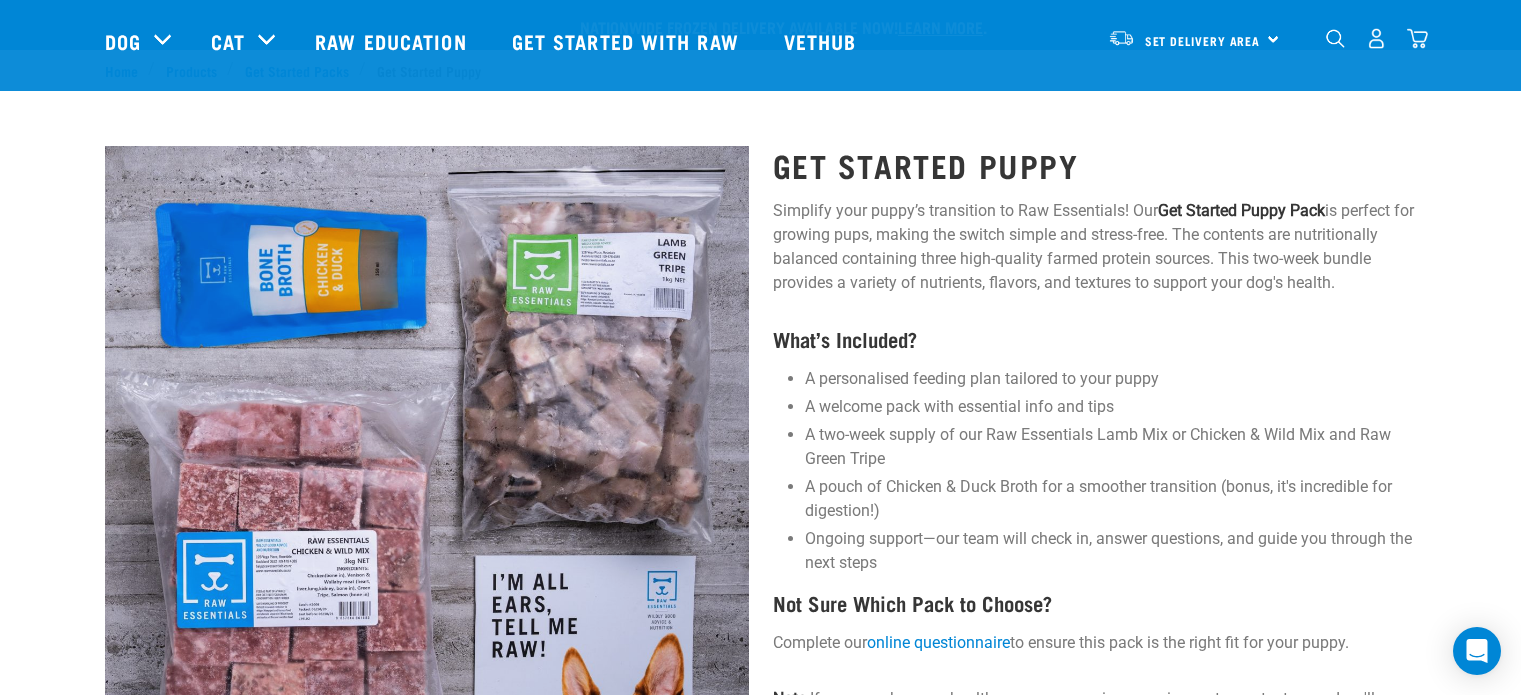 scroll, scrollTop: 200, scrollLeft: 0, axis: vertical 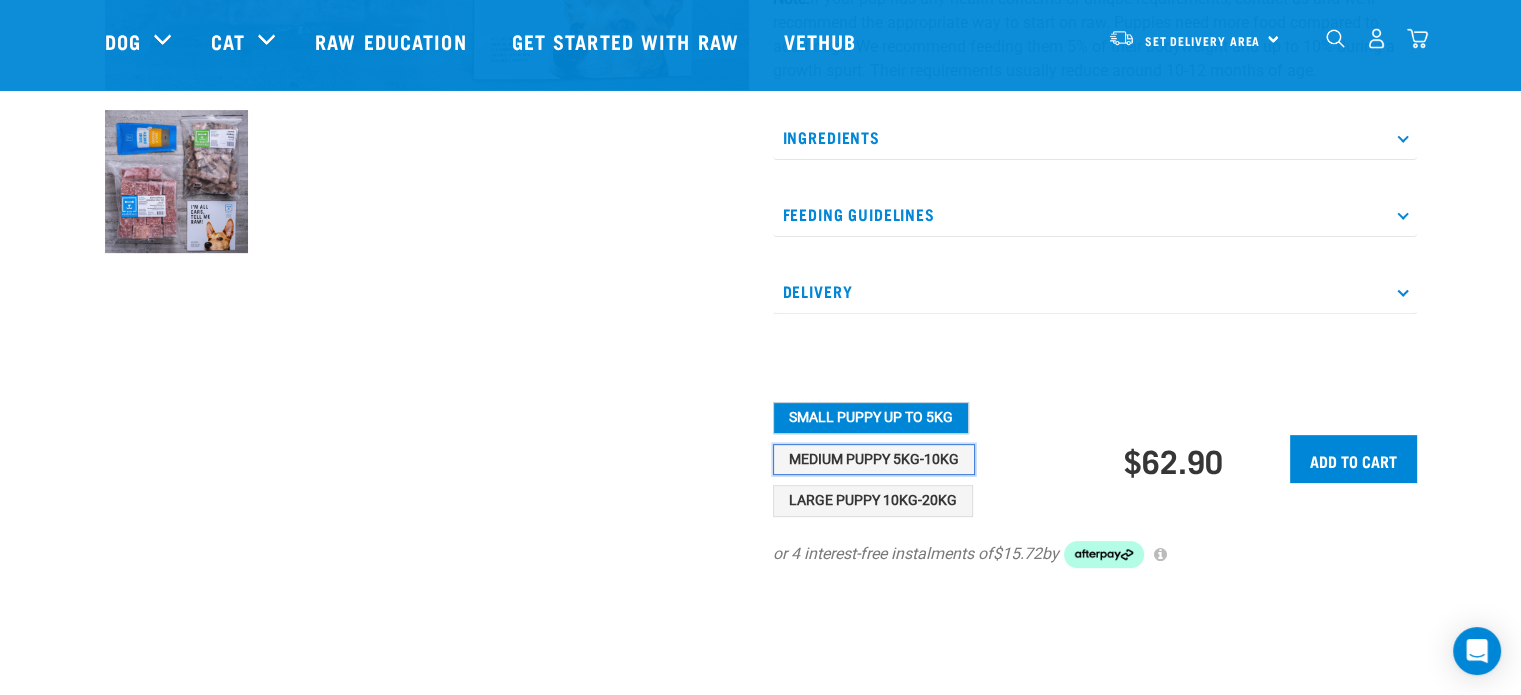 click on "Medium Puppy 5kg-10kg" at bounding box center (874, 460) 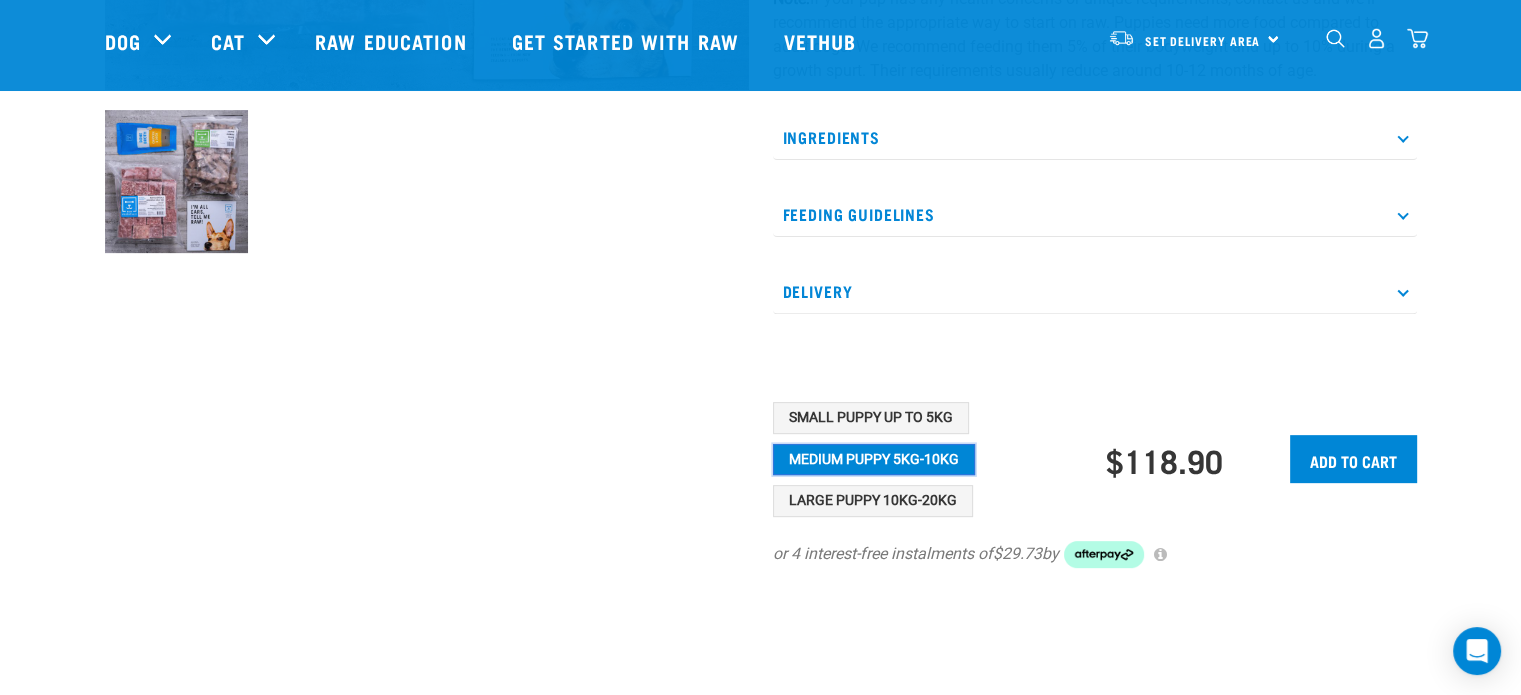 scroll, scrollTop: 0, scrollLeft: 0, axis: both 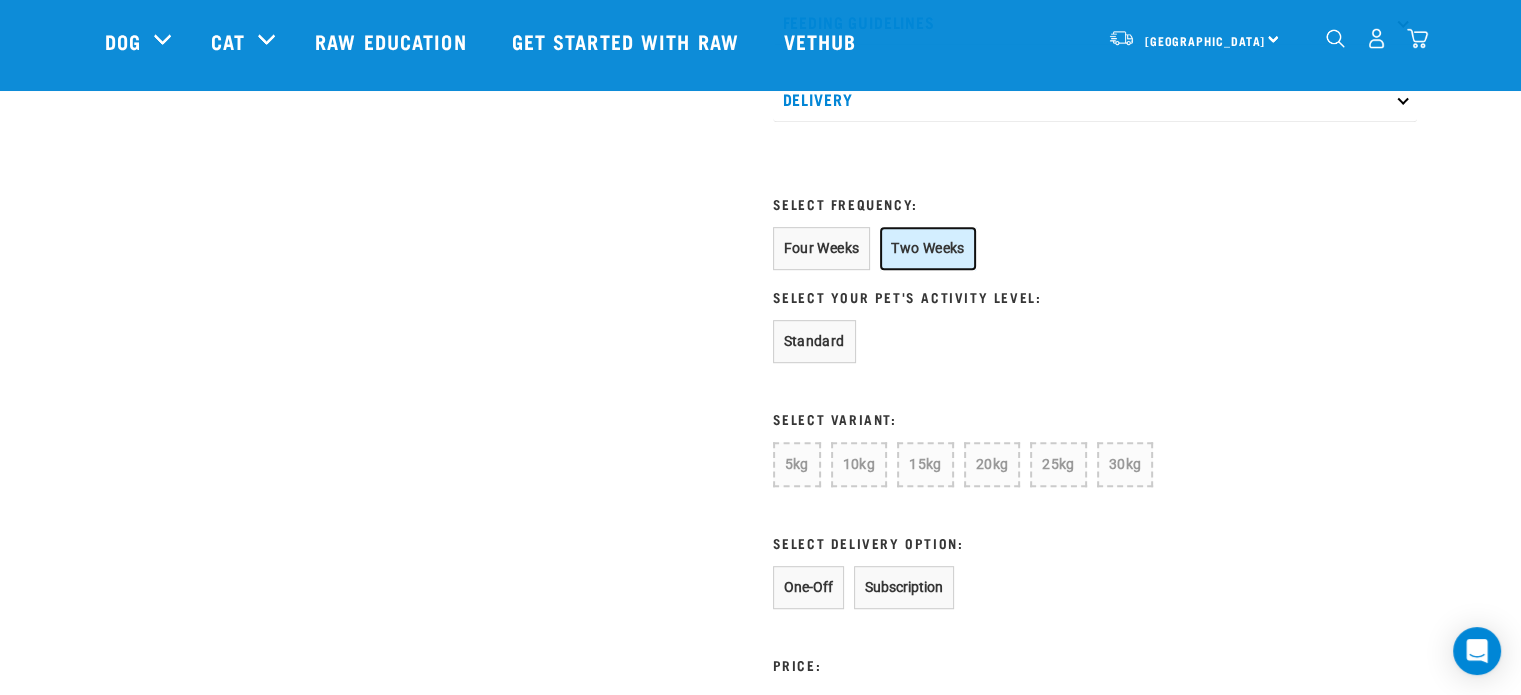 click on "Two Weeks" at bounding box center (927, 248) 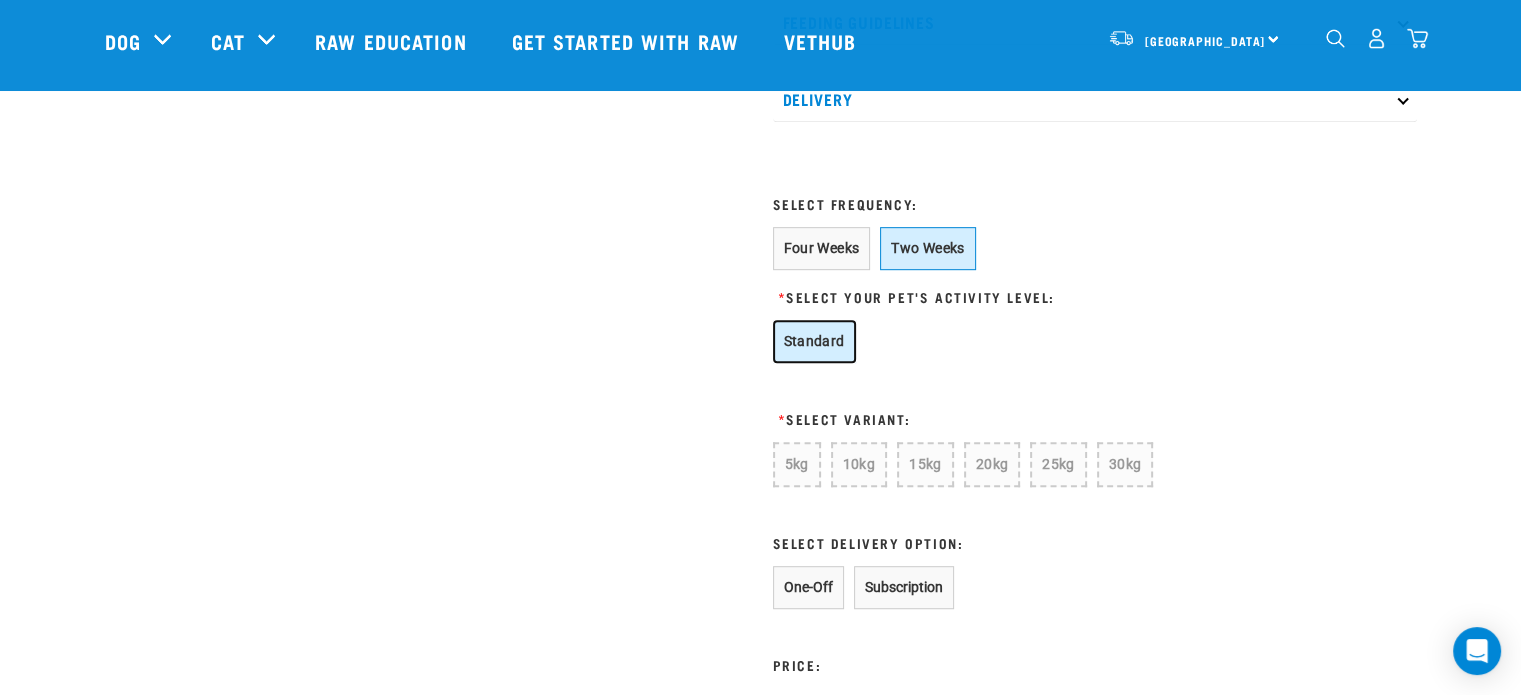 click on "Standard" at bounding box center [814, 341] 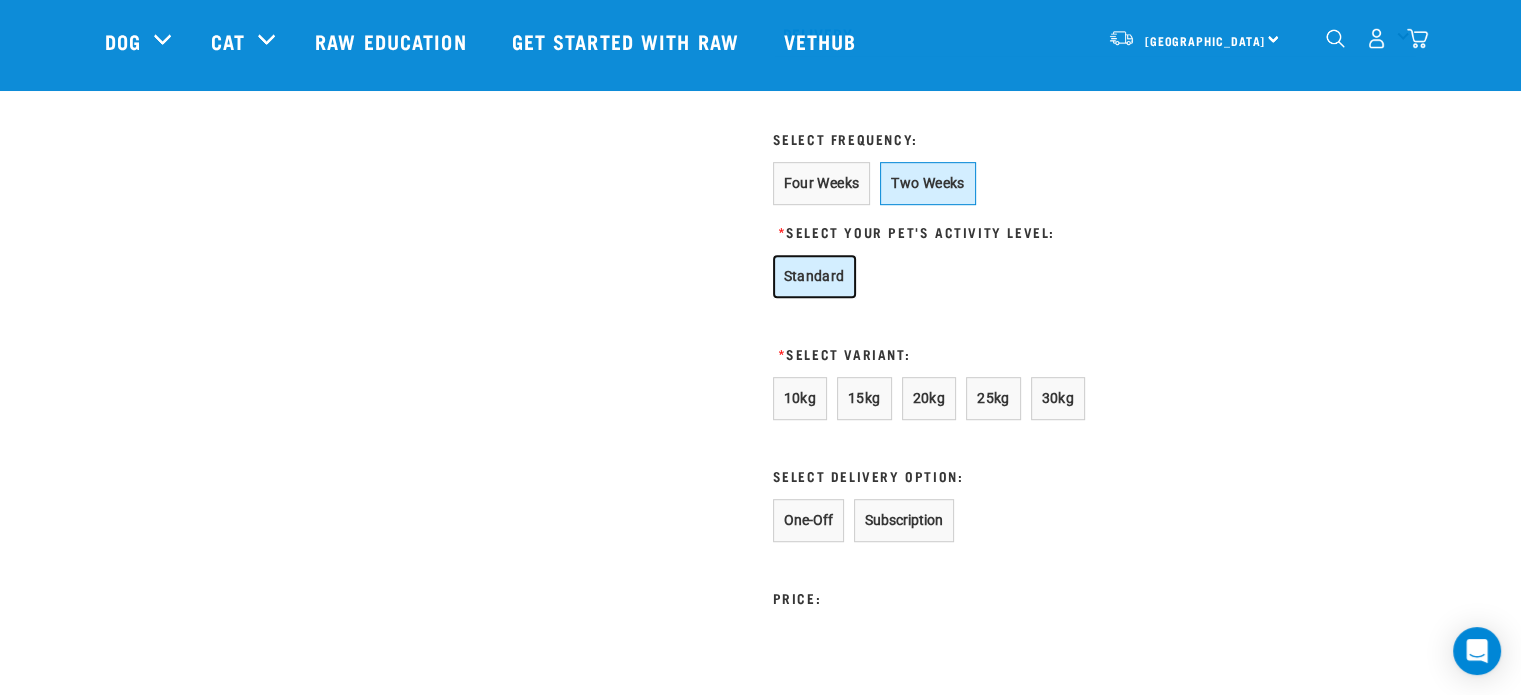 scroll, scrollTop: 1100, scrollLeft: 0, axis: vertical 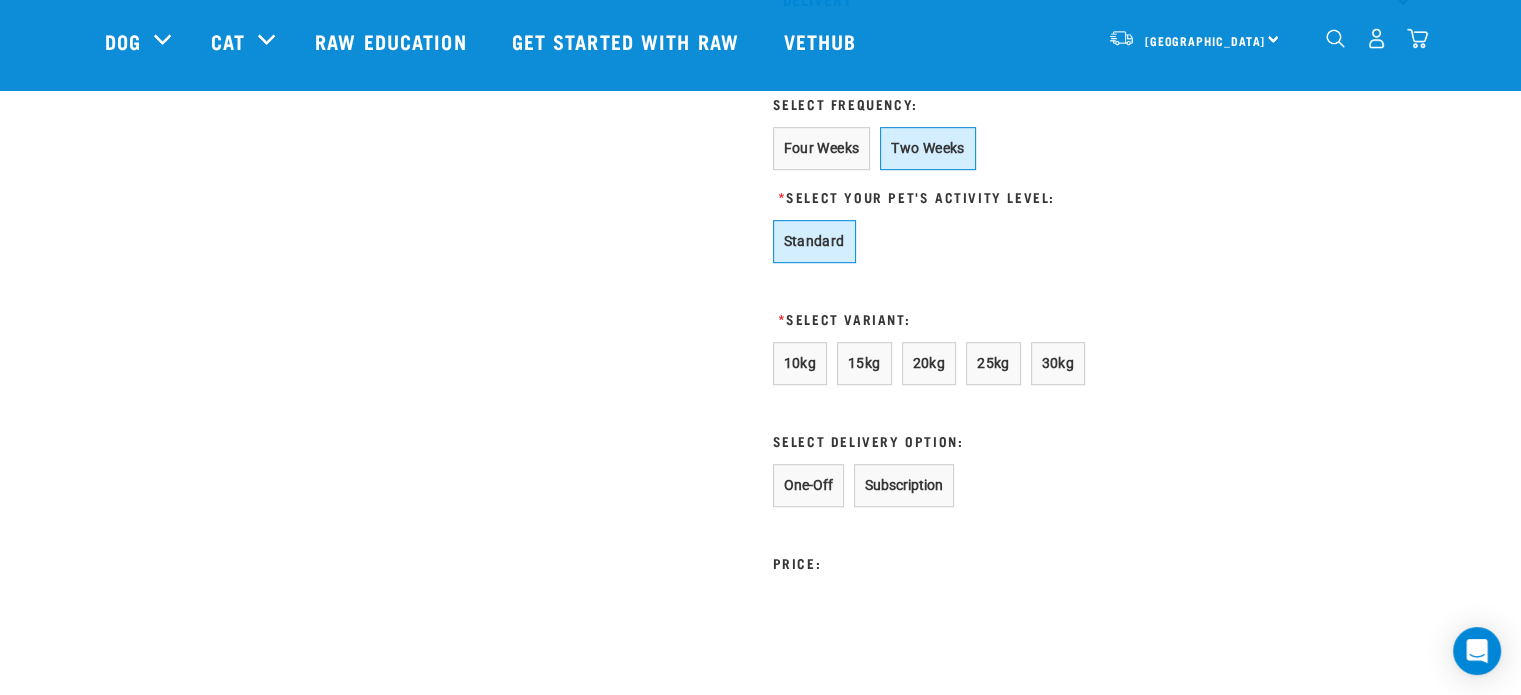 click on "Wildly Good Puppy Pack
Our  Wildly Good Puppy Pack  makes raw feeding simple, providing everything your growing pup needs for a balanced diet over two or four weeks. Designed for healthy puppies already established on raw feeding who are confident bone eaters, this pack includes a variety of proteins, raw meaty bones, and green tripe to support optimal growth, nutrition, digestion, and dental health.
Available as a one-time purchase or on subscription, these packs ensure your dog’s food arrives exactly when needed—so you never have to worry about running out. Plus, they offer a 3-5% discount compared to buying items individually.
If your dog is new to raw feeding, we recommend starting with our  Get Started Pack   and transitioning onto Wildly Good Packs after the next steps.
What’s included:
A balanced selection of  mixes and minces ,  raw meaty bones , and  raw green lamb tripe . A personalised feeding plan with daily feeding recommendations.
Ingredients" at bounding box center (1095, -178) 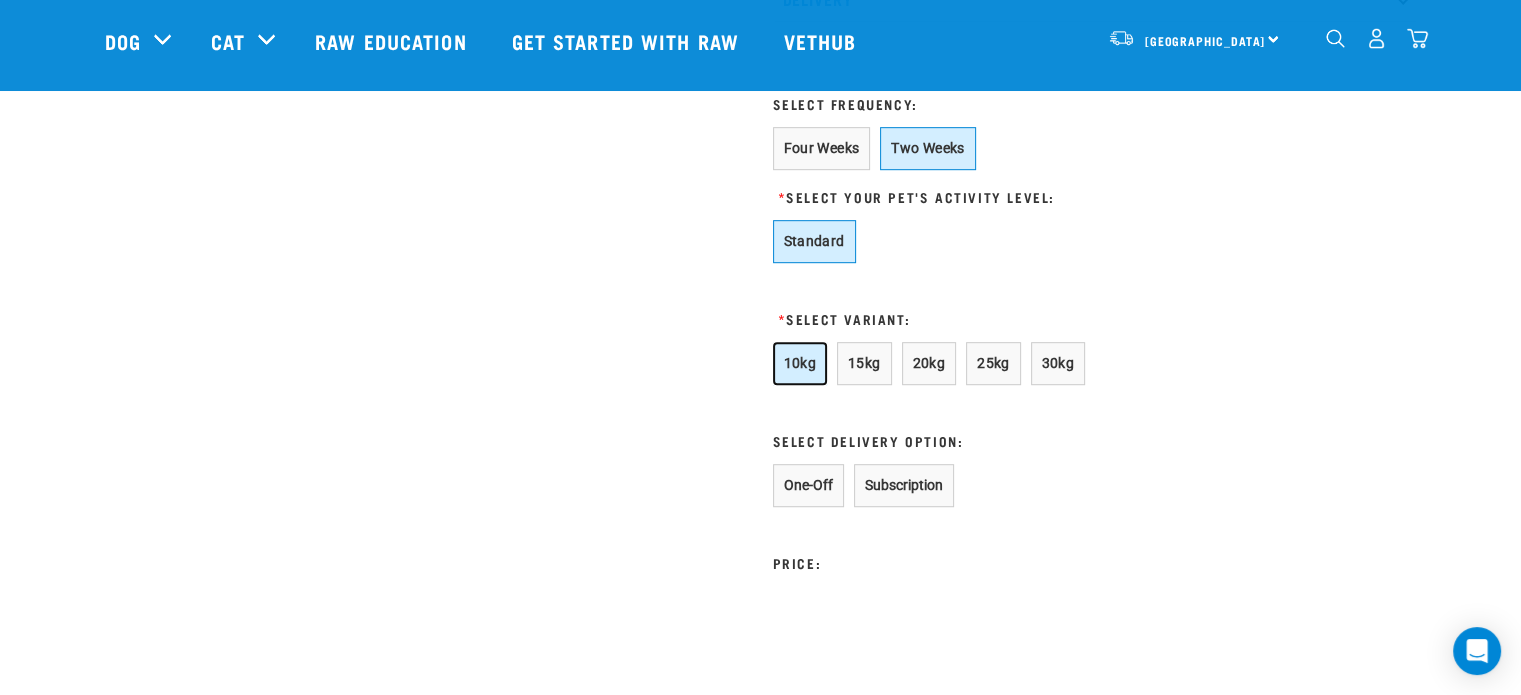 click on "10kg" at bounding box center [800, 363] 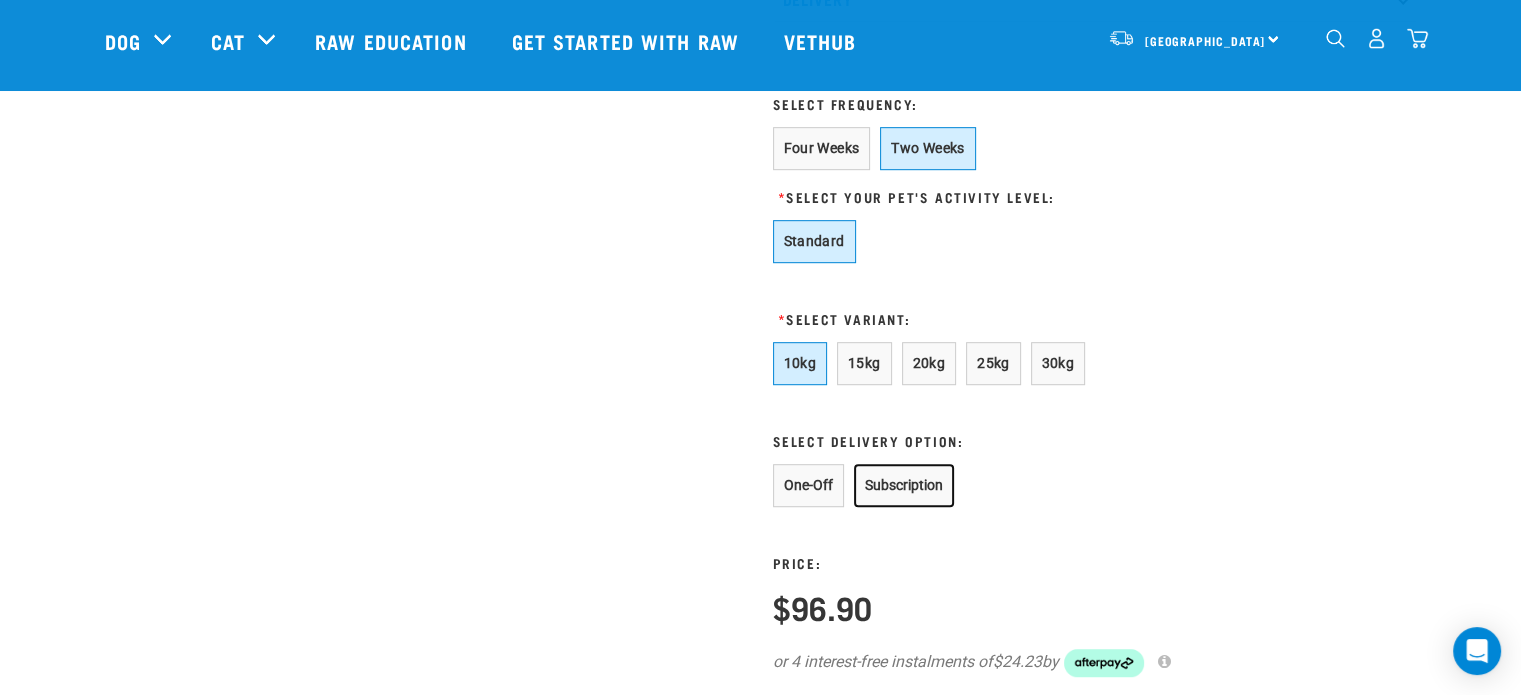 click on "Subscription" at bounding box center (904, 485) 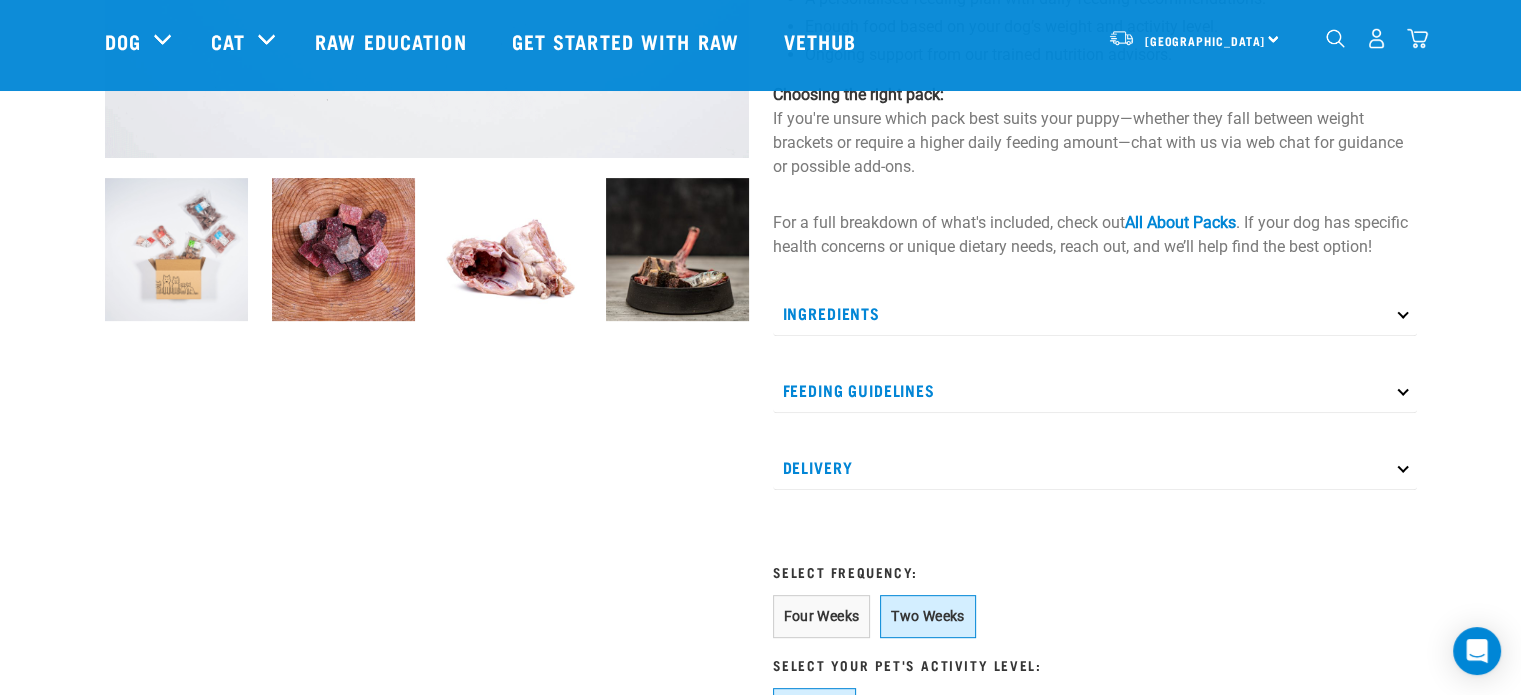 scroll, scrollTop: 600, scrollLeft: 0, axis: vertical 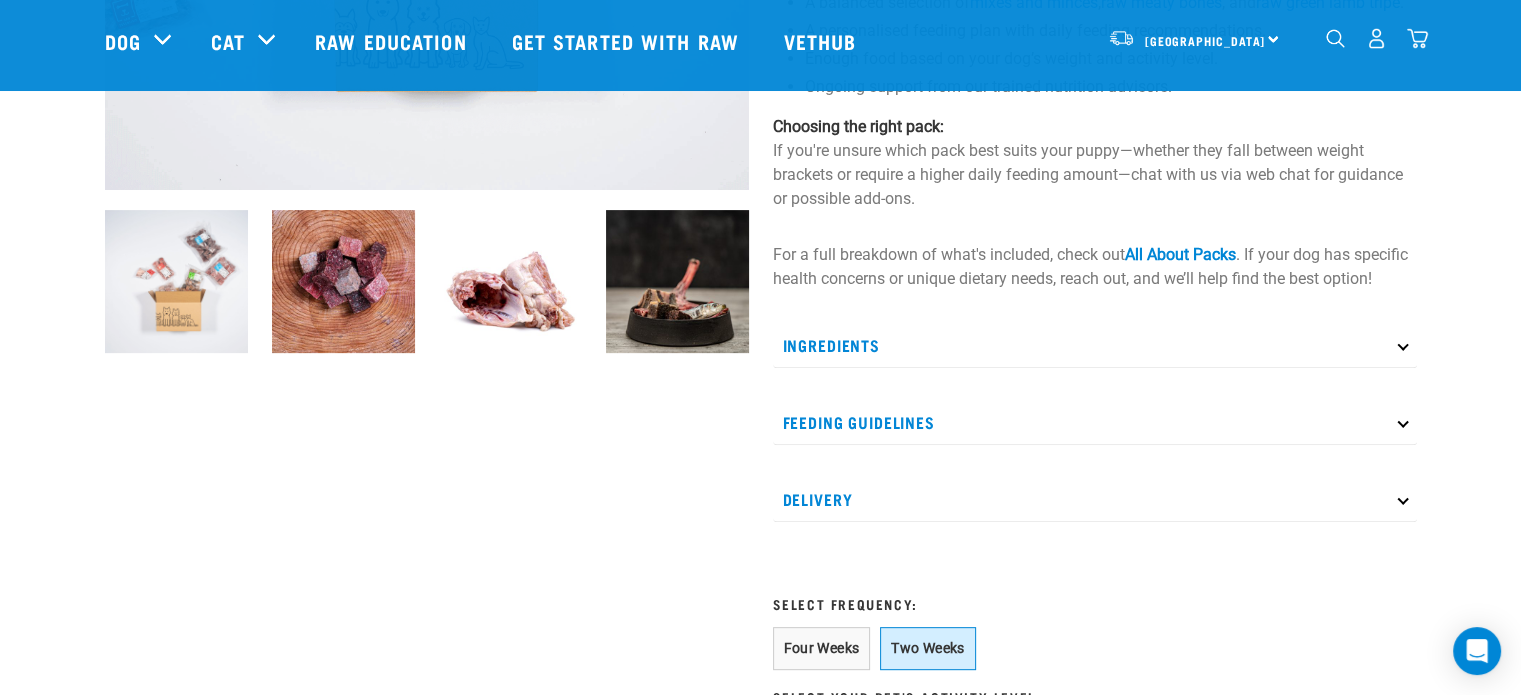 click on "Delivery" at bounding box center (1095, 499) 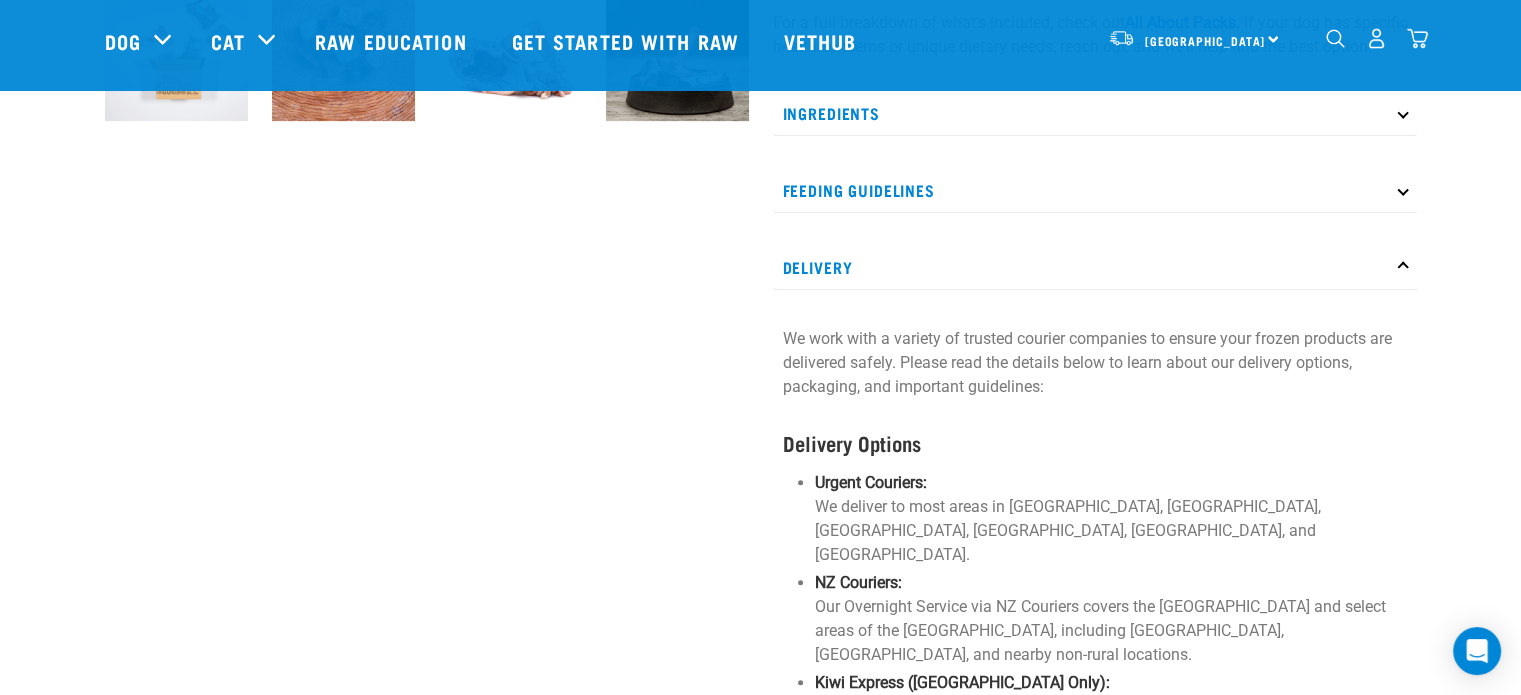 scroll, scrollTop: 700, scrollLeft: 0, axis: vertical 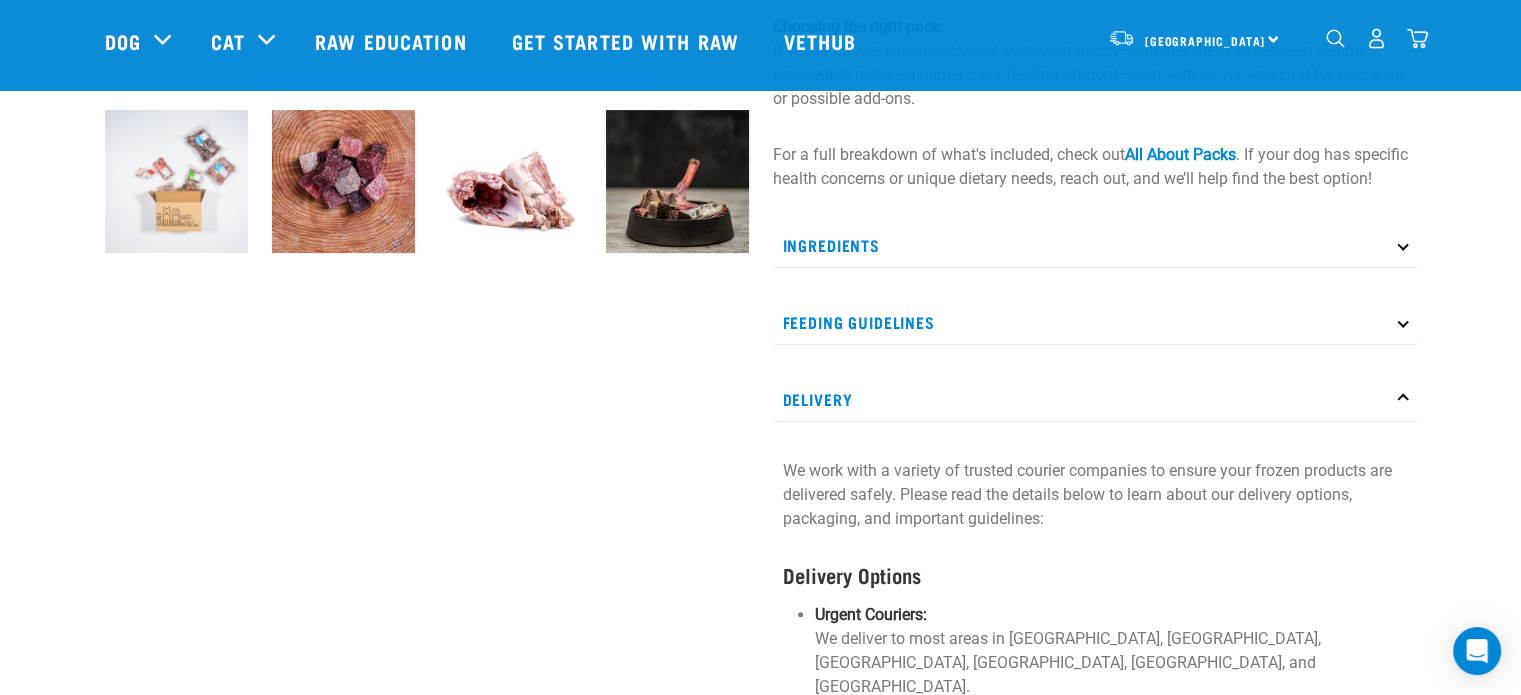 click on "Feeding Guidelines" at bounding box center [1095, 322] 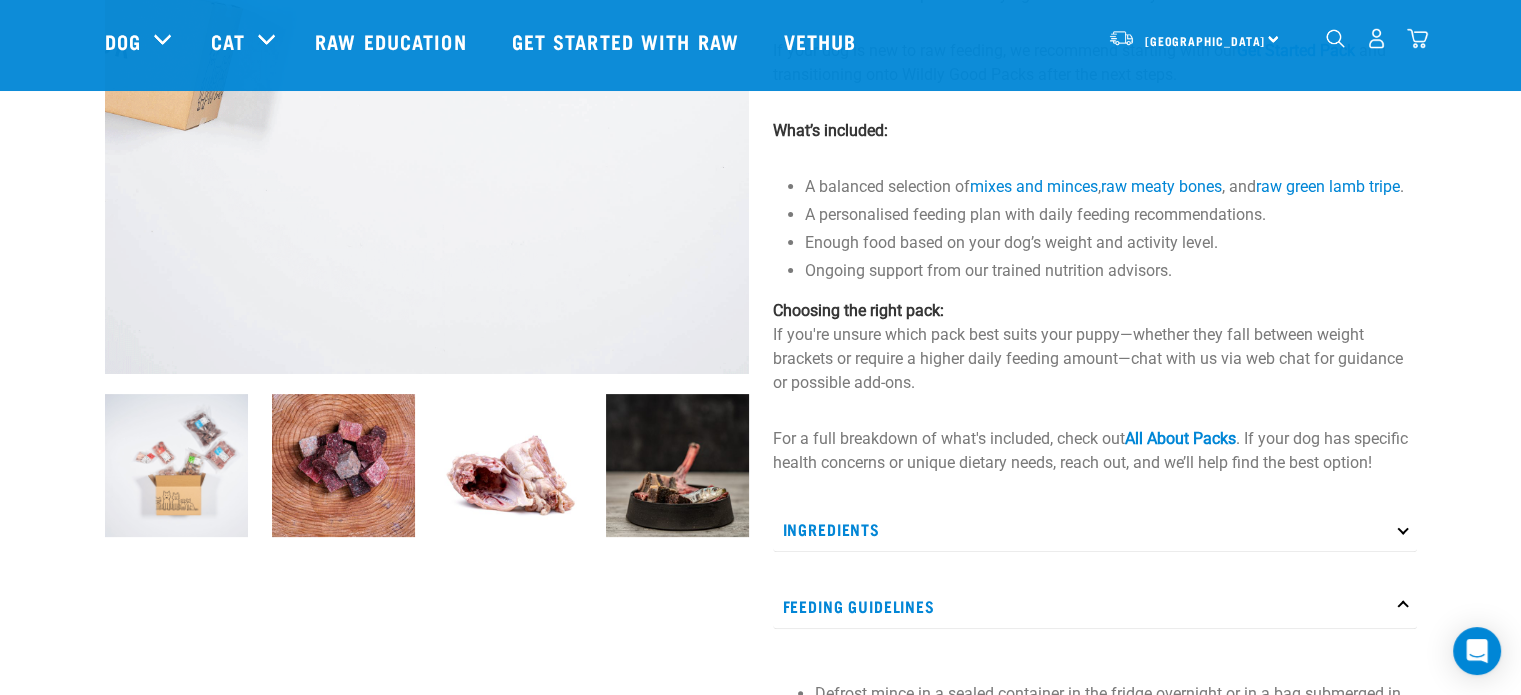 scroll, scrollTop: 400, scrollLeft: 0, axis: vertical 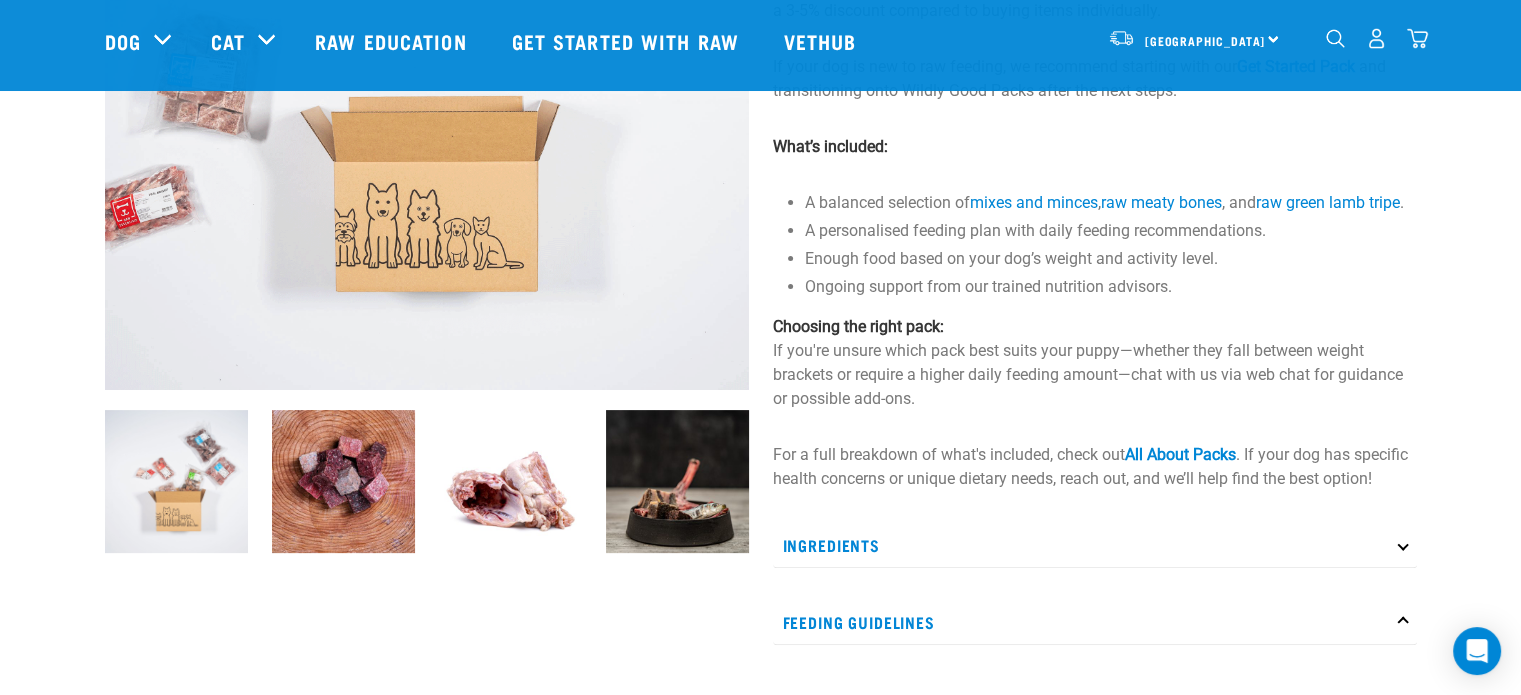 click on "Ingredients" at bounding box center [1095, 545] 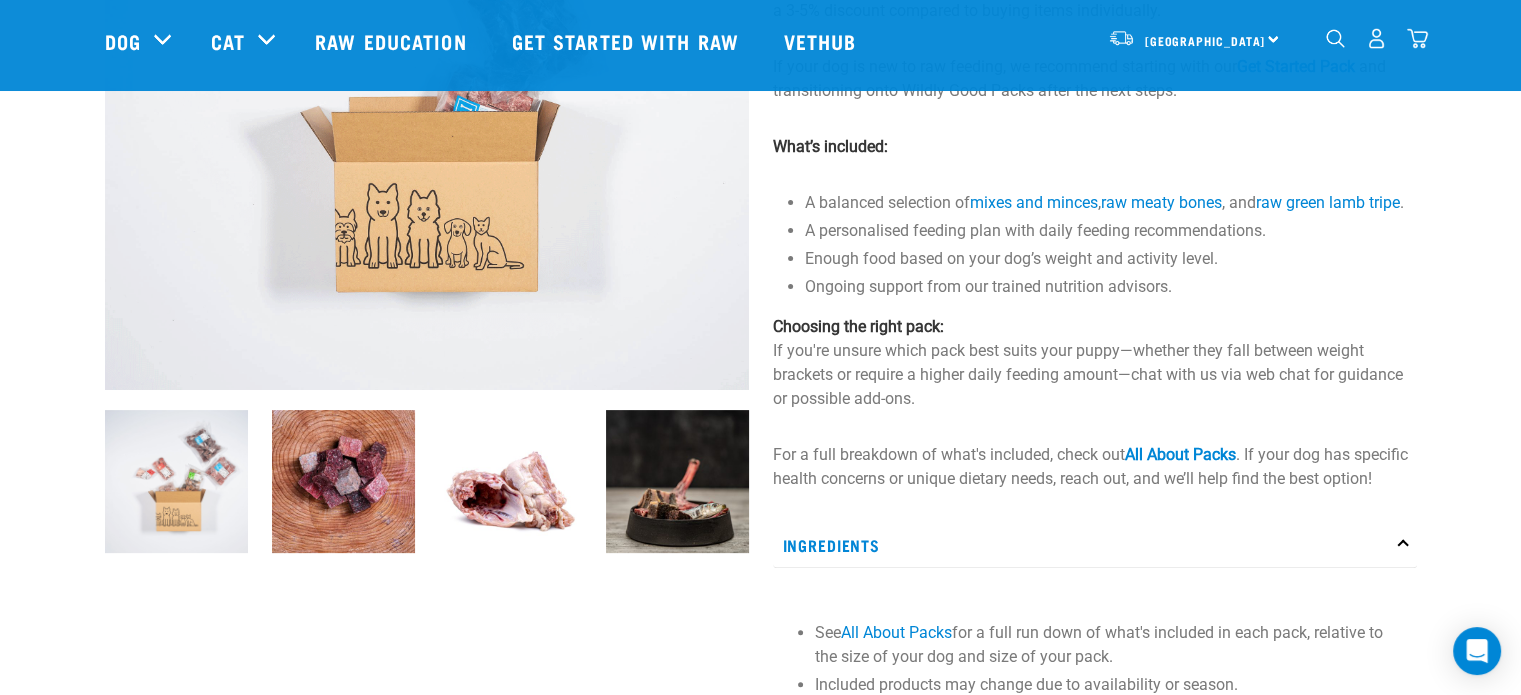 scroll, scrollTop: 600, scrollLeft: 0, axis: vertical 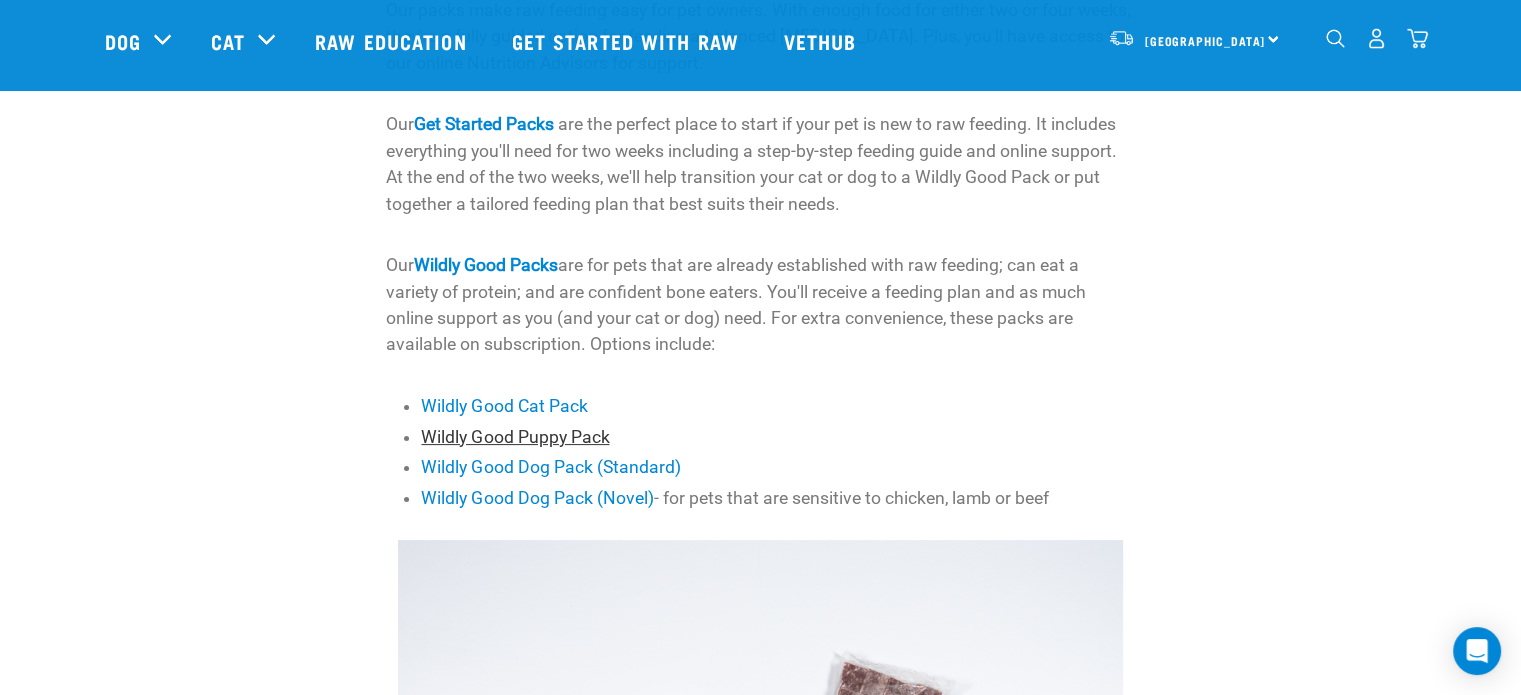 click on "Wildly Good Puppy Pack" at bounding box center (515, 437) 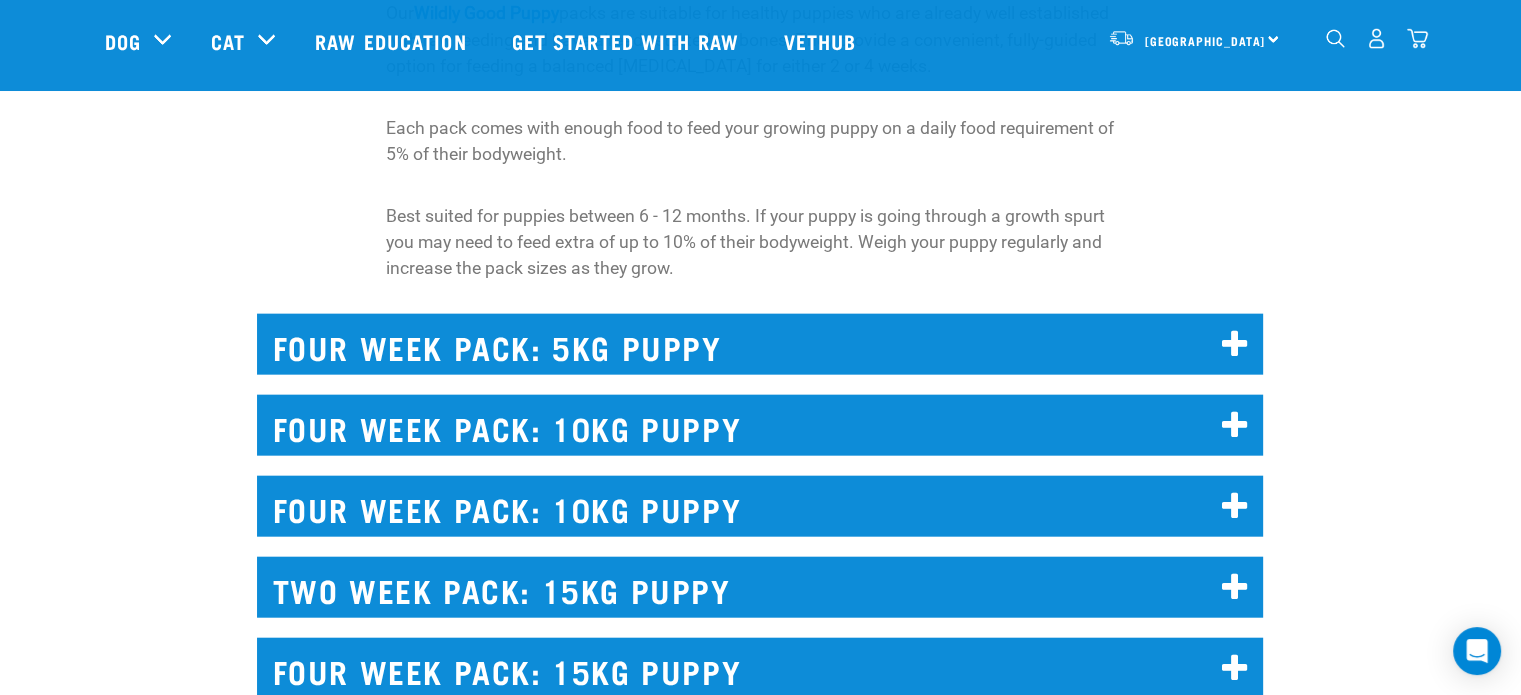 click on "FOUR WEEK PACK: 5KG PUPPY" at bounding box center [760, 344] 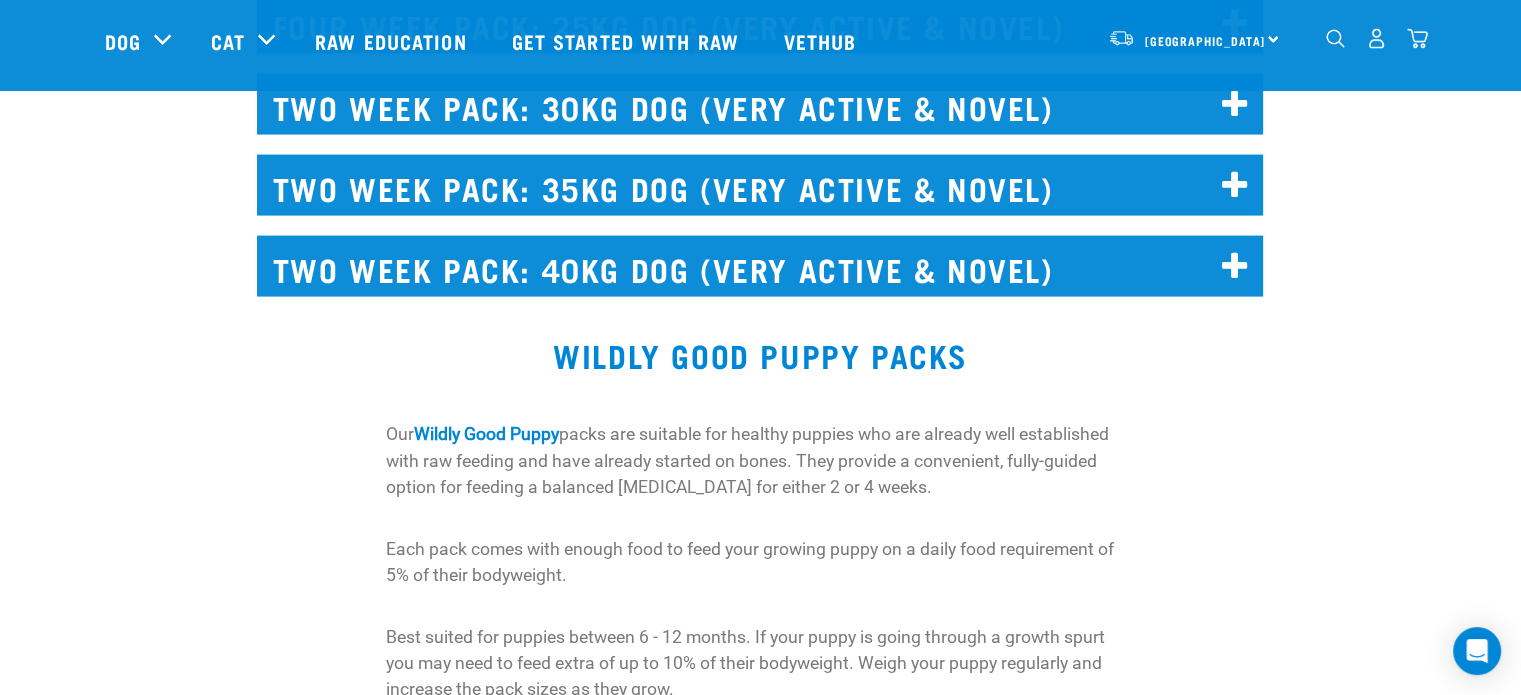 scroll, scrollTop: 12035, scrollLeft: 0, axis: vertical 